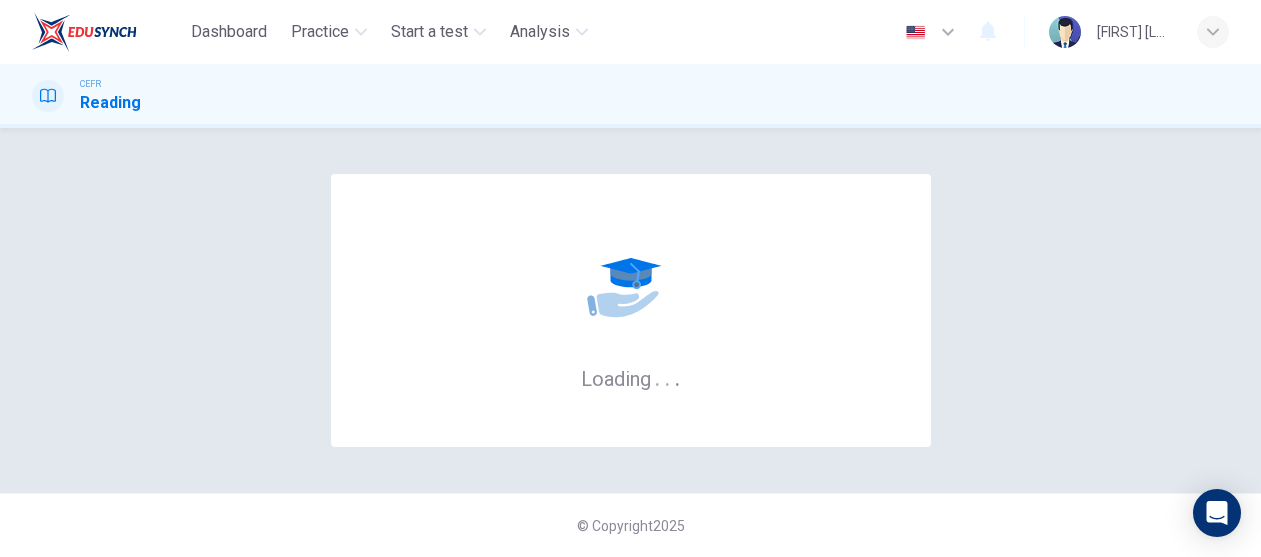scroll, scrollTop: 0, scrollLeft: 0, axis: both 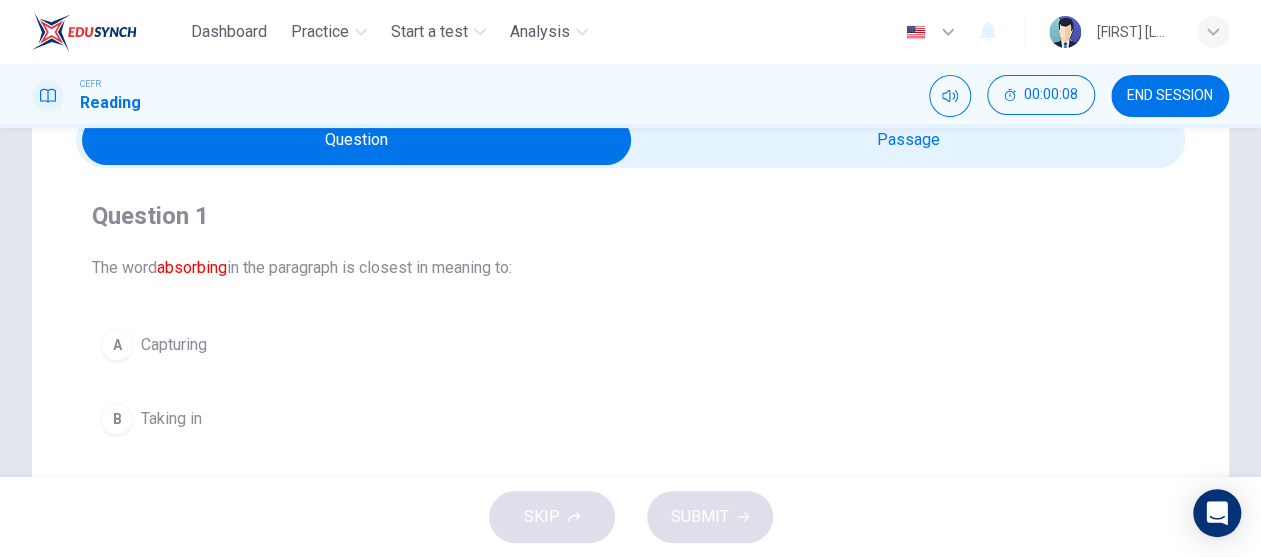 click at bounding box center [357, 140] 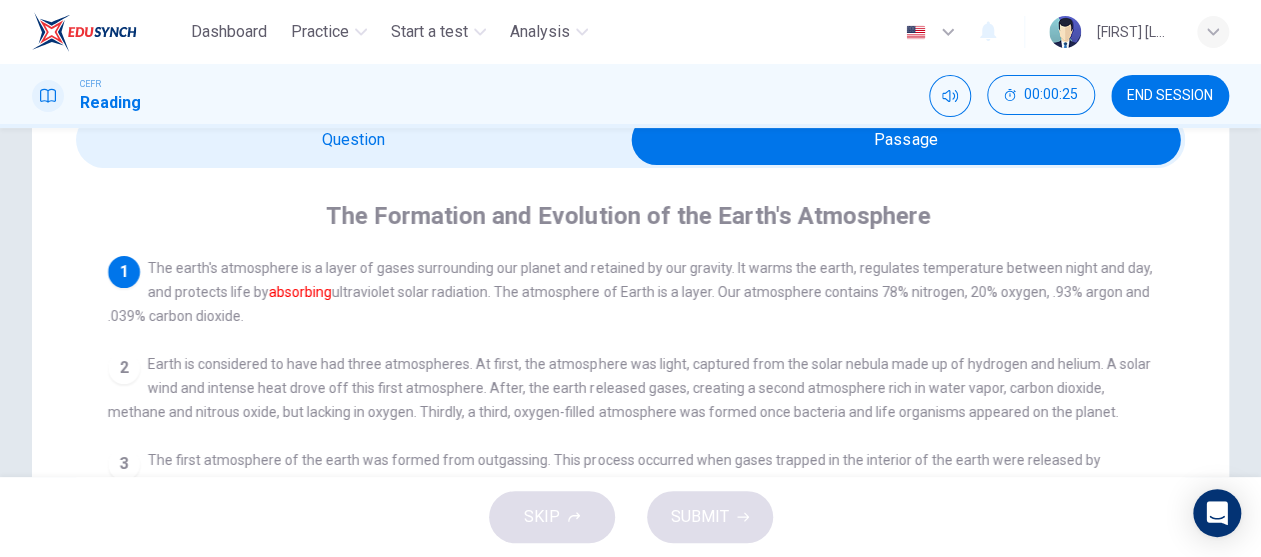 click at bounding box center (906, 140) 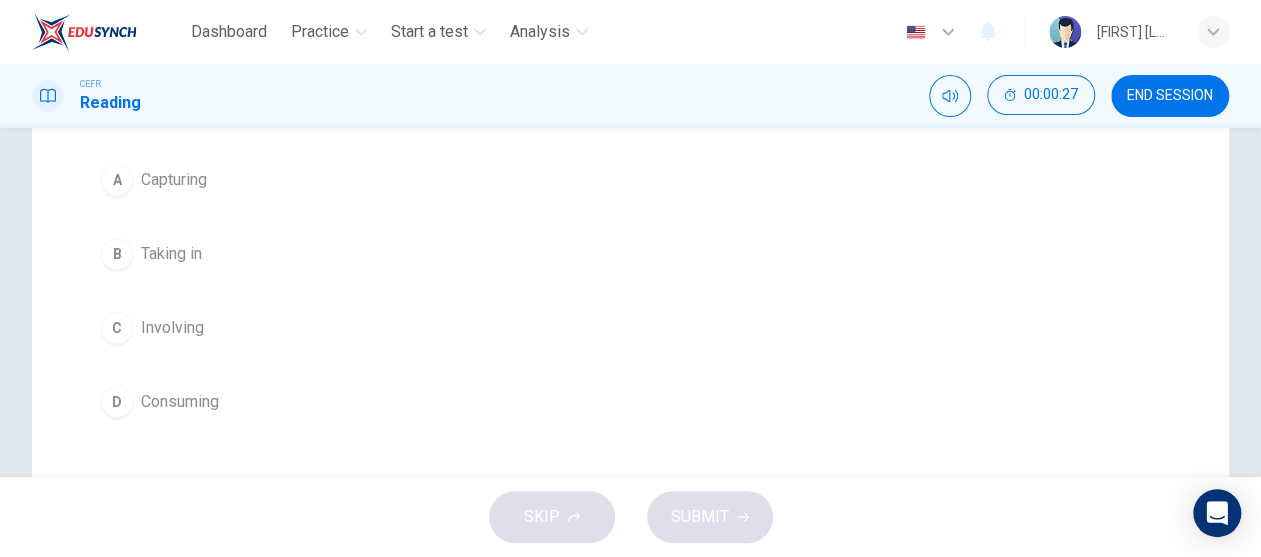scroll, scrollTop: 300, scrollLeft: 0, axis: vertical 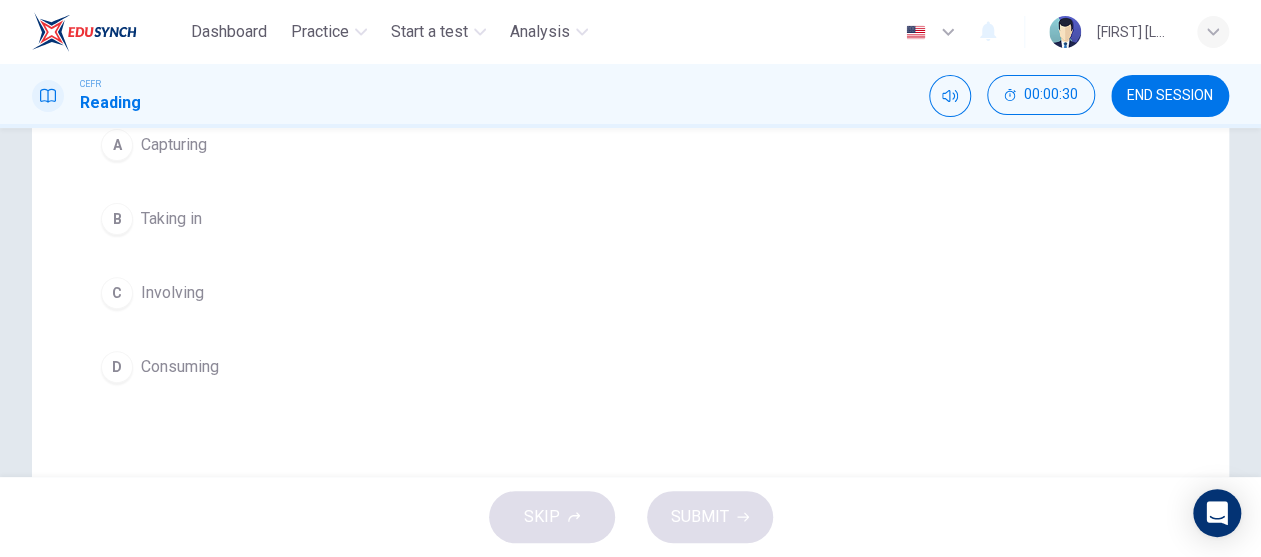 click on "Consuming" at bounding box center [174, 145] 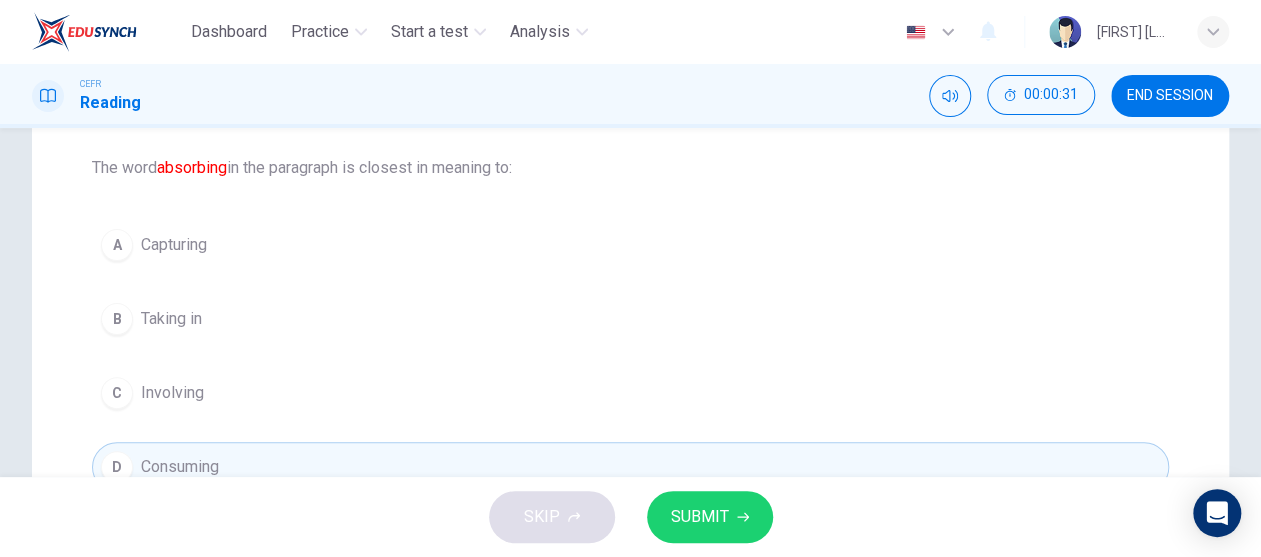 scroll, scrollTop: 300, scrollLeft: 0, axis: vertical 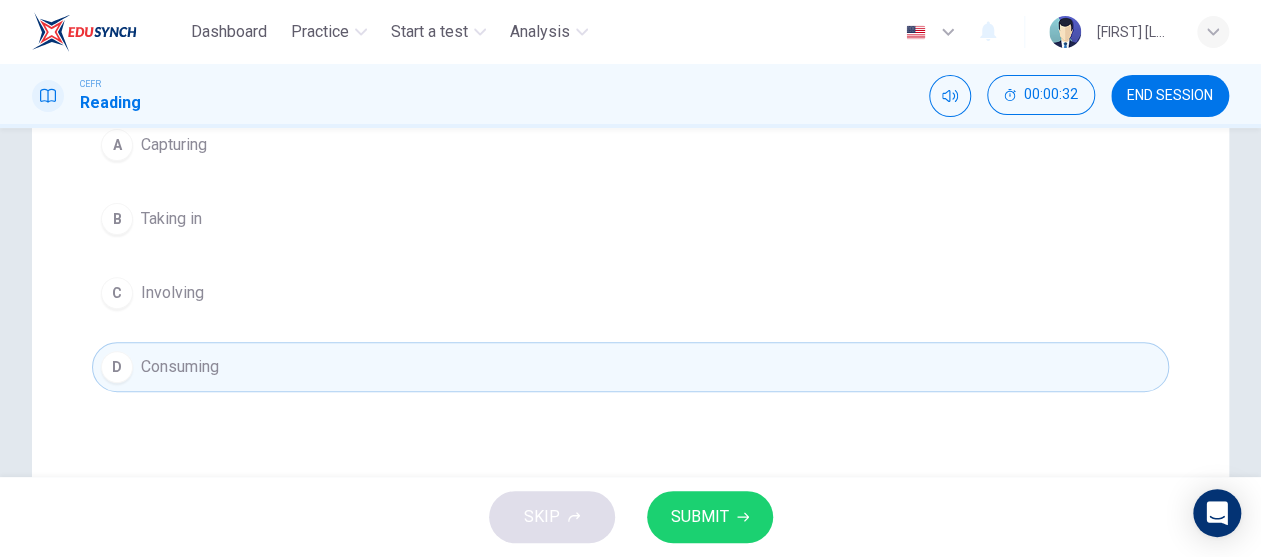 click at bounding box center [743, 517] 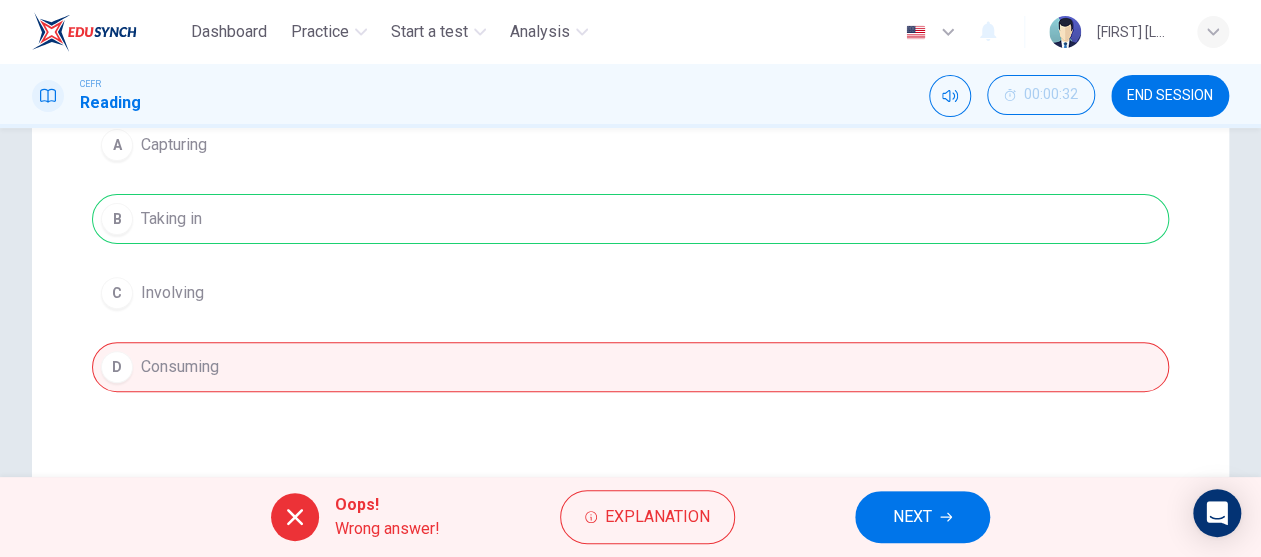 click on "NEXT" at bounding box center [912, 517] 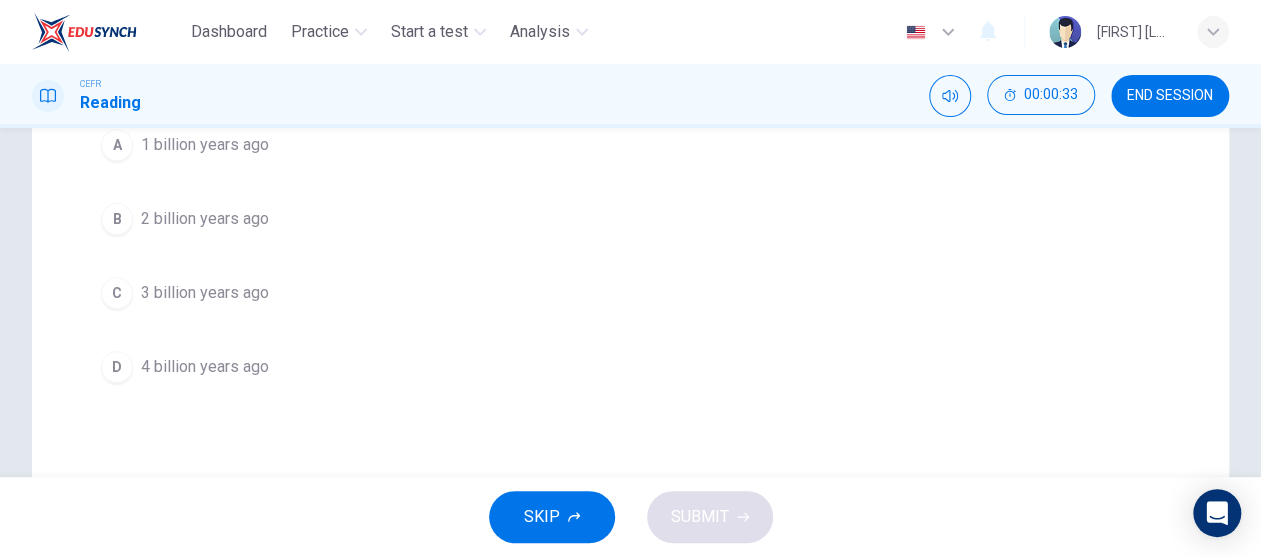 scroll, scrollTop: 100, scrollLeft: 0, axis: vertical 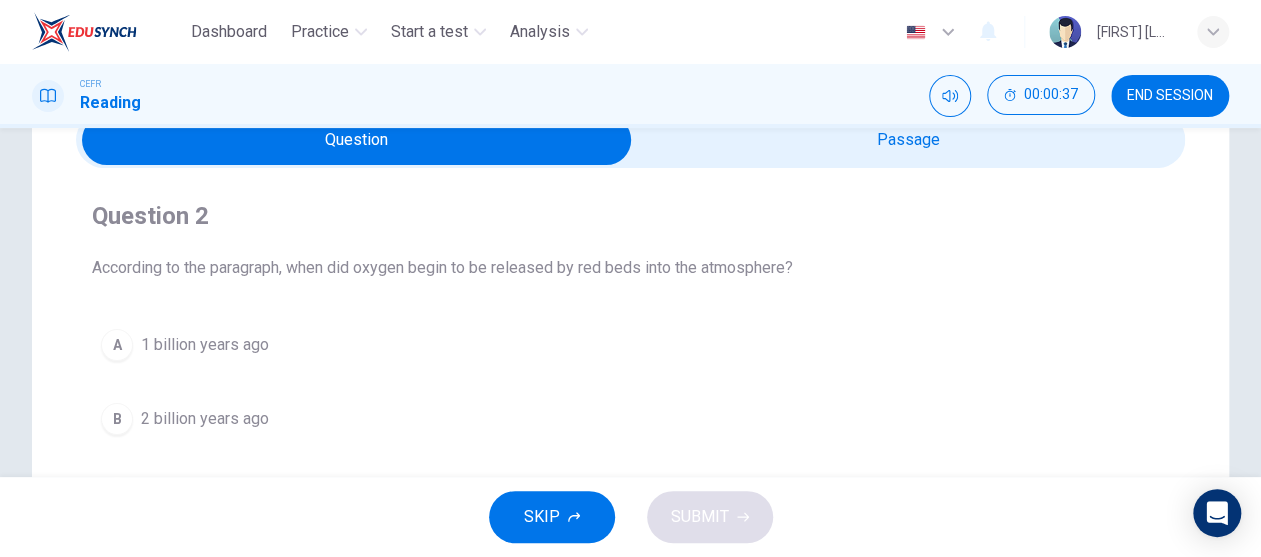 click at bounding box center [357, 140] 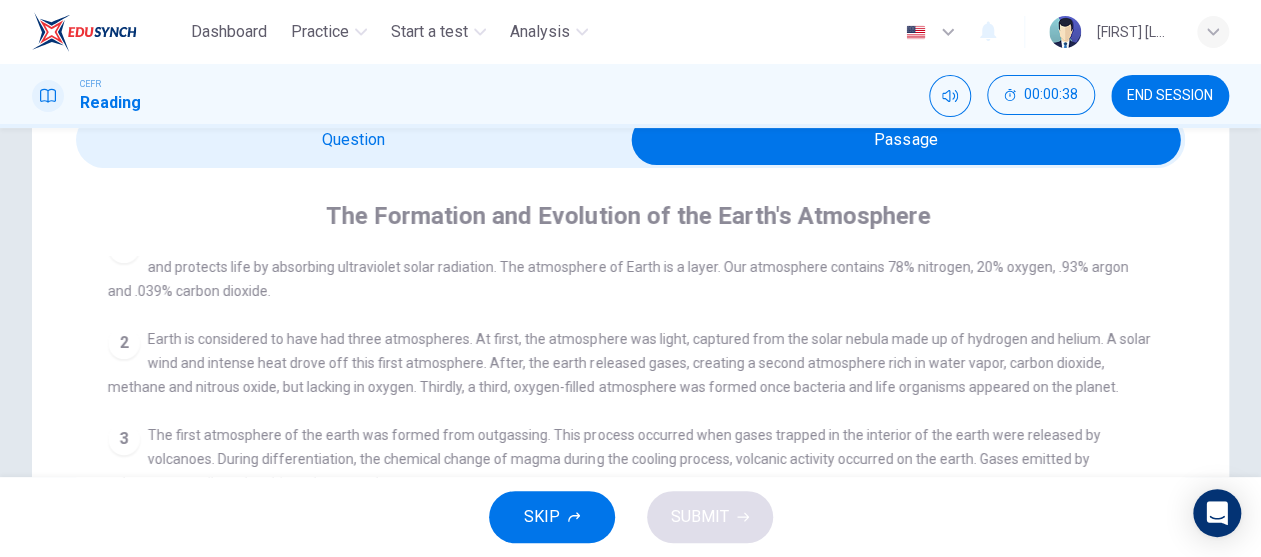 scroll, scrollTop: 47, scrollLeft: 0, axis: vertical 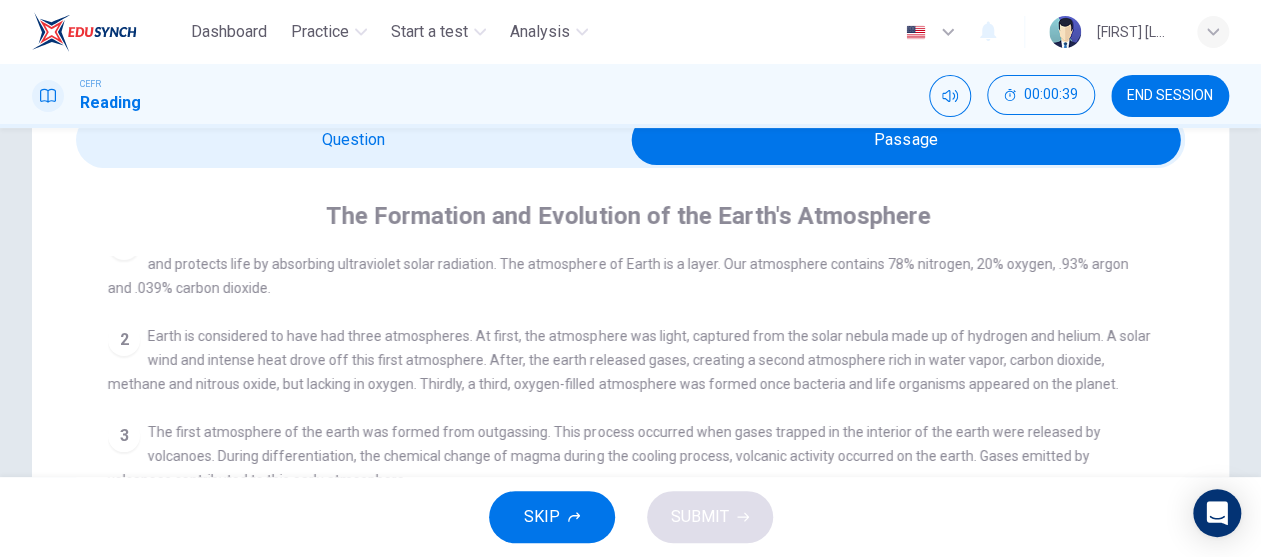 click at bounding box center [906, 140] 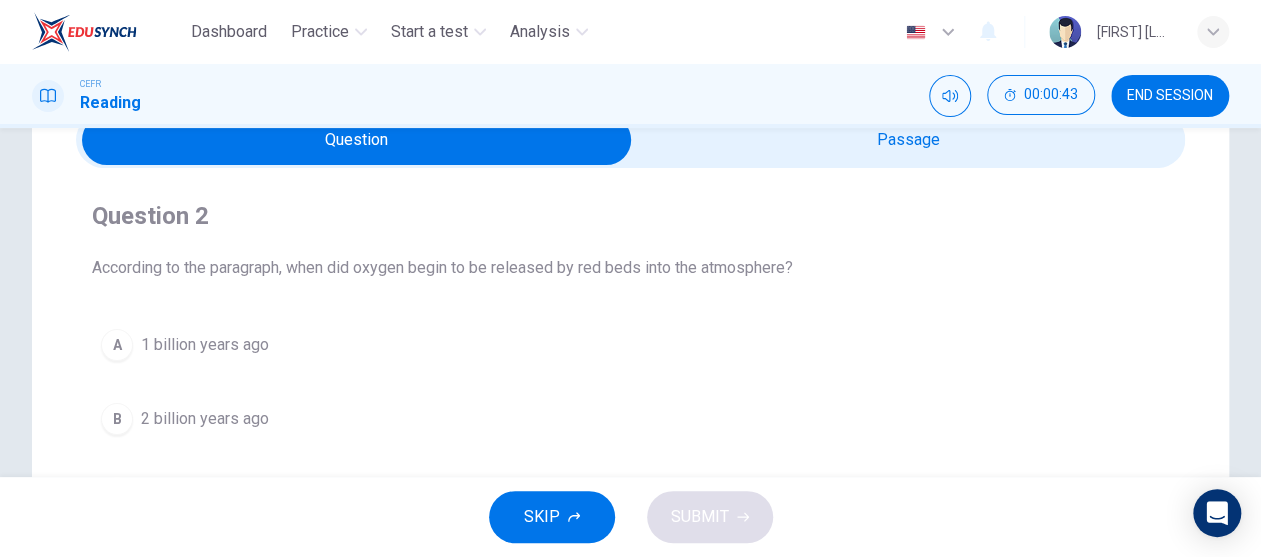 click at bounding box center (357, 140) 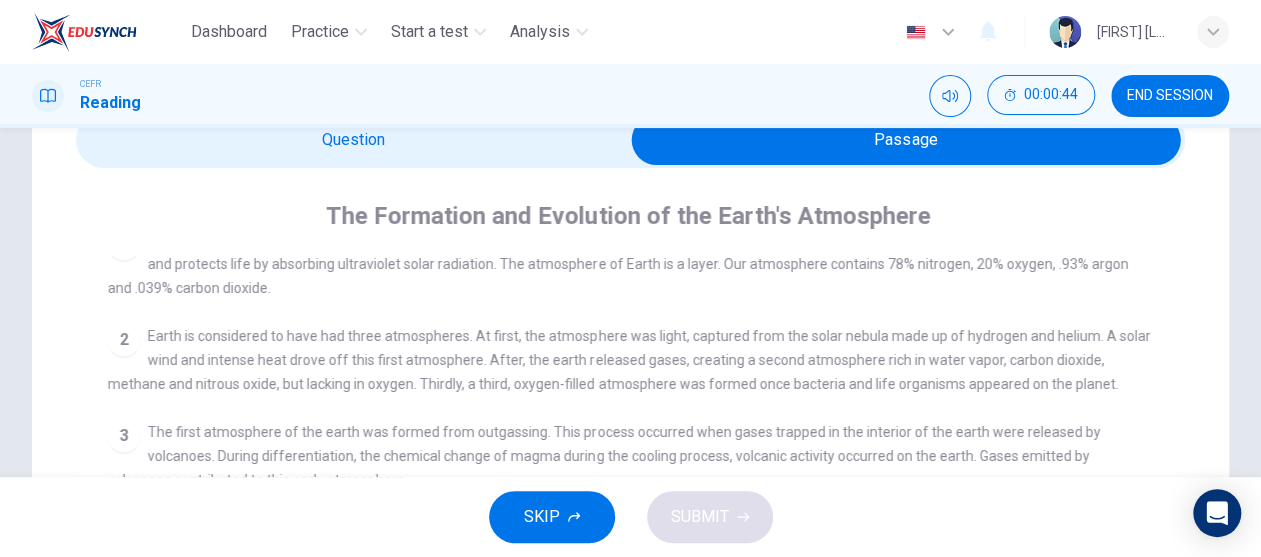 scroll, scrollTop: 200, scrollLeft: 0, axis: vertical 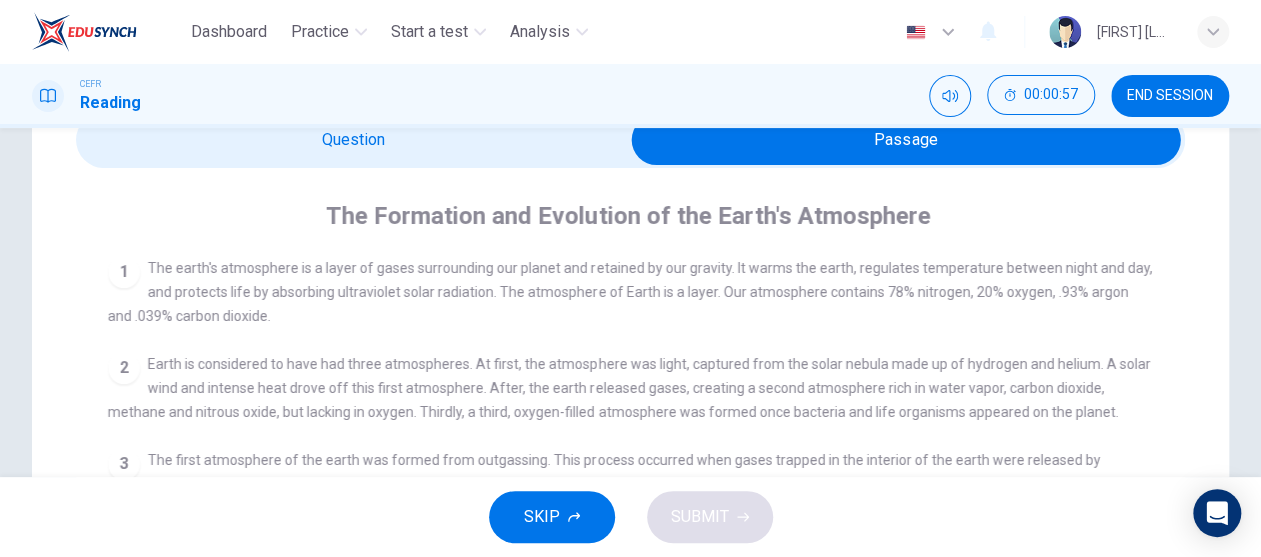 click at bounding box center [906, 140] 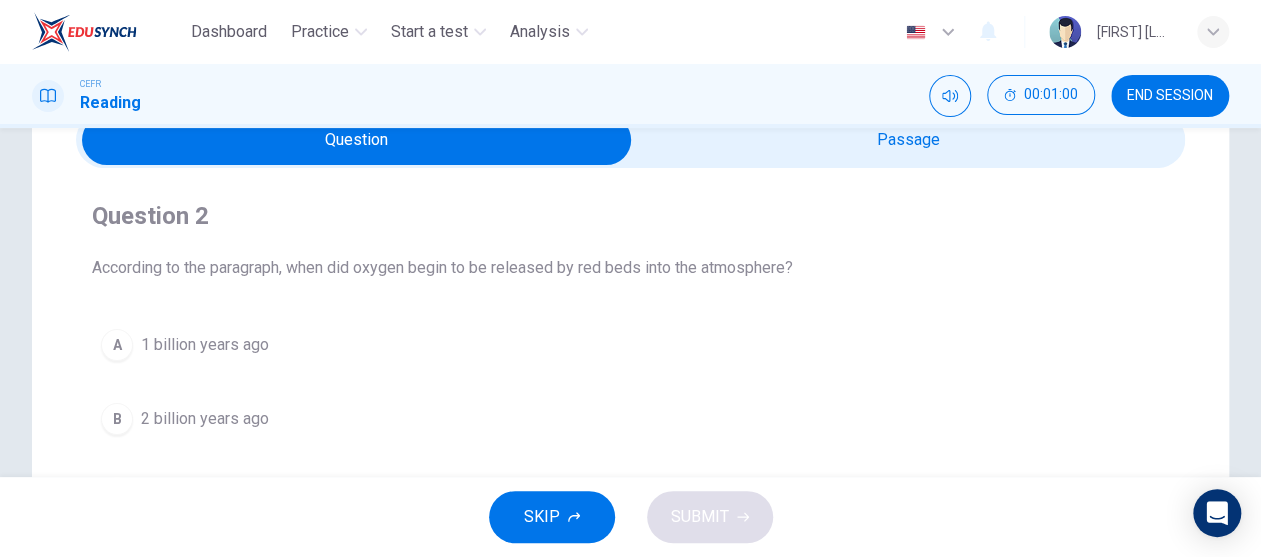 click at bounding box center (357, 140) 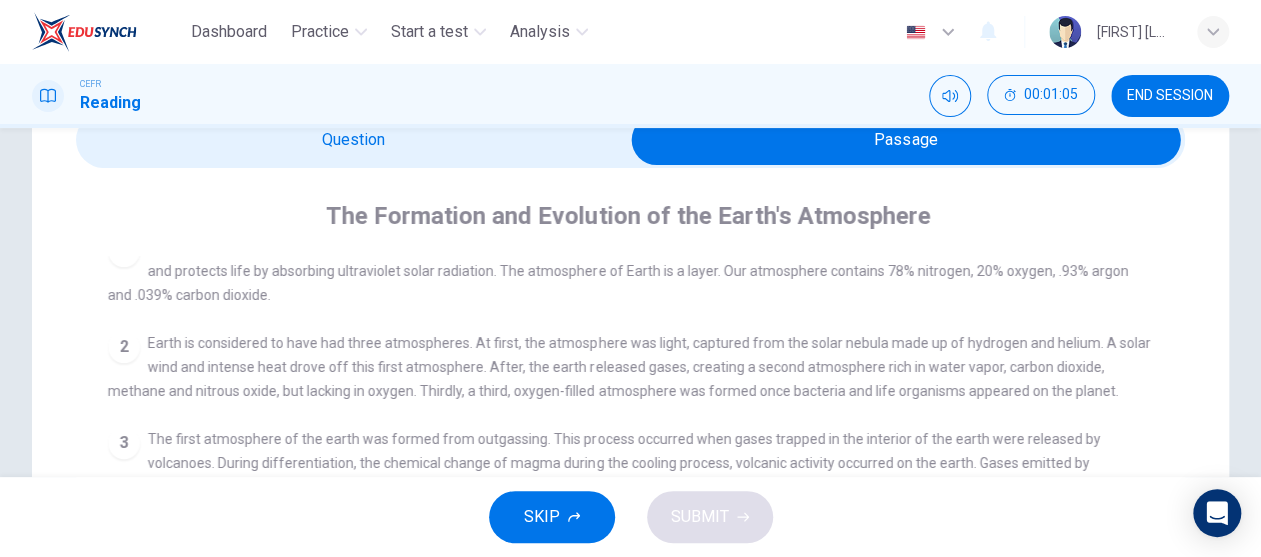 scroll, scrollTop: 0, scrollLeft: 0, axis: both 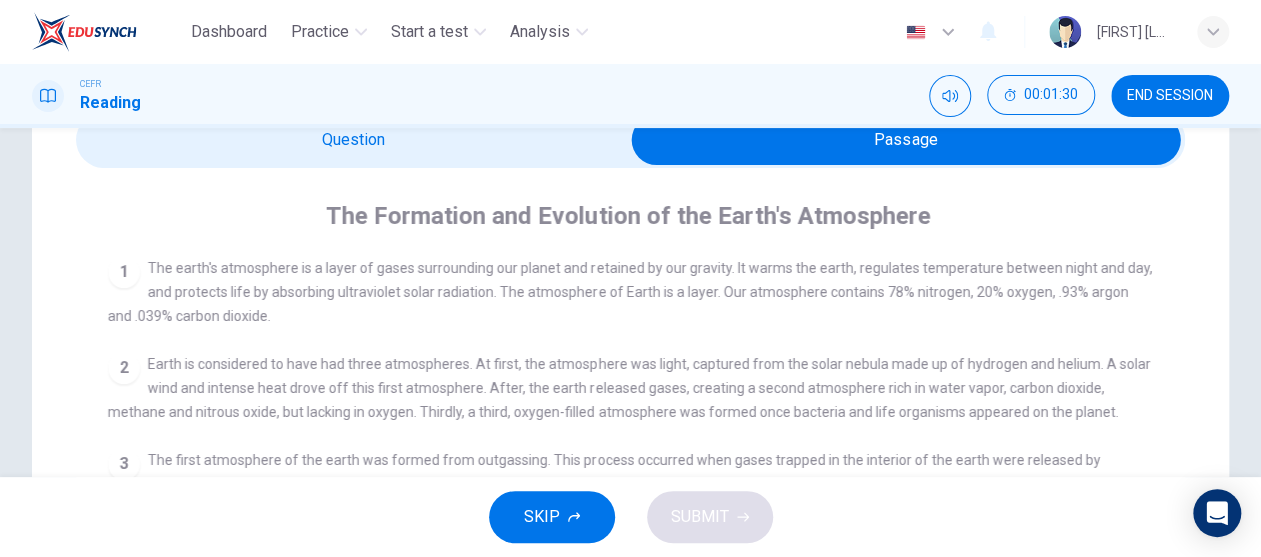 click at bounding box center (906, 140) 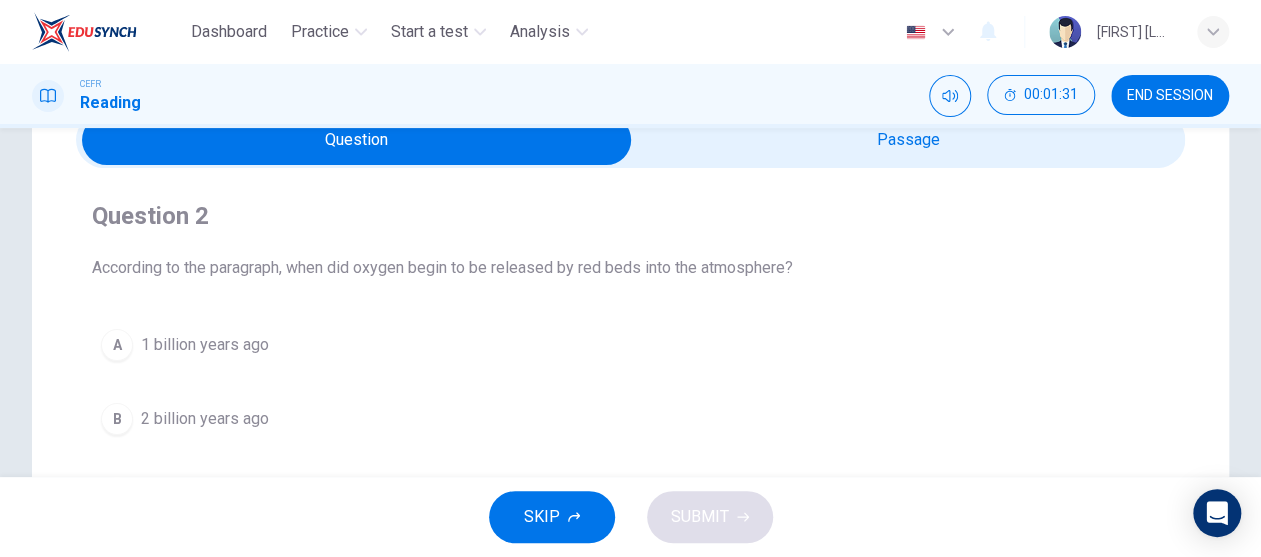click at bounding box center (357, 140) 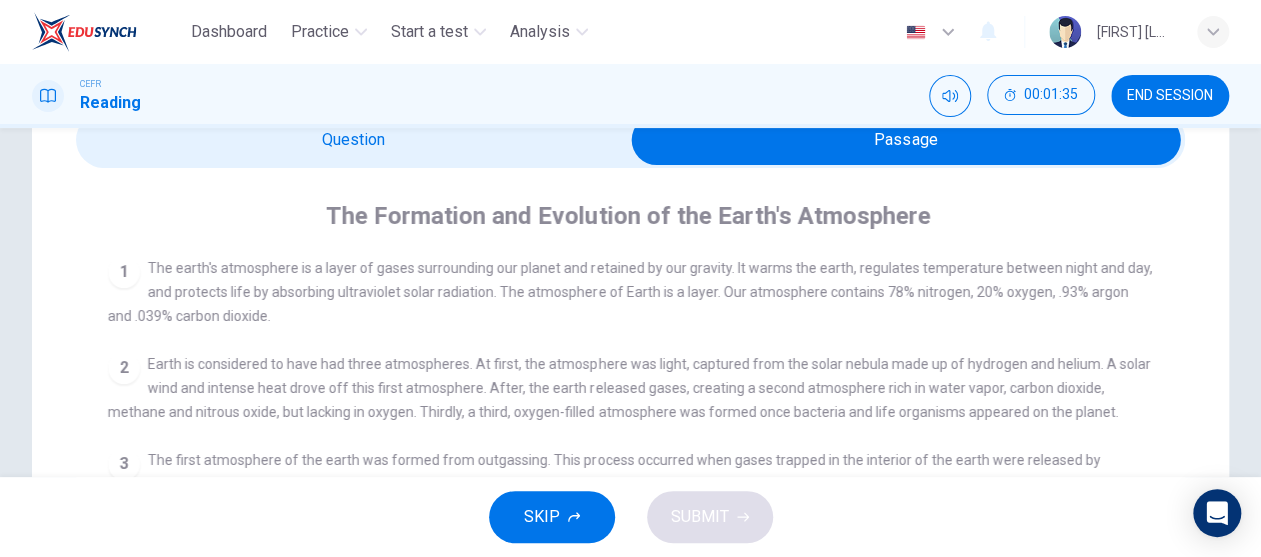 click at bounding box center [906, 140] 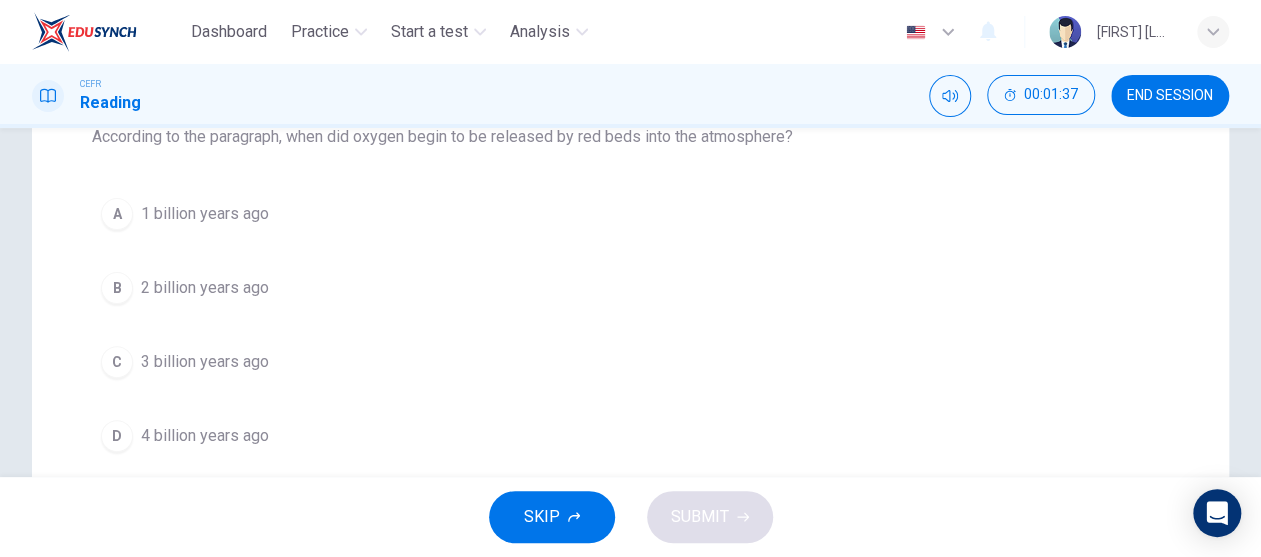 scroll, scrollTop: 100, scrollLeft: 0, axis: vertical 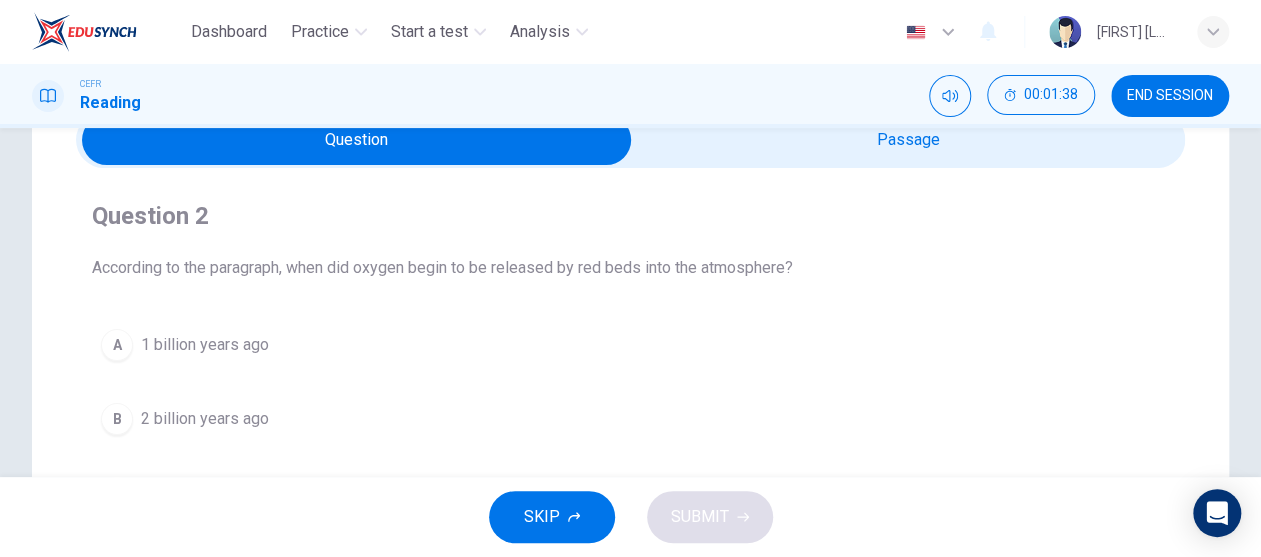 click at bounding box center (357, 140) 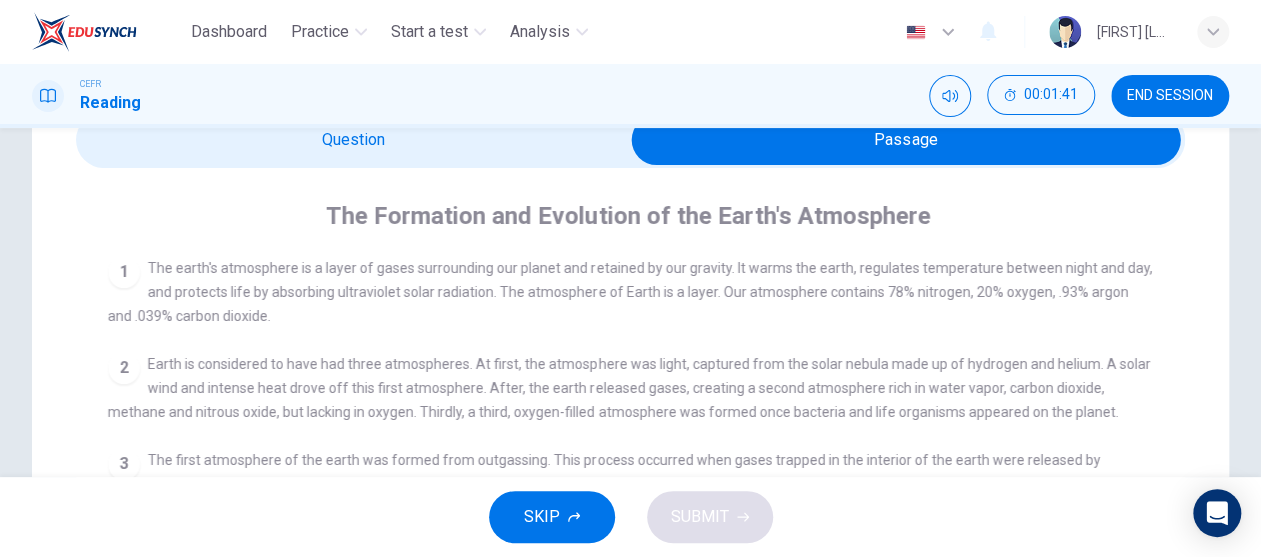 scroll, scrollTop: 47, scrollLeft: 0, axis: vertical 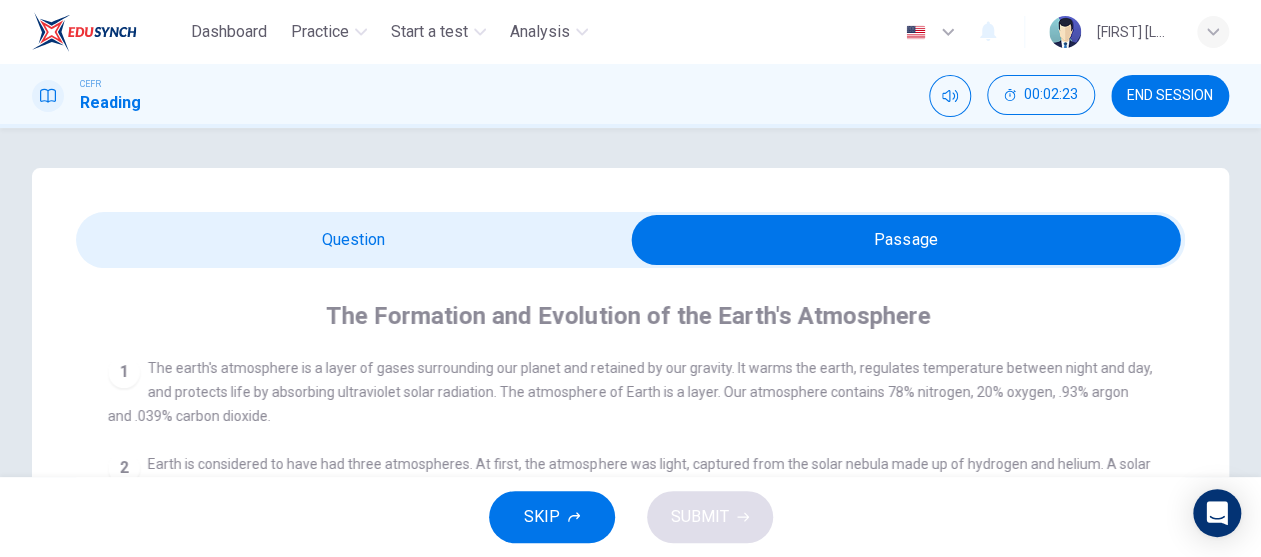click at bounding box center (906, 240) 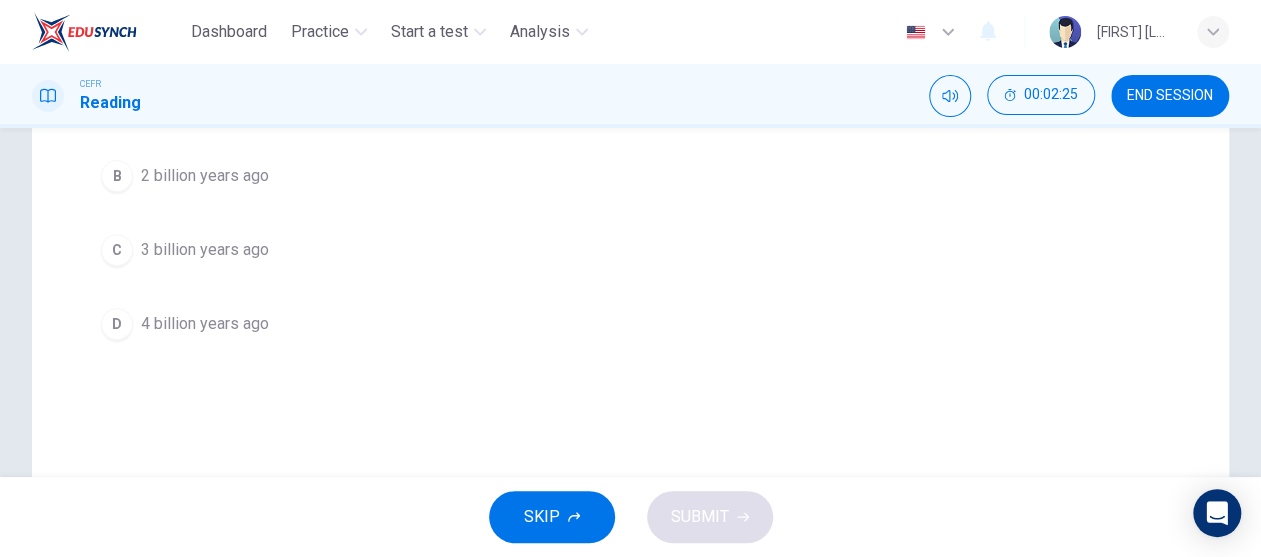 scroll, scrollTop: 300, scrollLeft: 0, axis: vertical 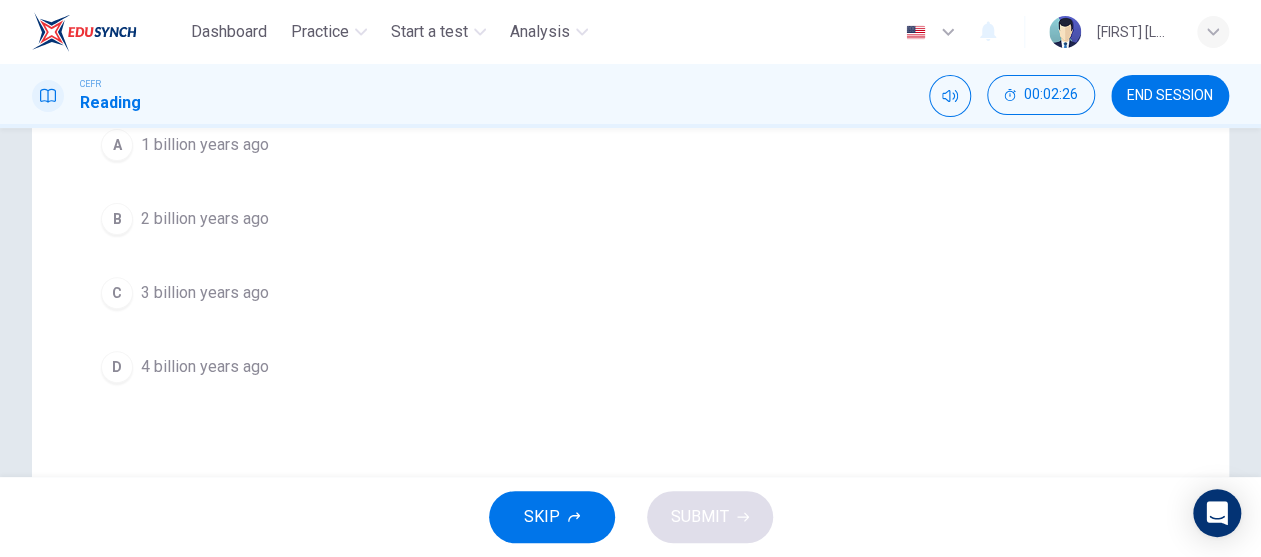 click on "1 billion years ago" at bounding box center [205, 145] 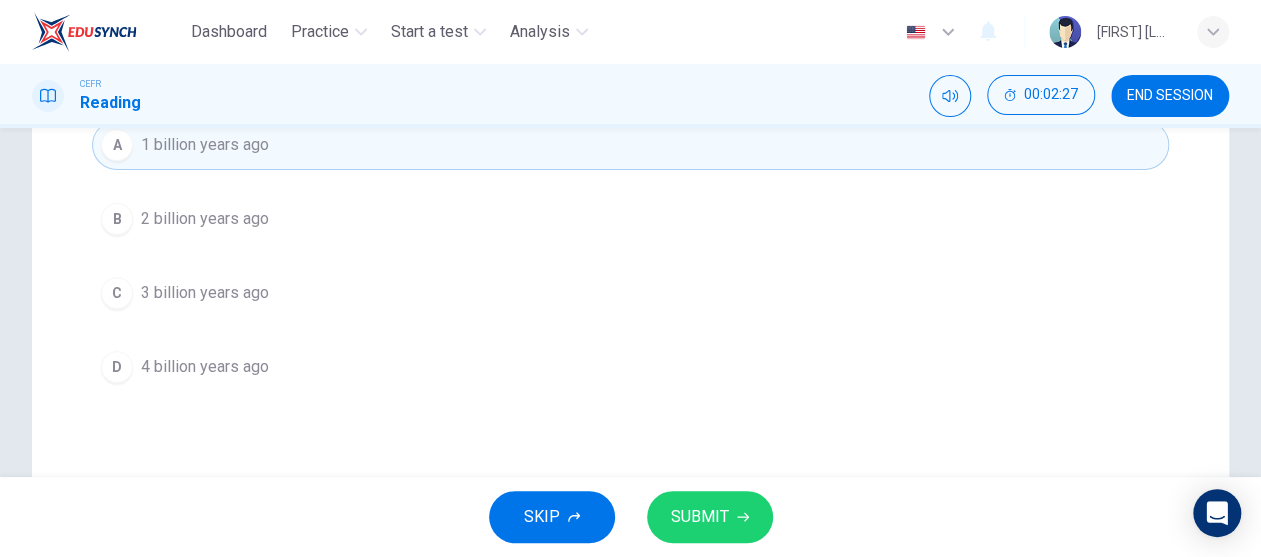 click on "SUBMIT" at bounding box center (700, 517) 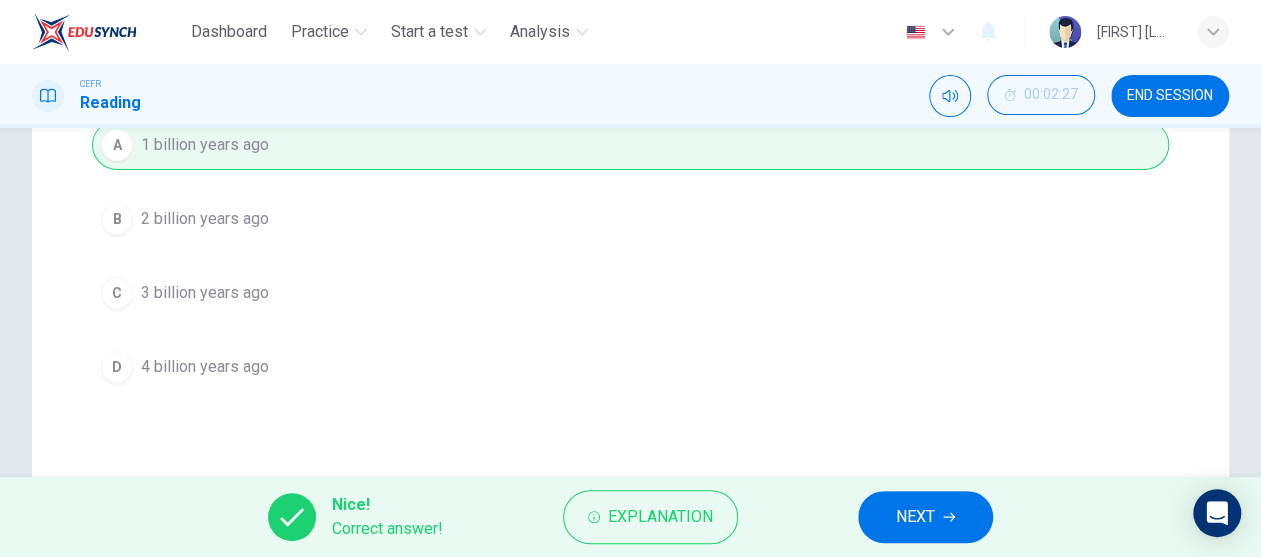 click on "NEXT" at bounding box center [915, 517] 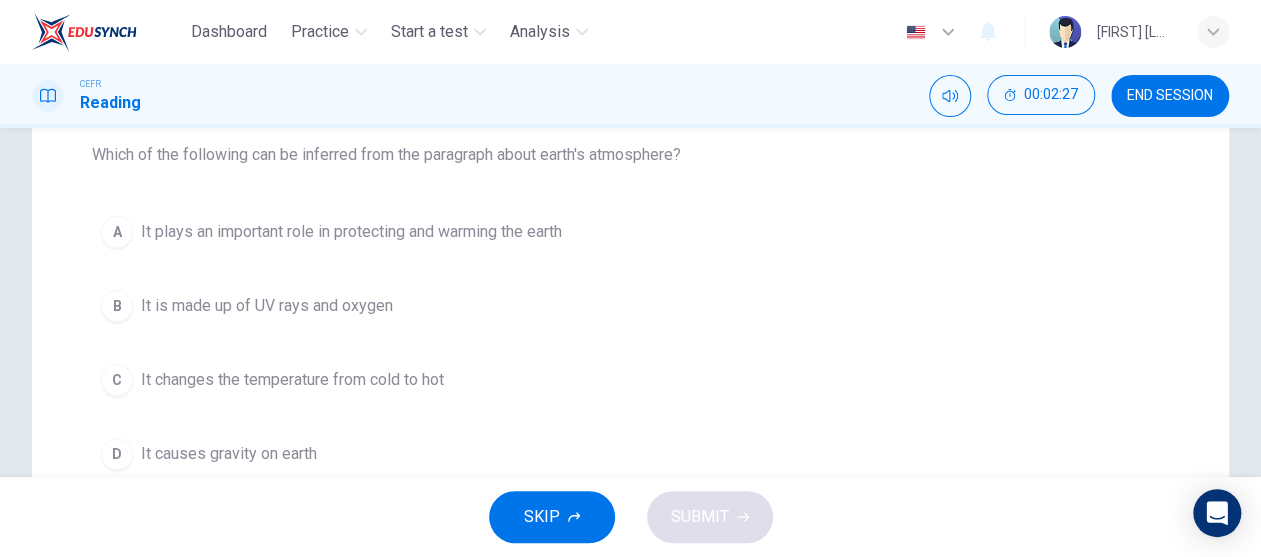 scroll, scrollTop: 0, scrollLeft: 0, axis: both 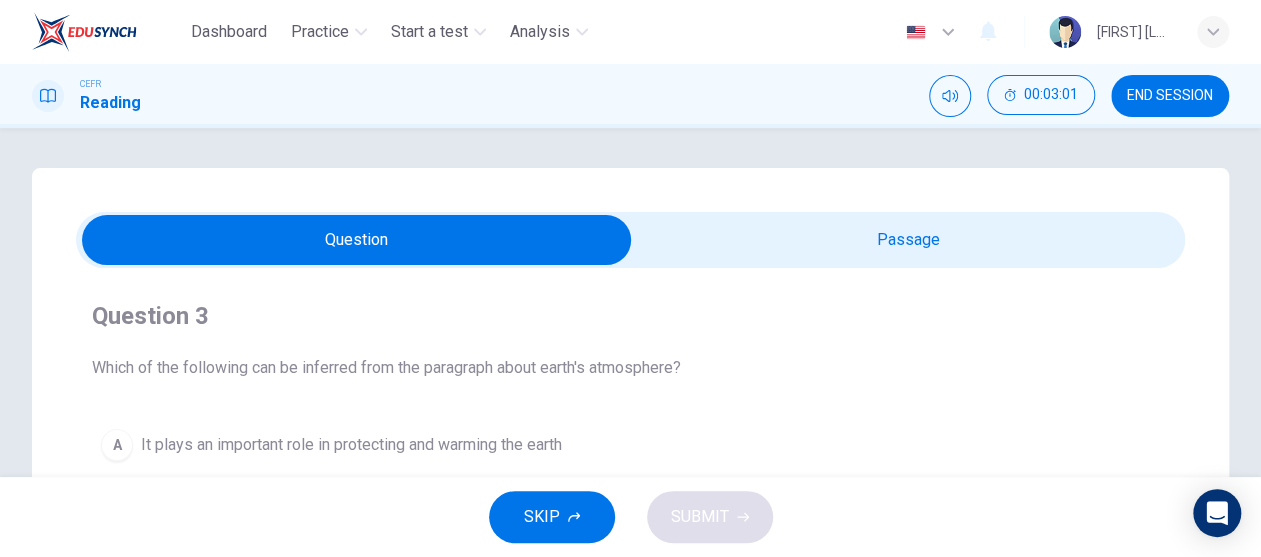 click at bounding box center [357, 240] 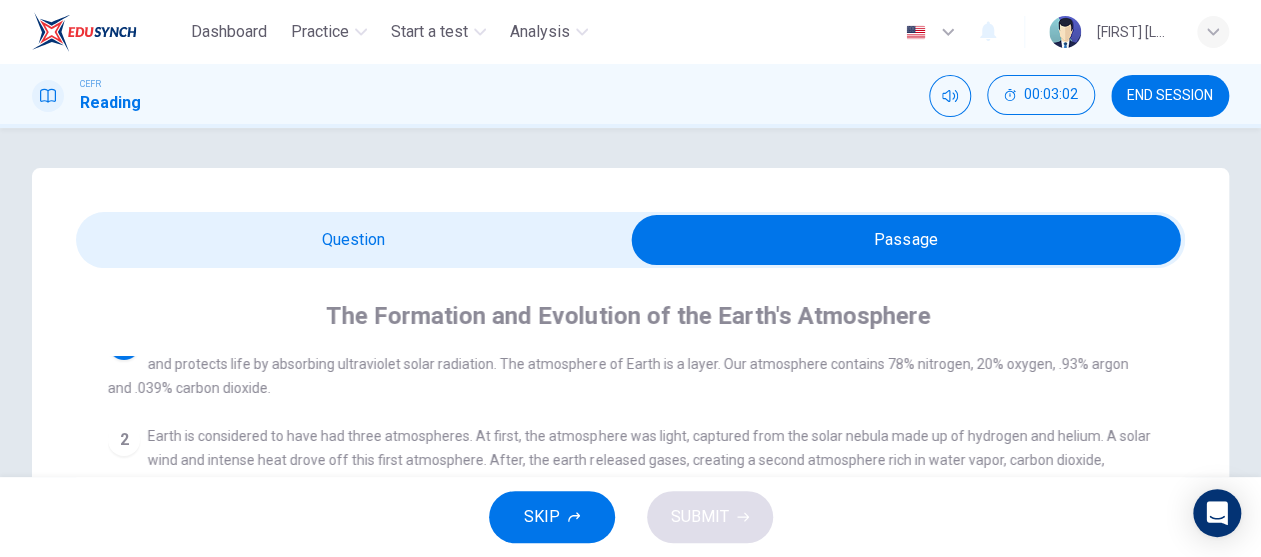 scroll, scrollTop: 0, scrollLeft: 0, axis: both 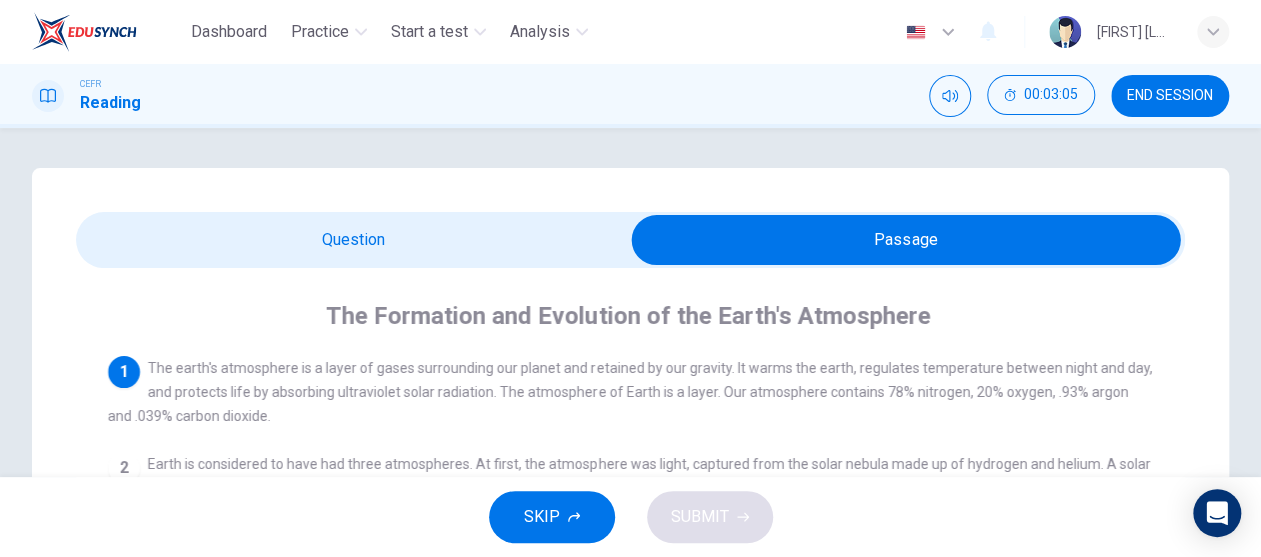 click at bounding box center [906, 240] 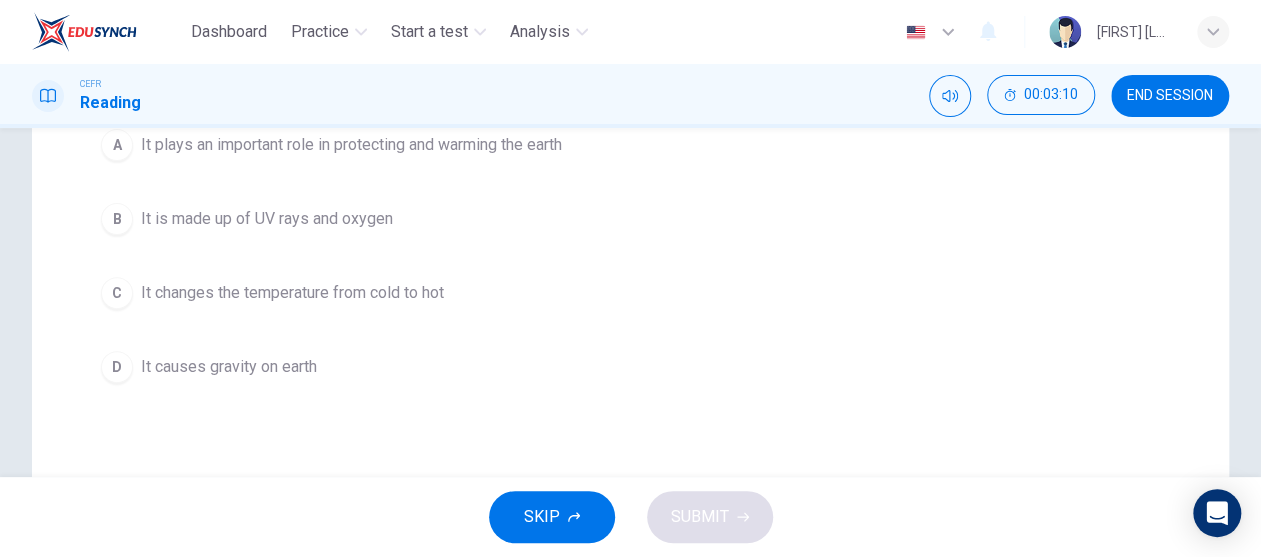 scroll, scrollTop: 0, scrollLeft: 0, axis: both 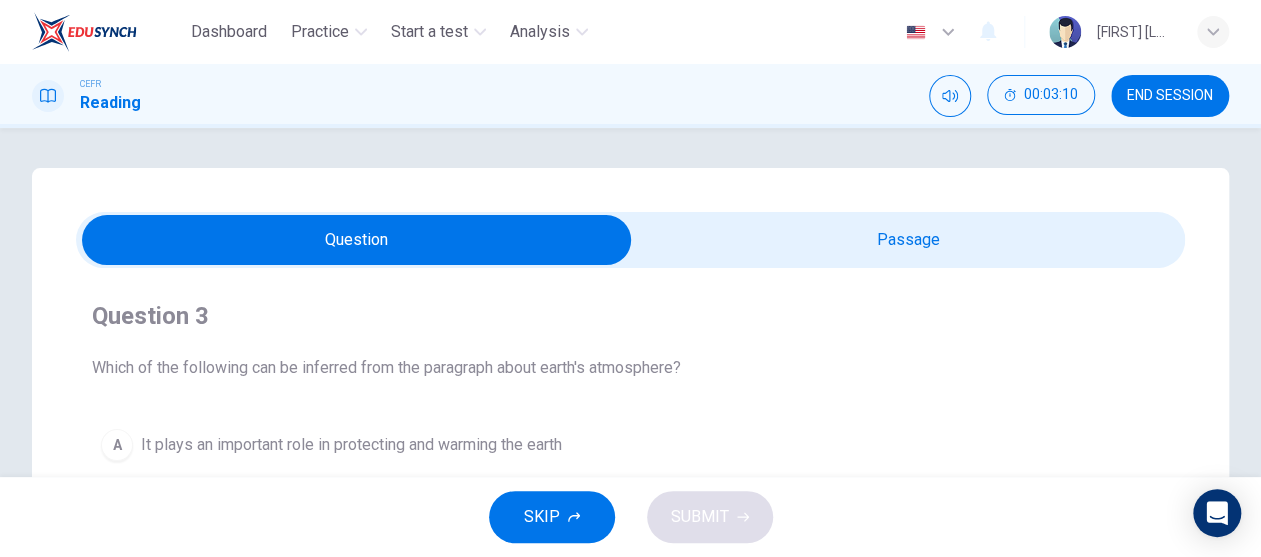 click at bounding box center [357, 240] 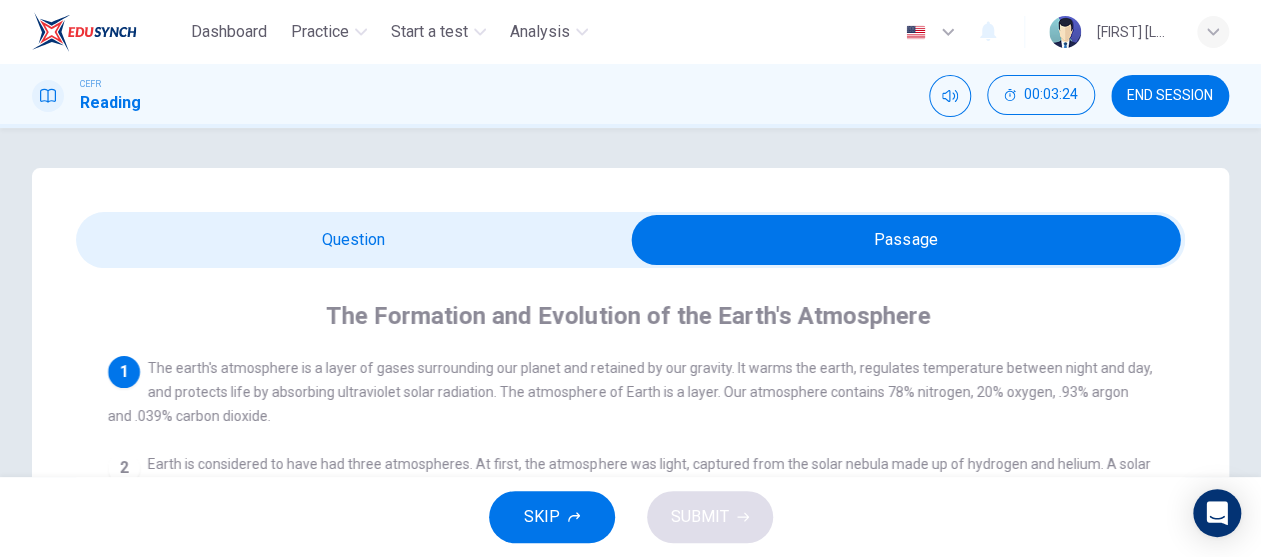 click at bounding box center [906, 240] 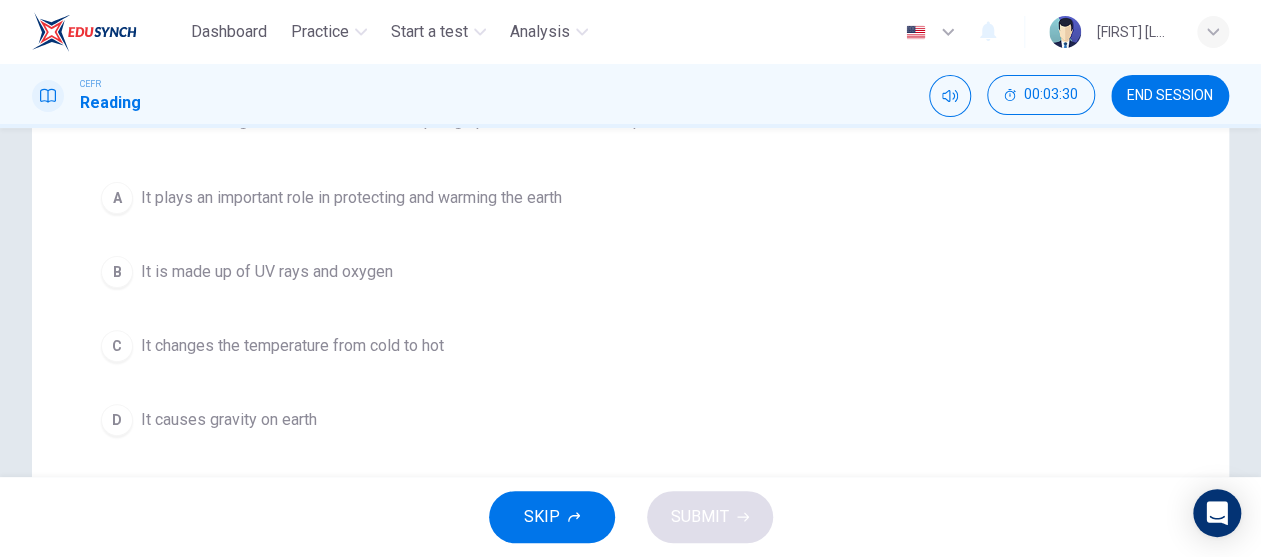 scroll, scrollTop: 200, scrollLeft: 0, axis: vertical 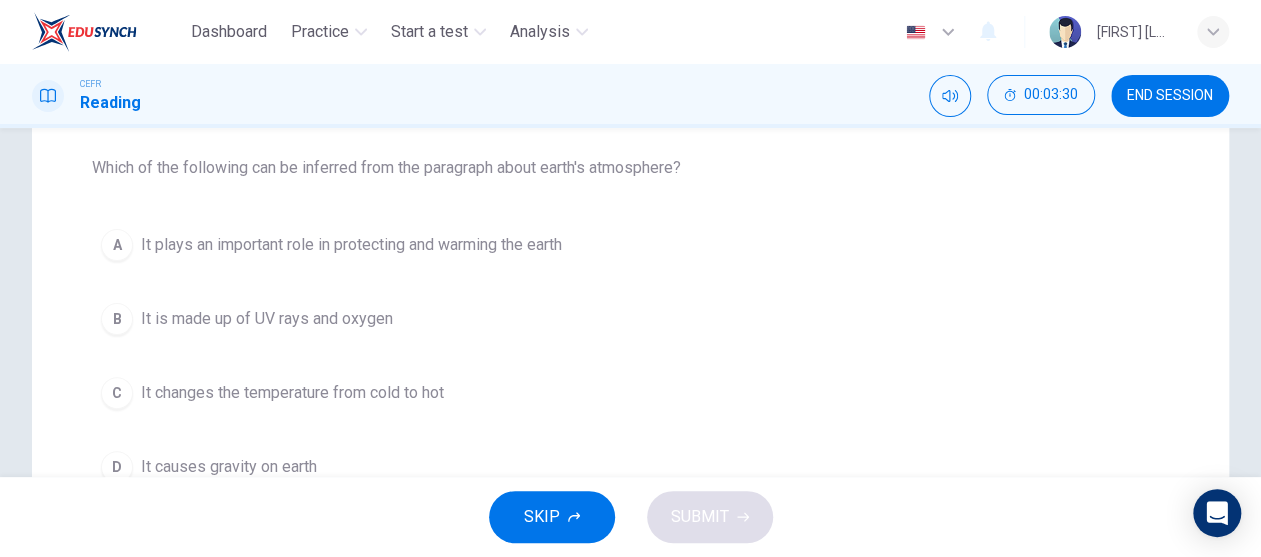 click on "A It plays an important role in protecting and warming the earth" at bounding box center (630, 245) 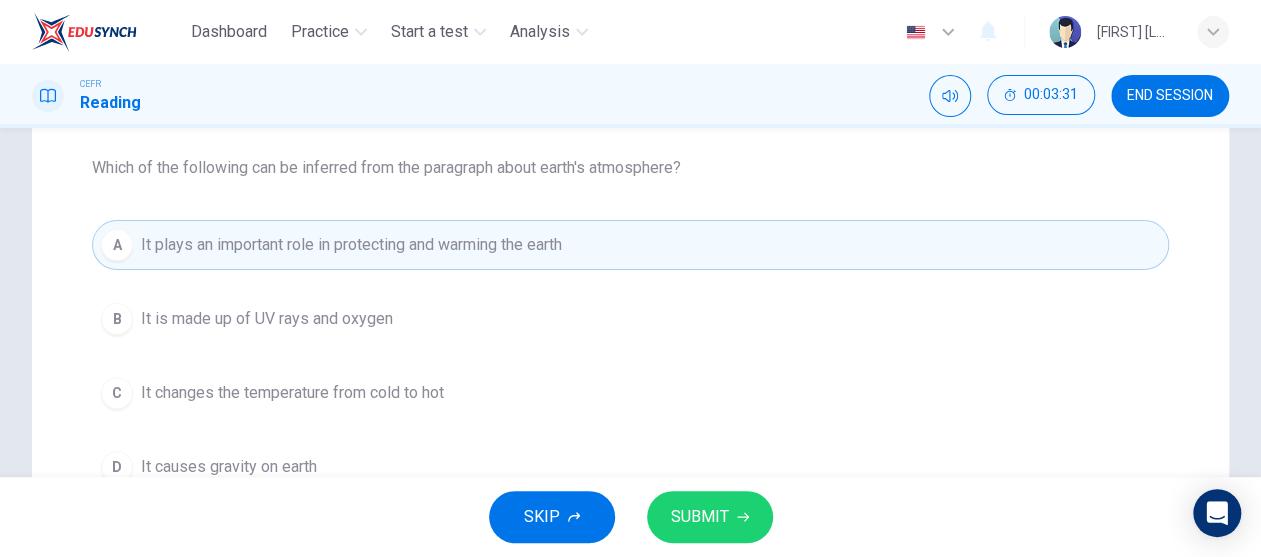 click on "SUBMIT" at bounding box center [700, 517] 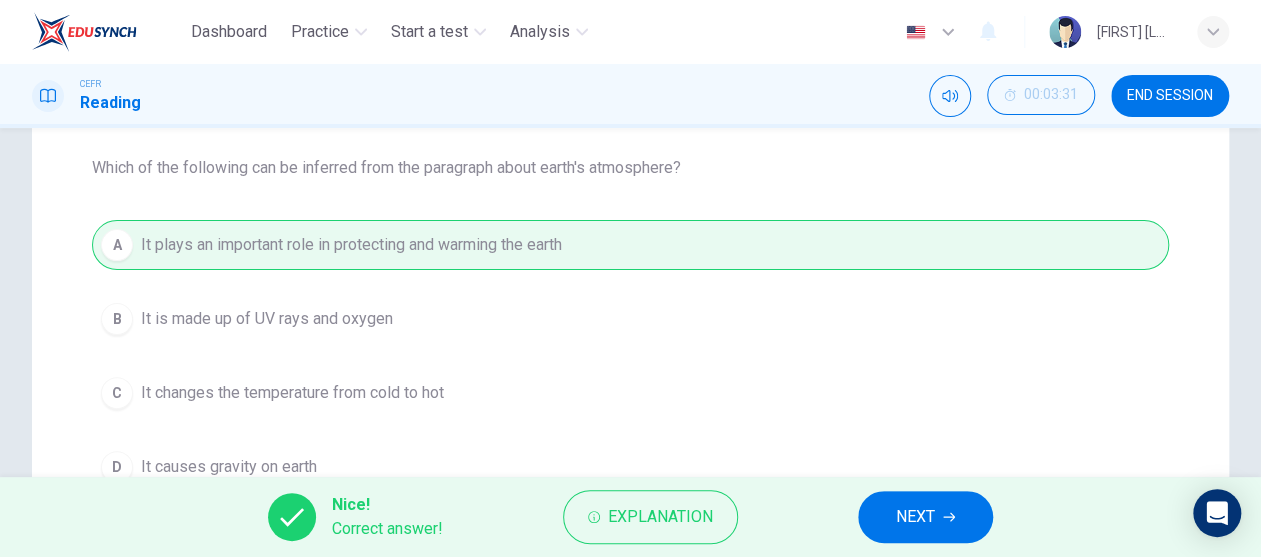 click on "NEXT" at bounding box center (925, 517) 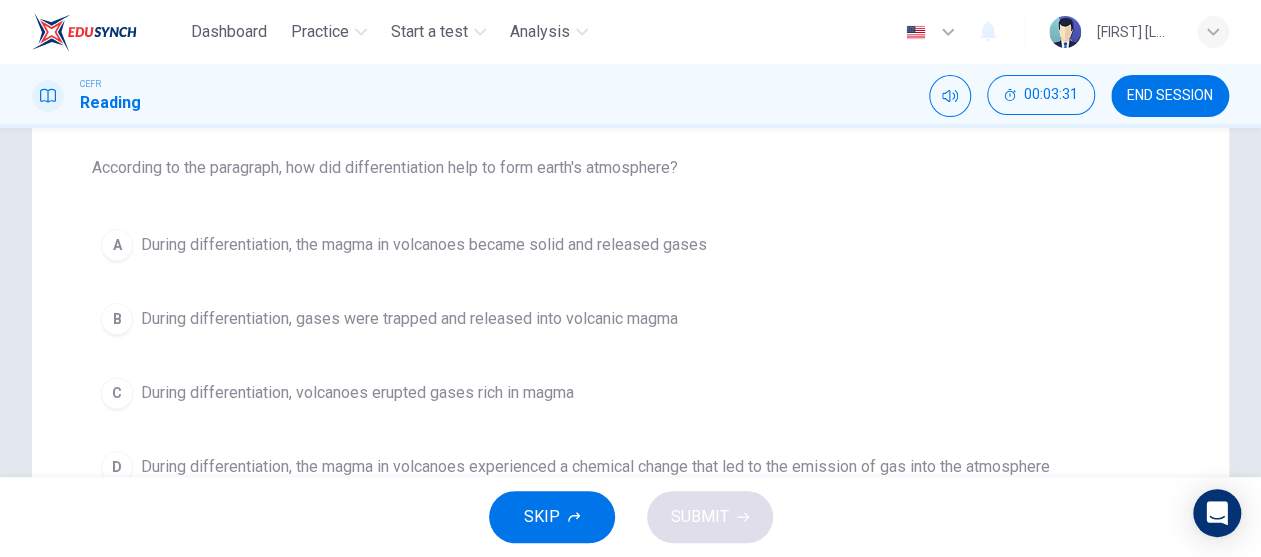 click on "SKIP SUBMIT" at bounding box center [630, 517] 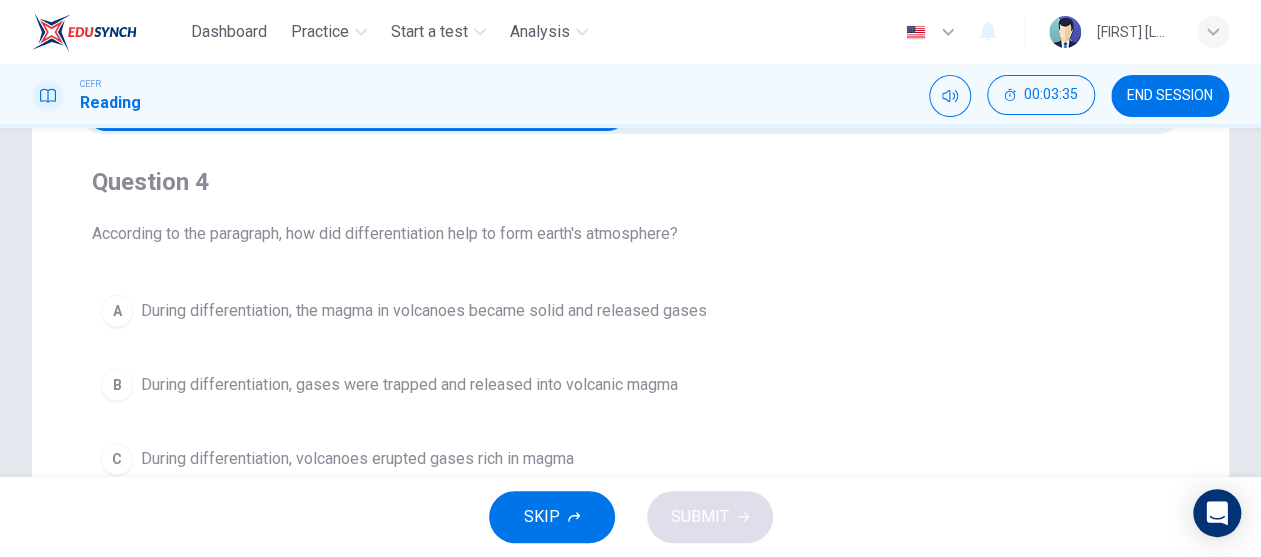 scroll, scrollTop: 100, scrollLeft: 0, axis: vertical 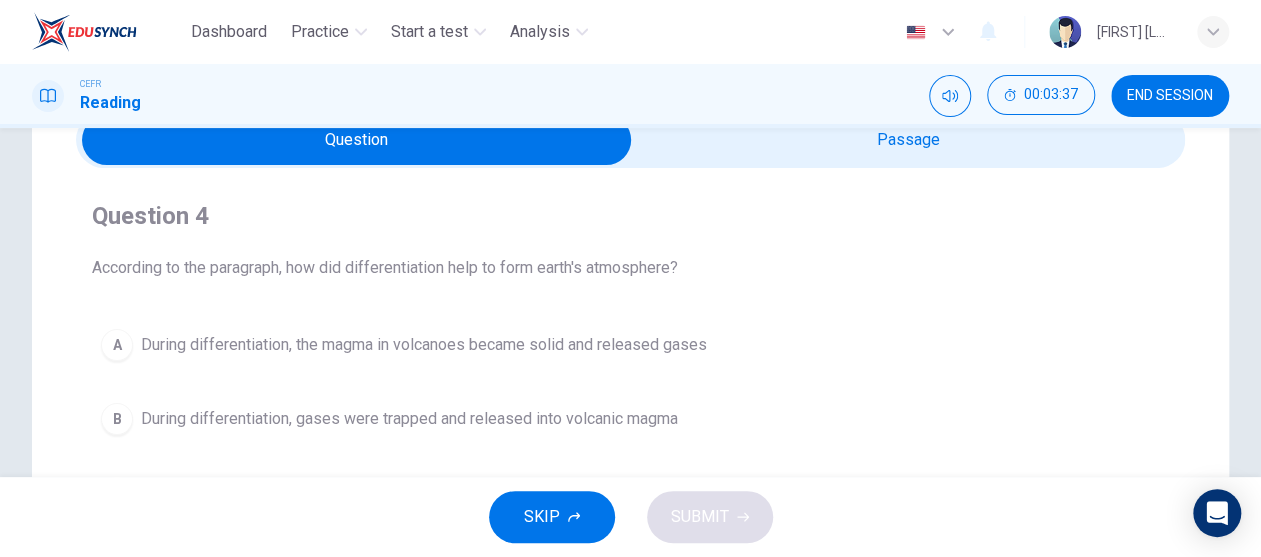 click at bounding box center [357, 140] 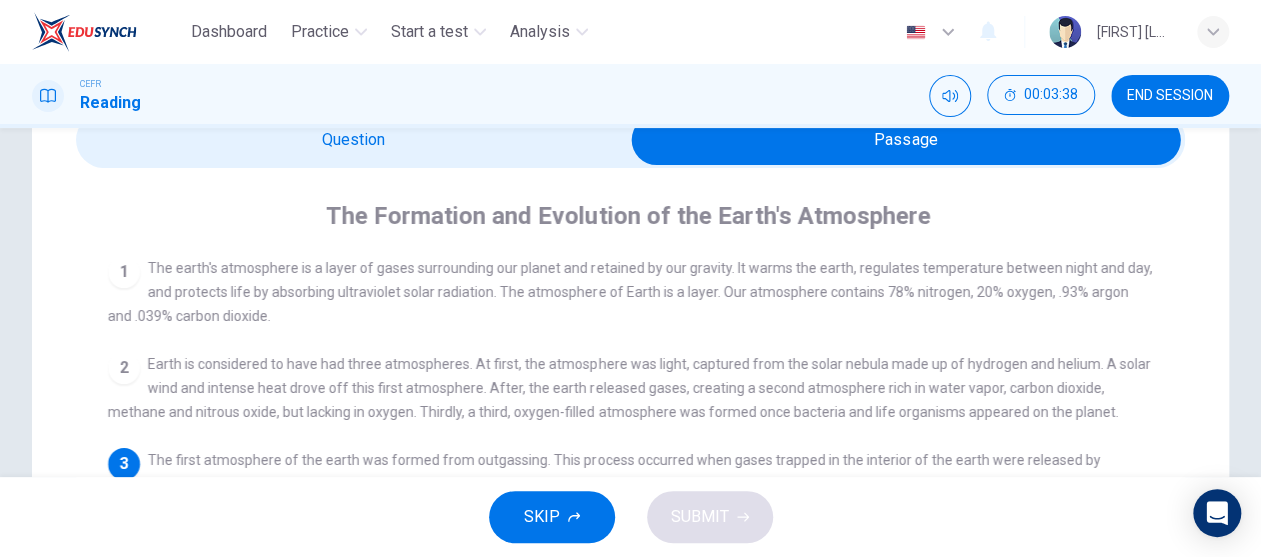 scroll, scrollTop: 47, scrollLeft: 0, axis: vertical 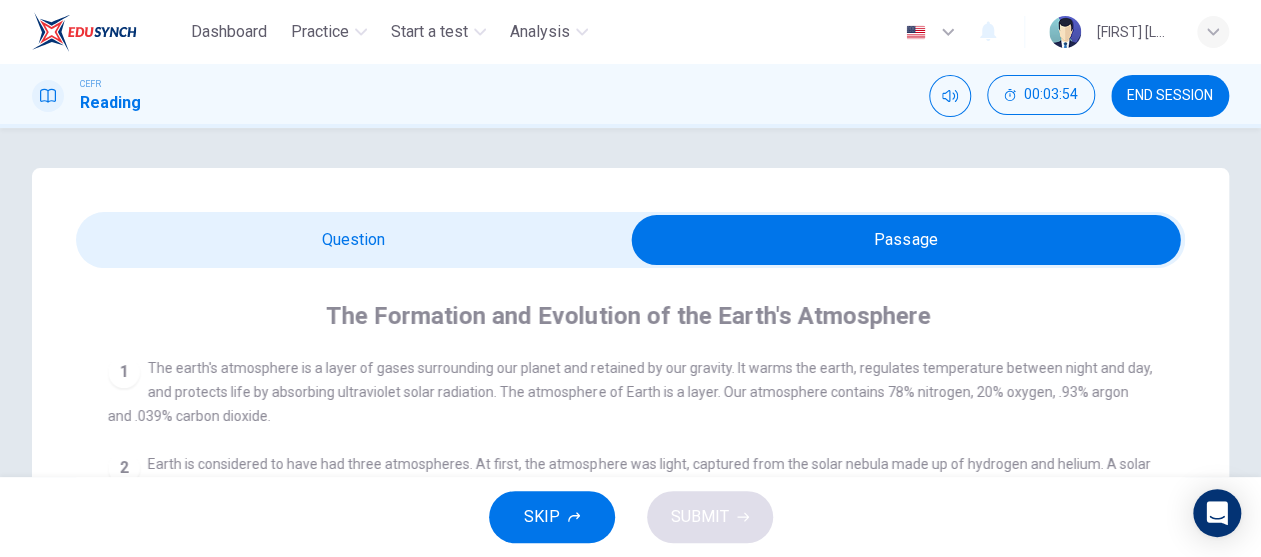 click at bounding box center [906, 240] 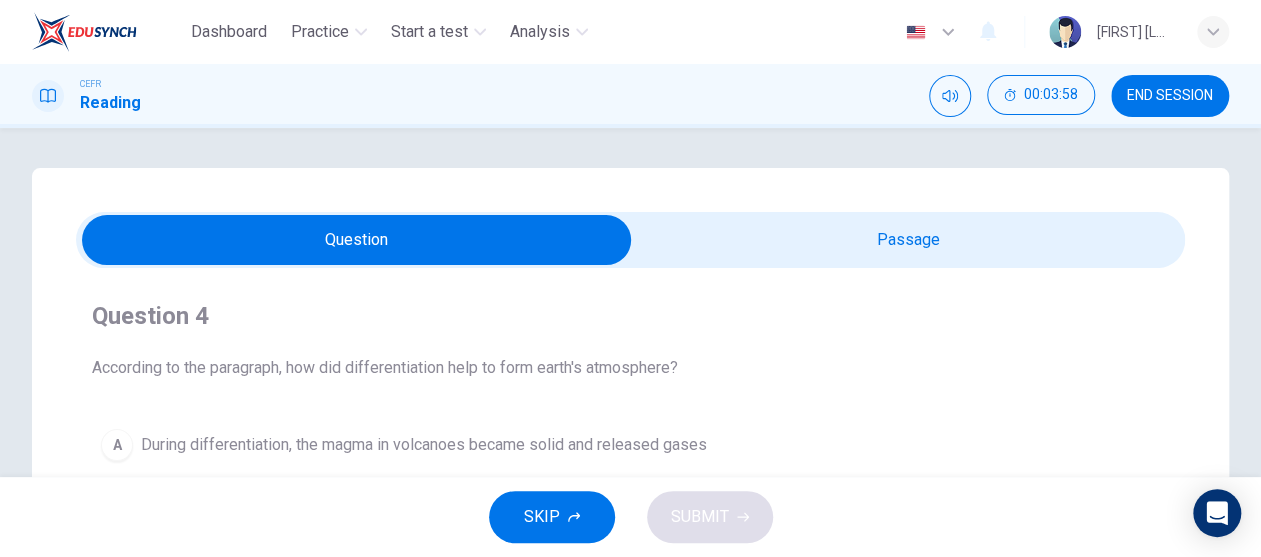 click at bounding box center (357, 240) 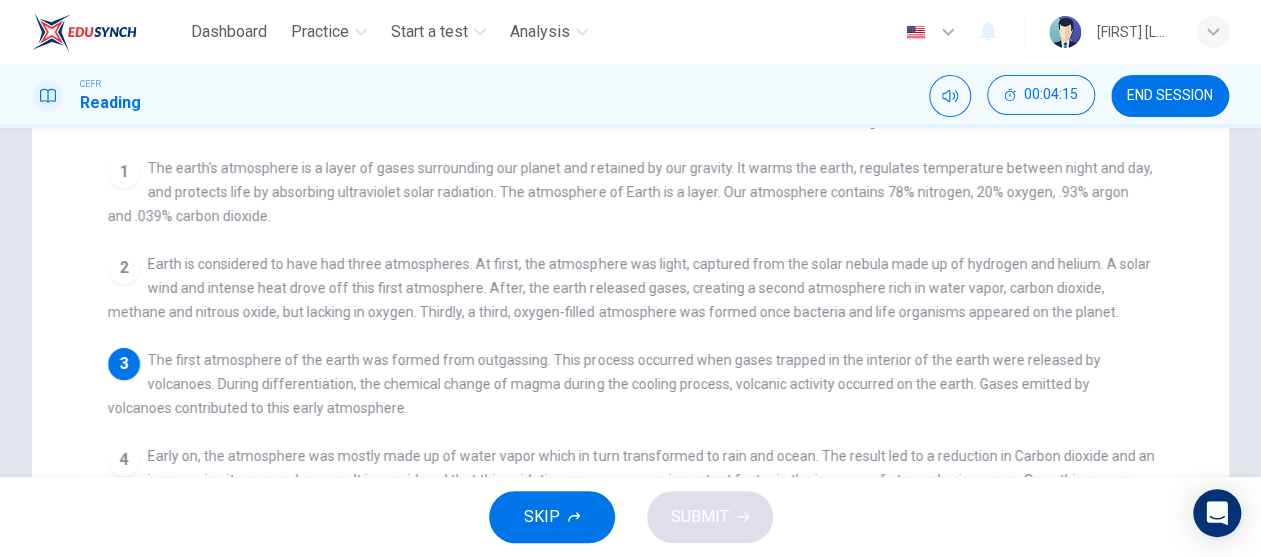 scroll, scrollTop: 0, scrollLeft: 0, axis: both 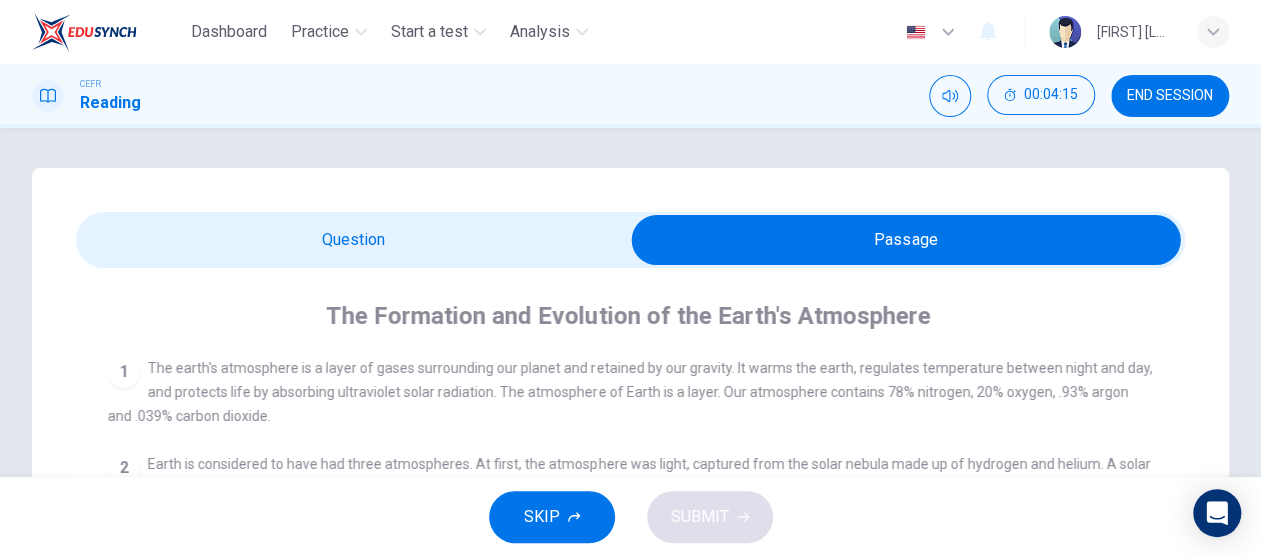 click at bounding box center (906, 240) 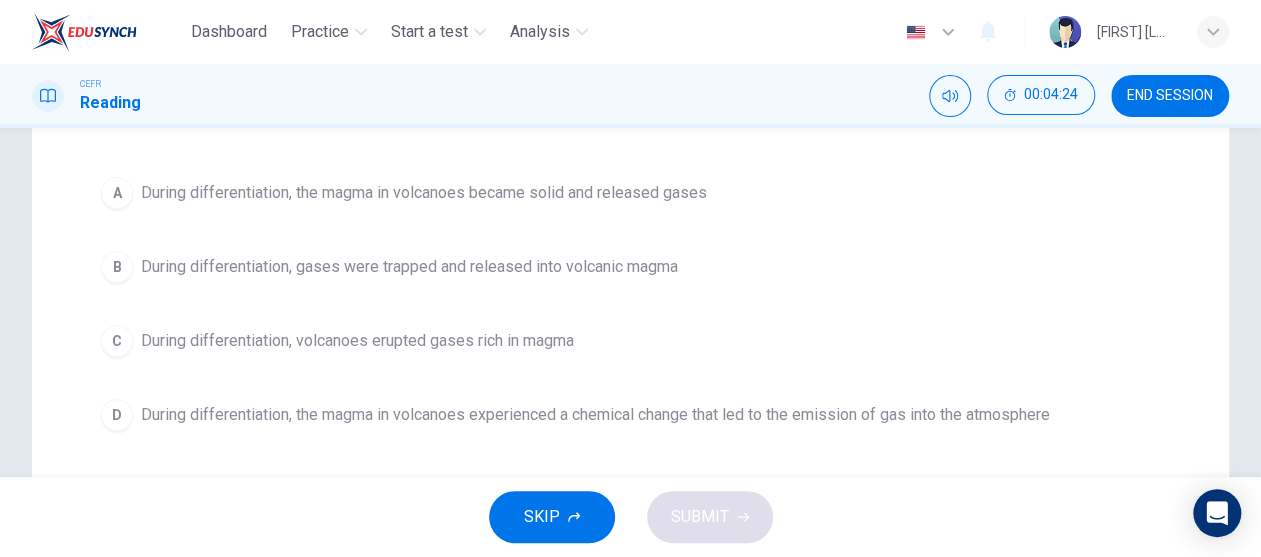 scroll, scrollTop: 300, scrollLeft: 0, axis: vertical 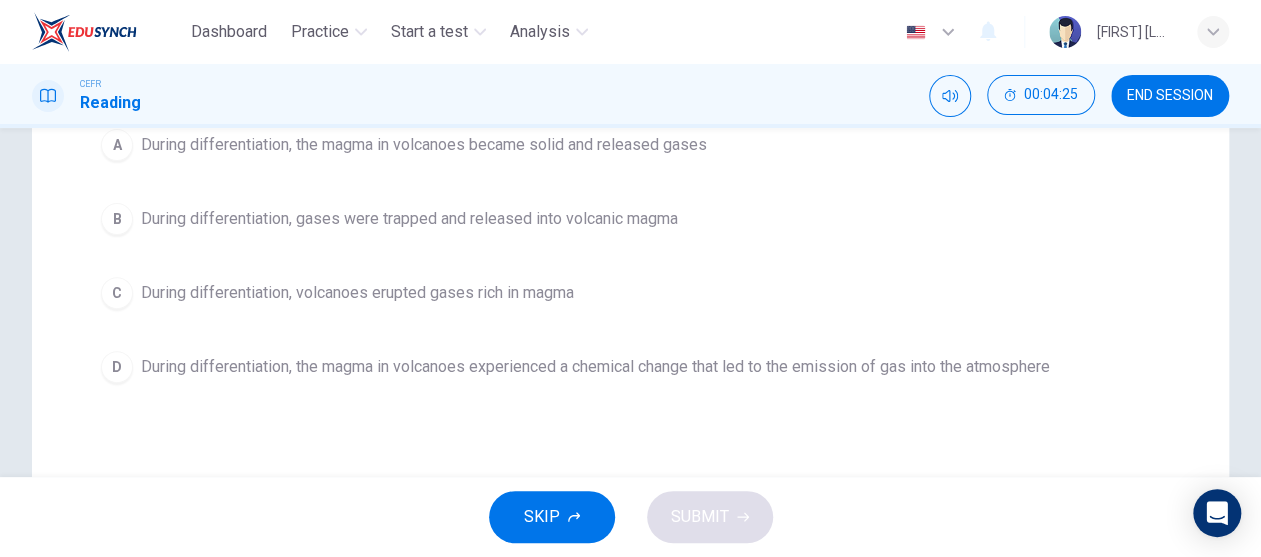 click on "During differentiation, the magma in volcanoes experienced a chemical change that led to the emission of gas into the atmosphere" at bounding box center (424, 145) 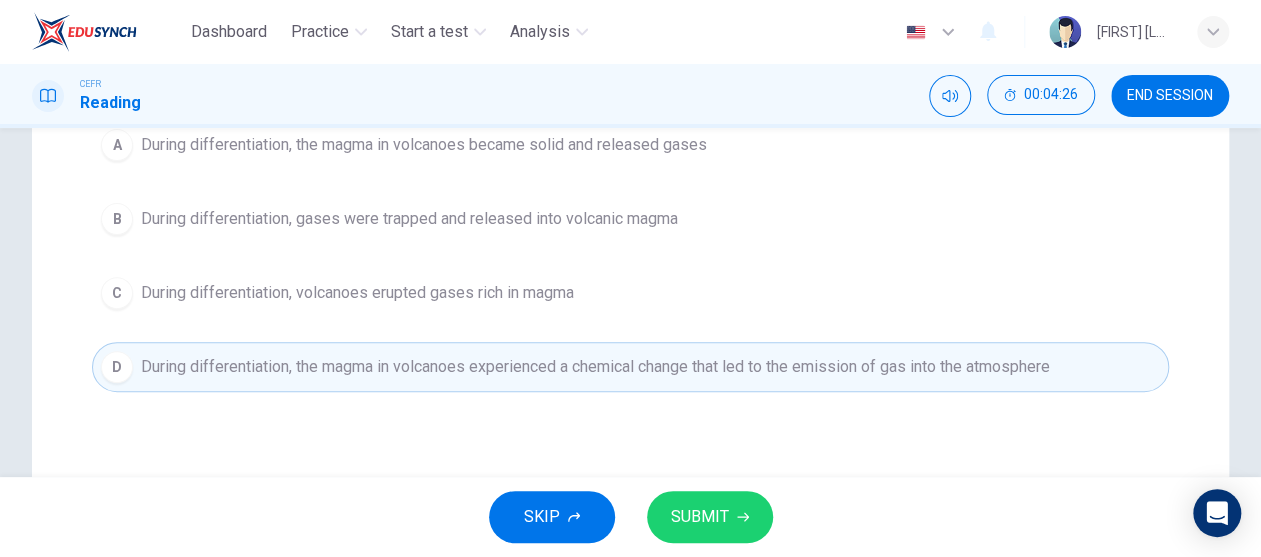 click on "SUBMIT" at bounding box center [710, 517] 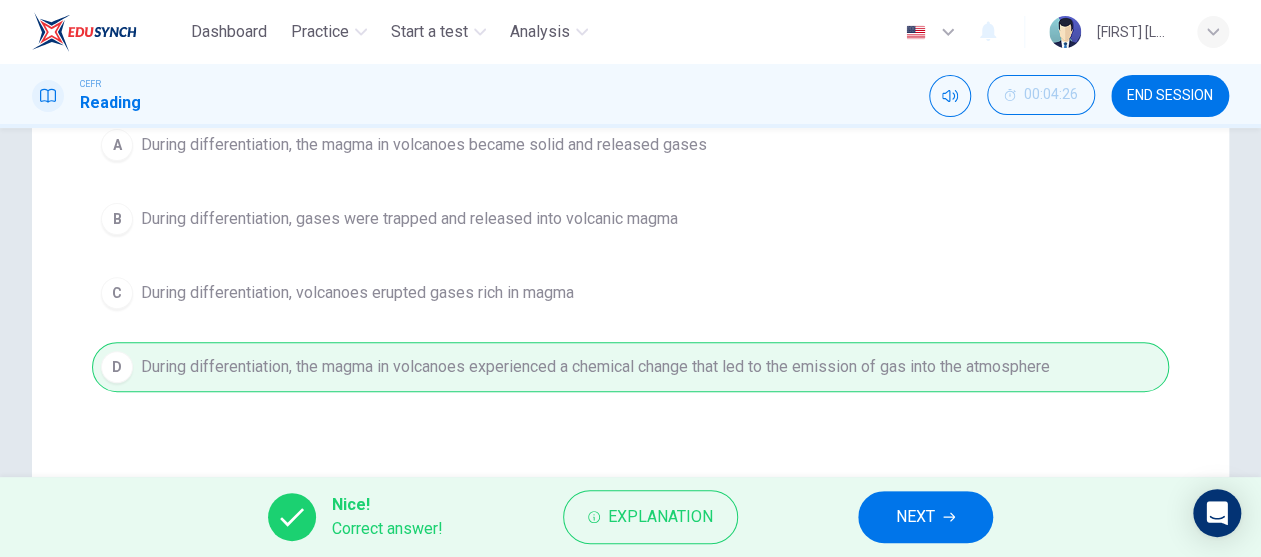 click on "NEXT" at bounding box center (925, 517) 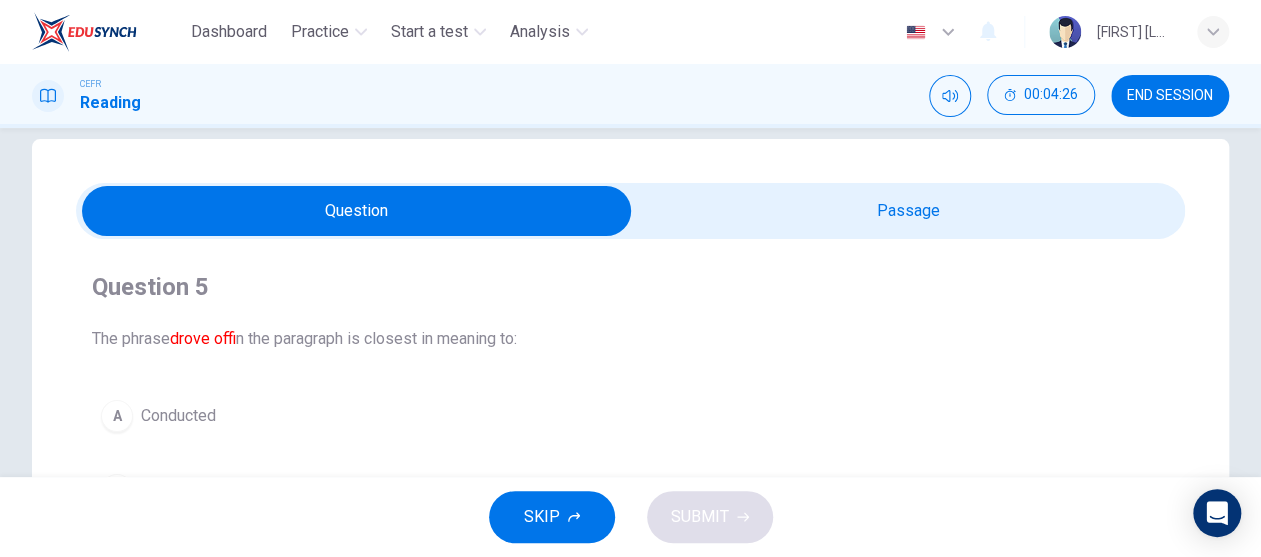 scroll, scrollTop: 0, scrollLeft: 0, axis: both 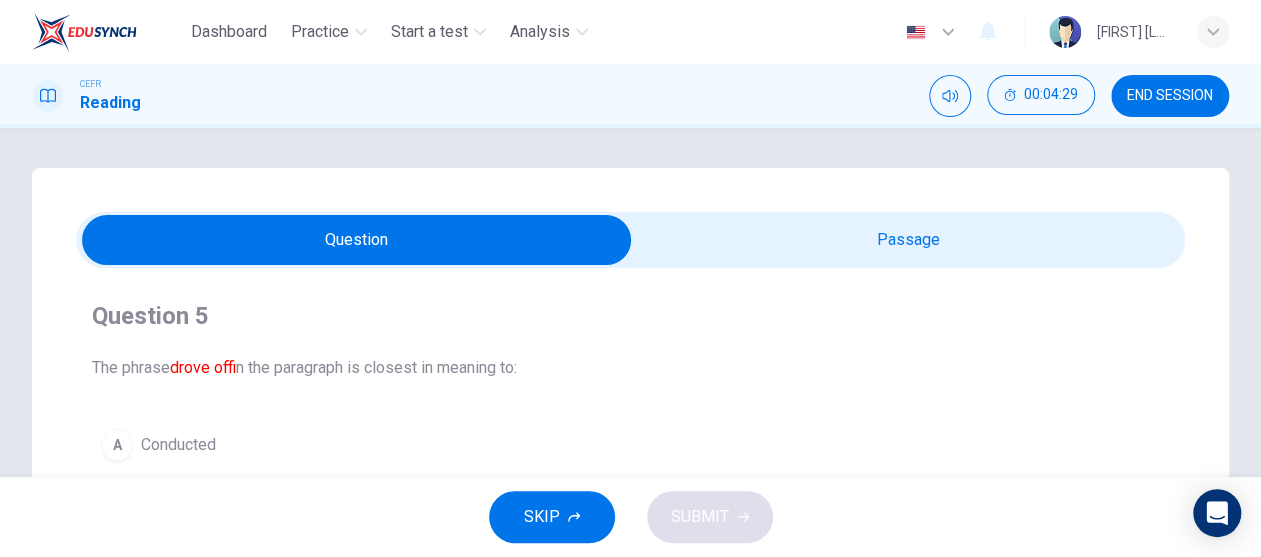 click at bounding box center [357, 240] 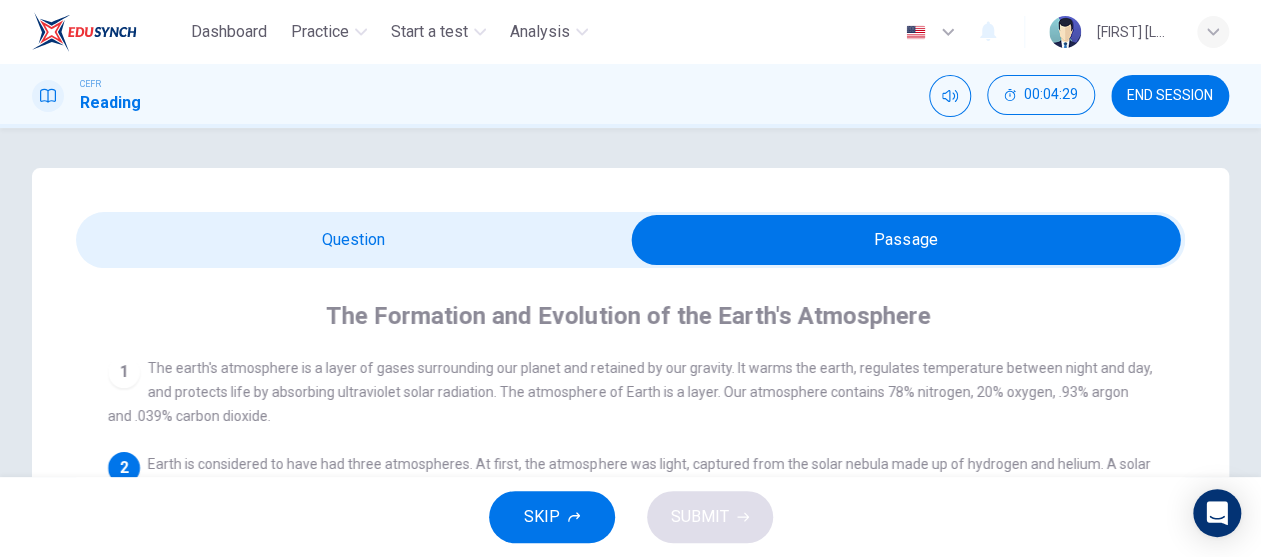 scroll, scrollTop: 47, scrollLeft: 0, axis: vertical 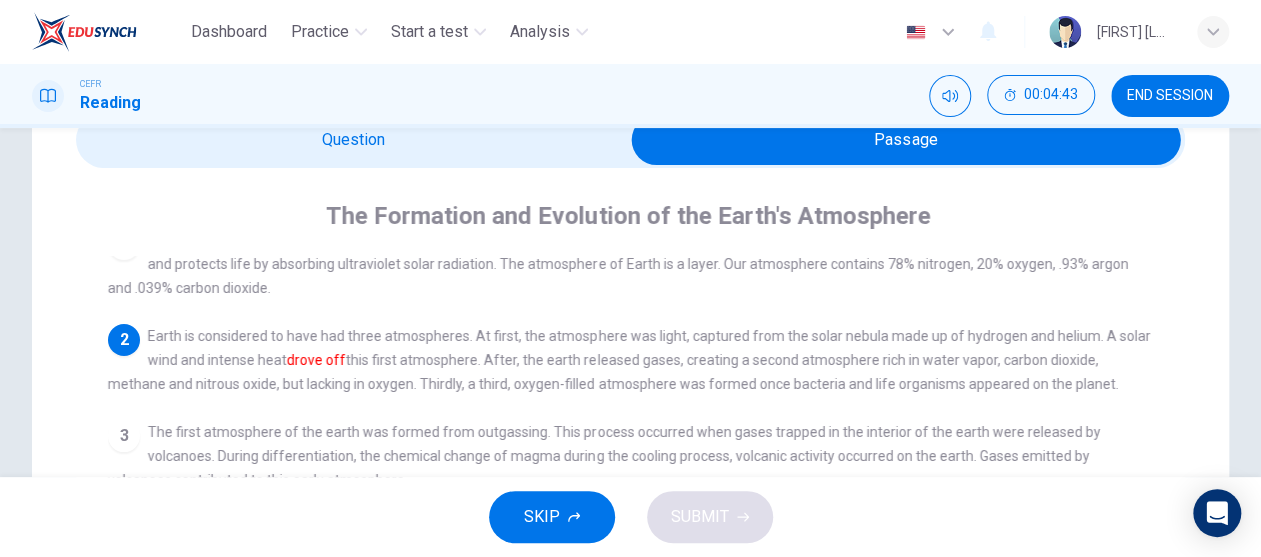 click on "The Formation and Evolution of the Earth's Atmosphere 1 The earth's atmosphere is a layer of gases surrounding our planet and retained by our gravity. It warms the earth, regulates temperature between night and day, and protects life by absorbing ultraviolet solar radiation. The atmosphere of Earth is a layer. Our atmosphere contains 78% nitrogen, 20% oxygen, .93% argon and .039% carbon dioxide. 2 Earth is considered to have had three atmospheres. At first, the atmosphere was light, captured from the solar nebula made up of hydrogen and helium. A solar wind and intense heat  drove off  this first atmosphere. After, the earth released gases, creating a second atmosphere rich in water vapor, carbon dioxide, methane and nitrous oxide, but lacking in oxygen. Thirdly, a third, oxygen-filled atmosphere was formed once bacteria and life organisms appeared on the planet. 3 4 5 6 7" at bounding box center [630, 586] 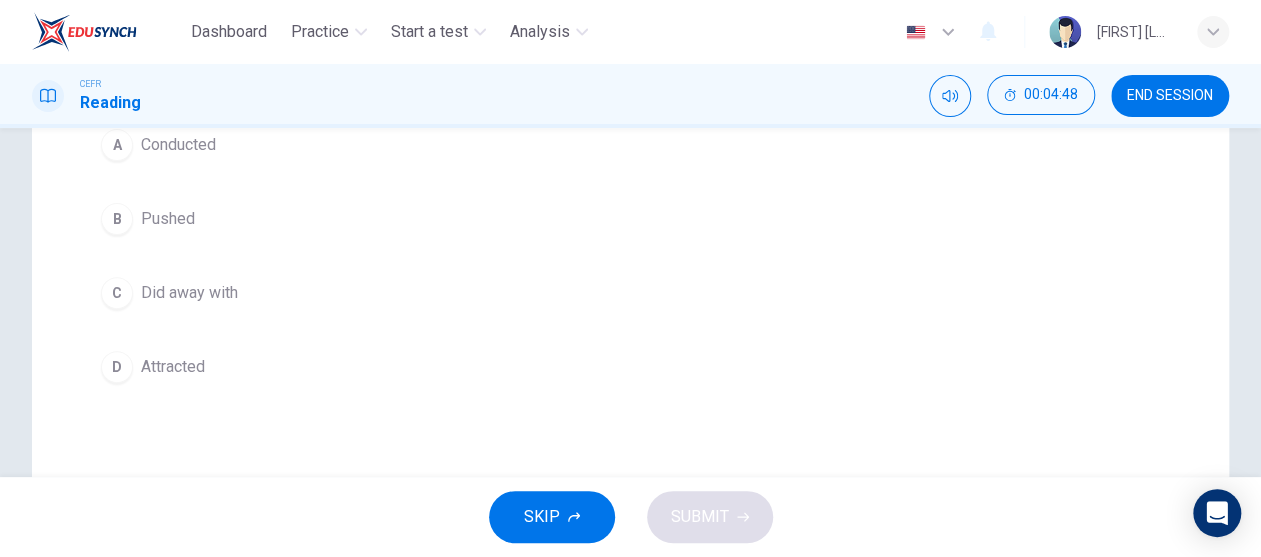 scroll, scrollTop: 200, scrollLeft: 0, axis: vertical 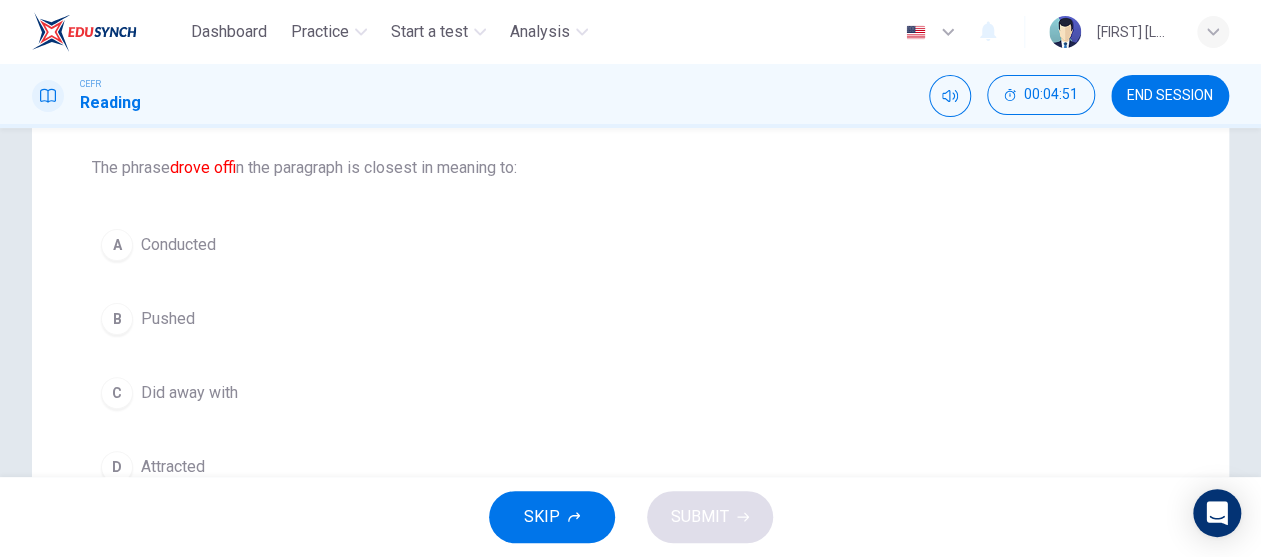 click on "Pushed" at bounding box center (178, 245) 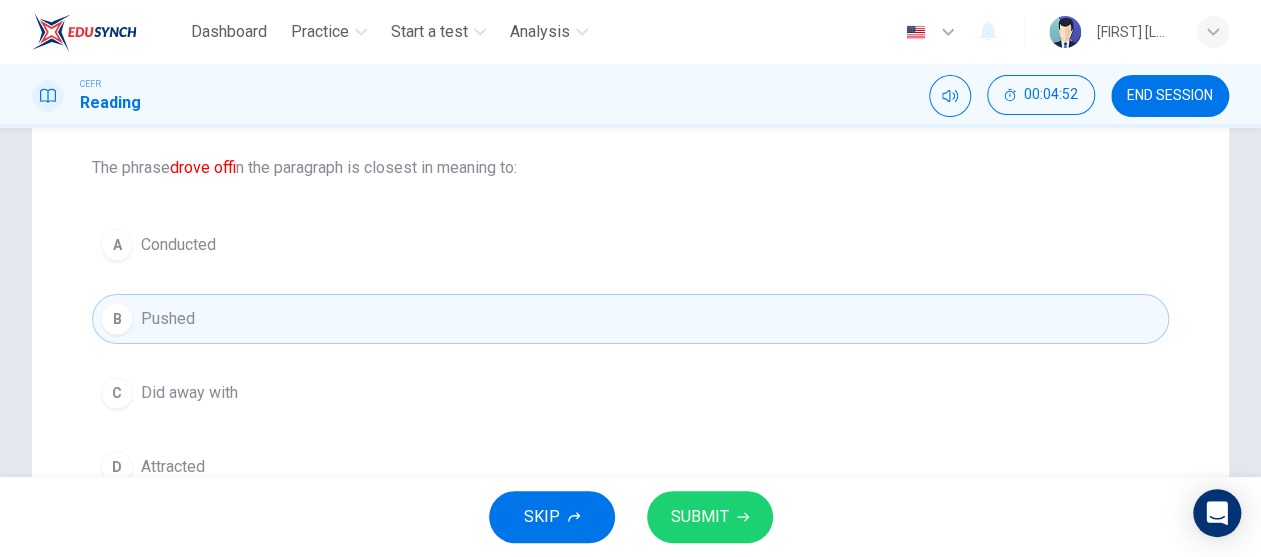 click on "SUBMIT" at bounding box center [710, 517] 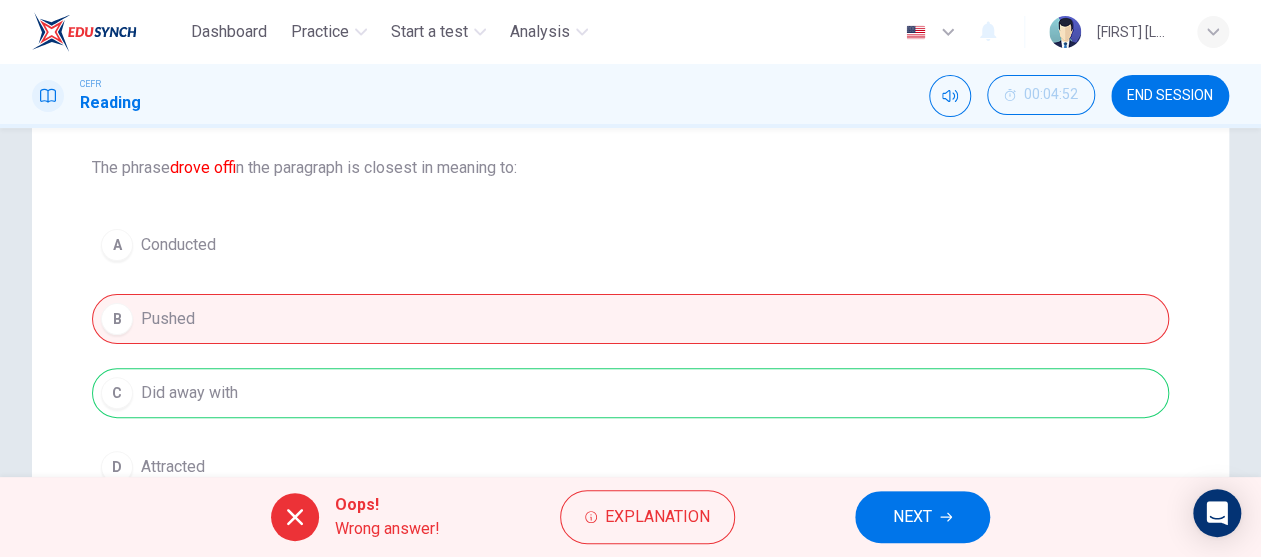click on "NEXT" at bounding box center [912, 517] 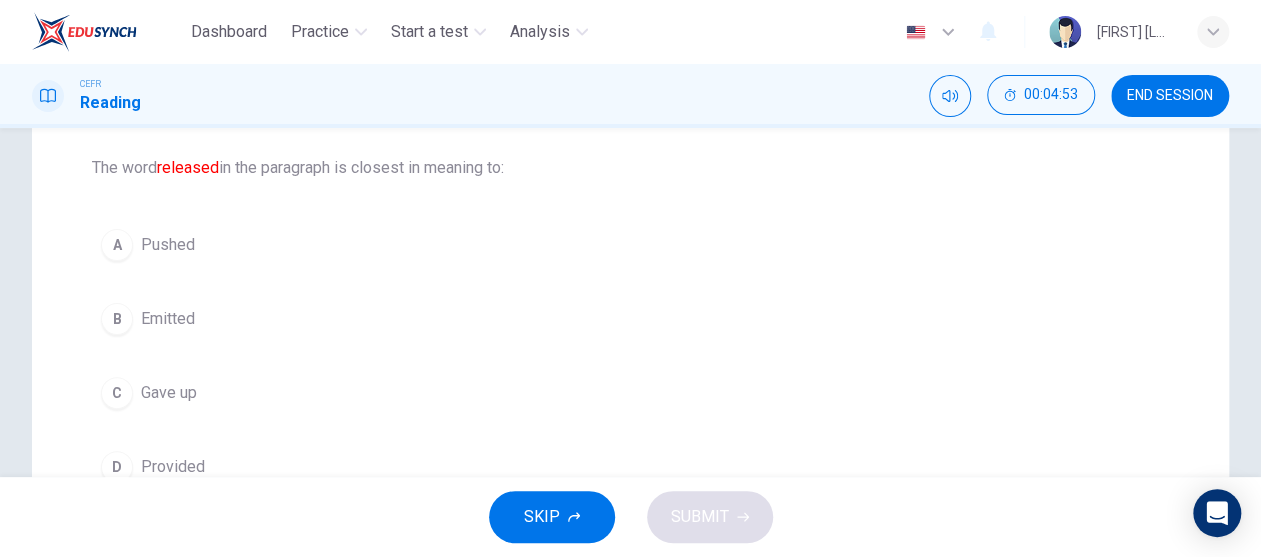 scroll, scrollTop: 0, scrollLeft: 0, axis: both 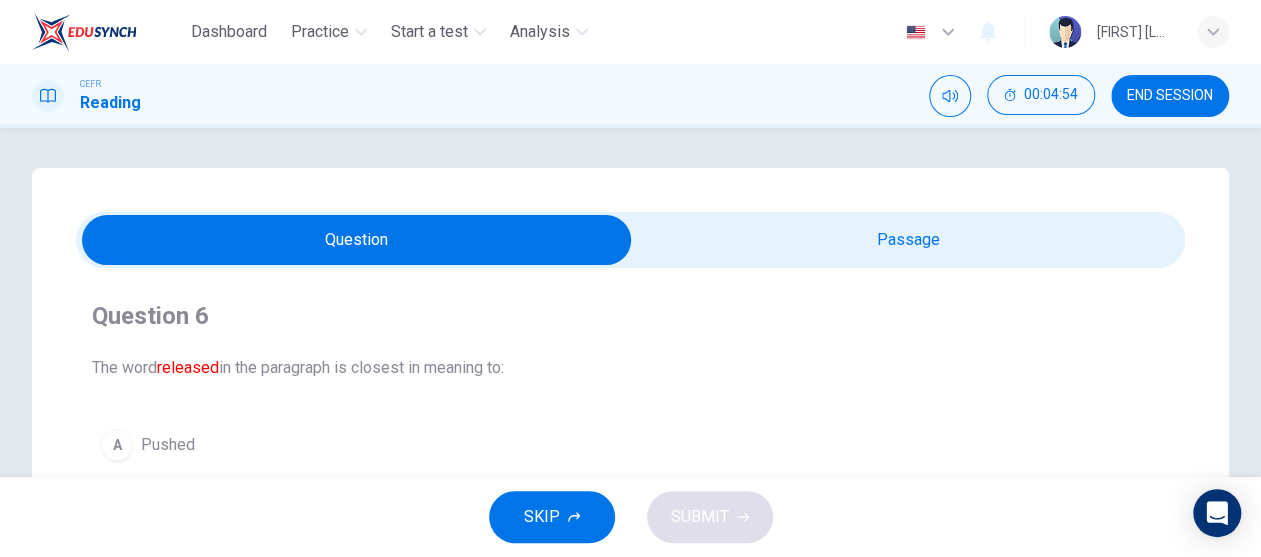 click at bounding box center (357, 240) 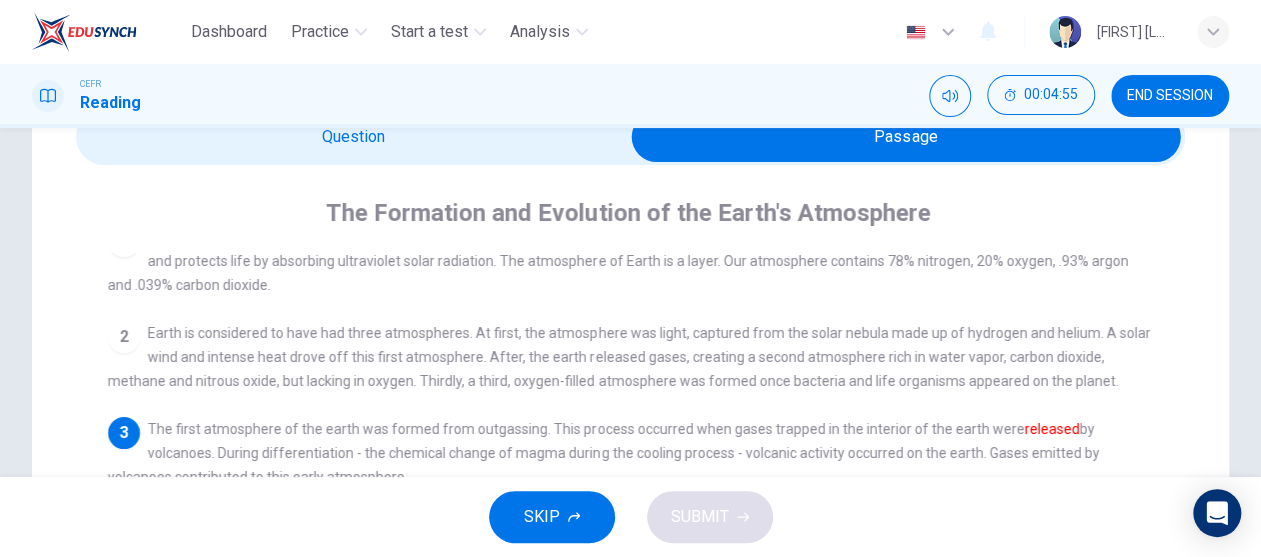 scroll, scrollTop: 300, scrollLeft: 0, axis: vertical 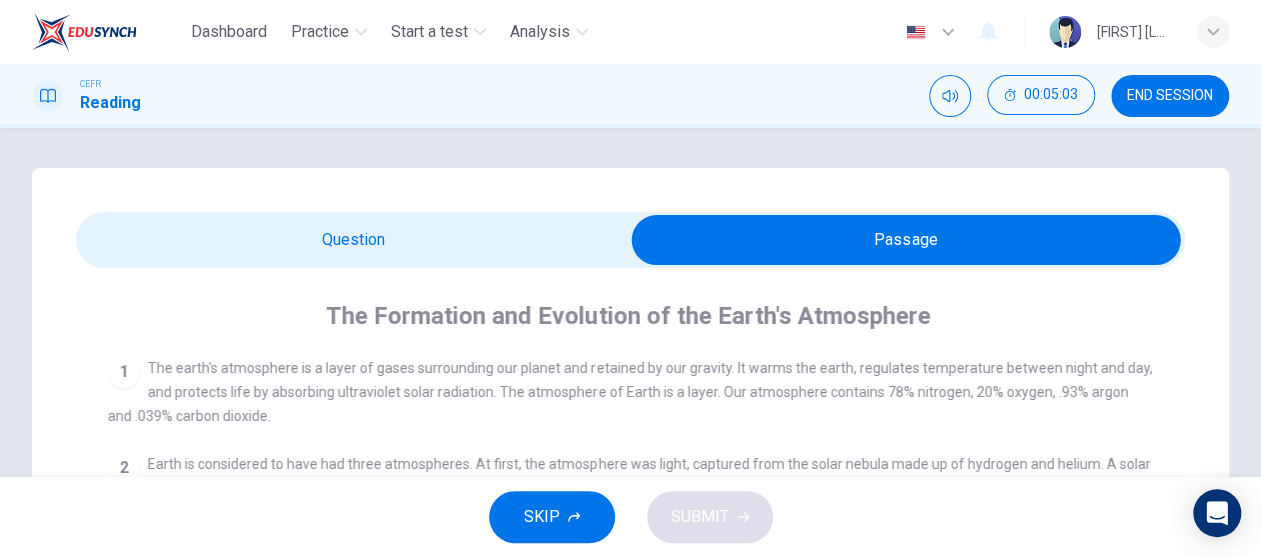 click at bounding box center [906, 240] 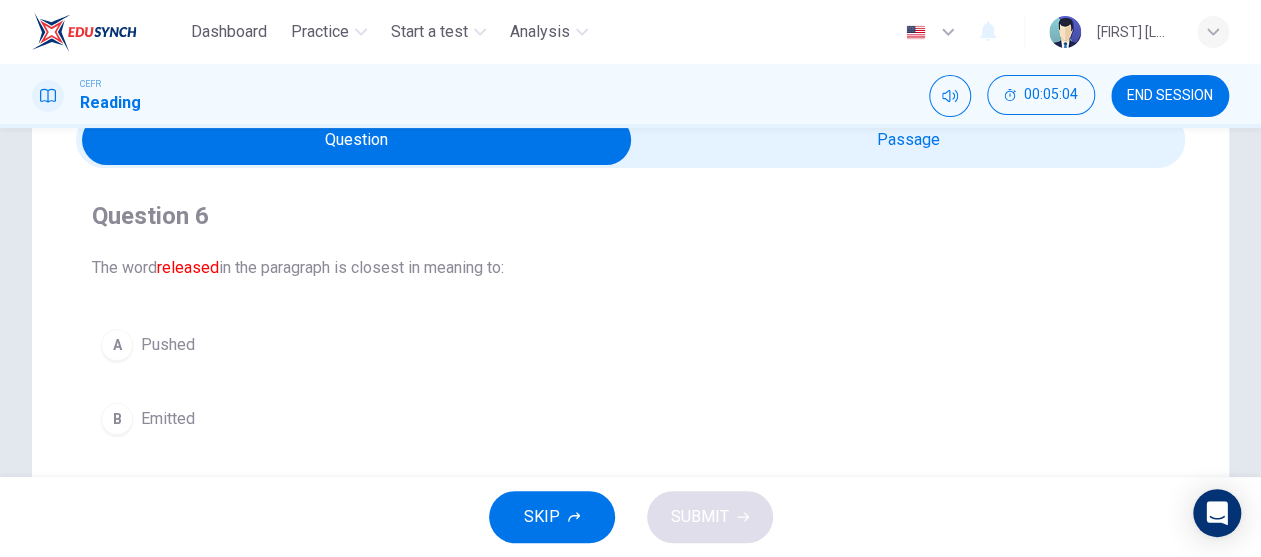 scroll, scrollTop: 200, scrollLeft: 0, axis: vertical 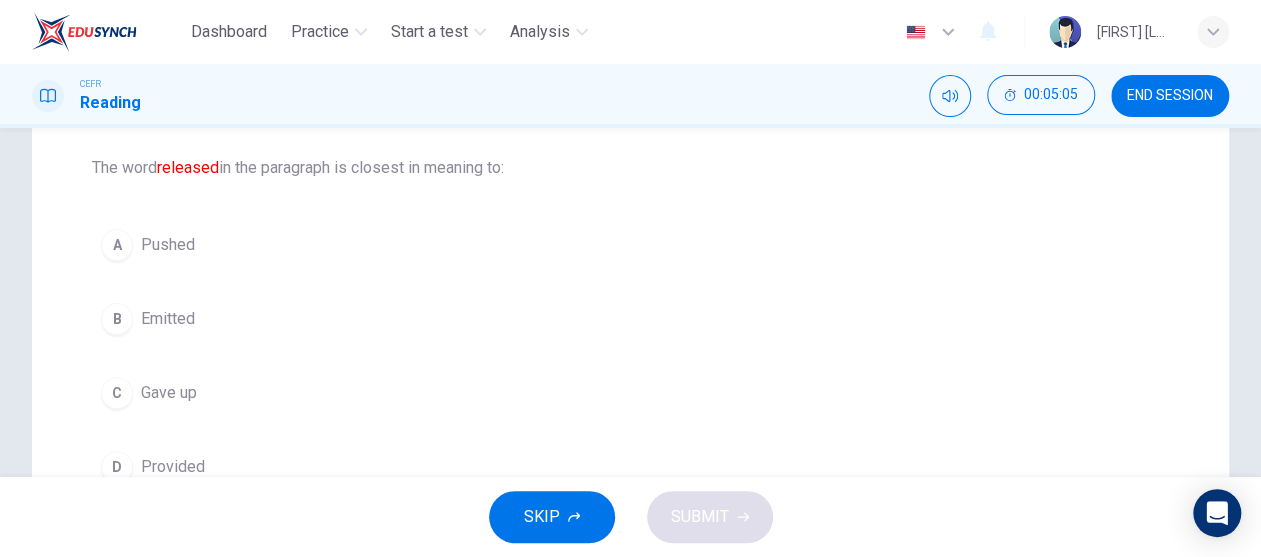 click on "Emitted" at bounding box center (168, 245) 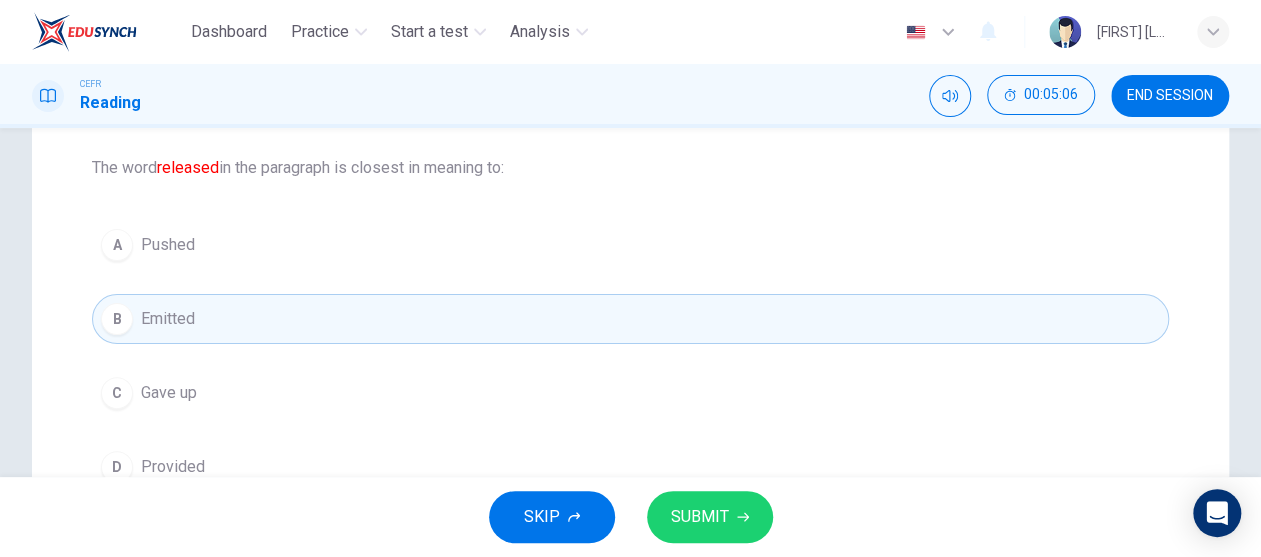 click on "SUBMIT" at bounding box center (710, 517) 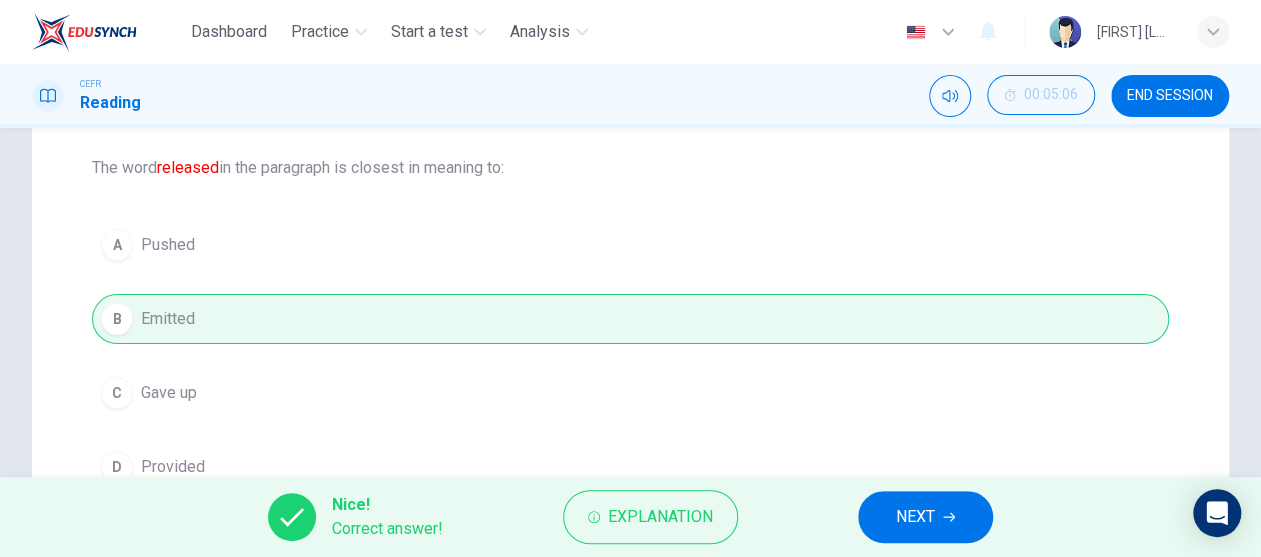 click at bounding box center [949, 517] 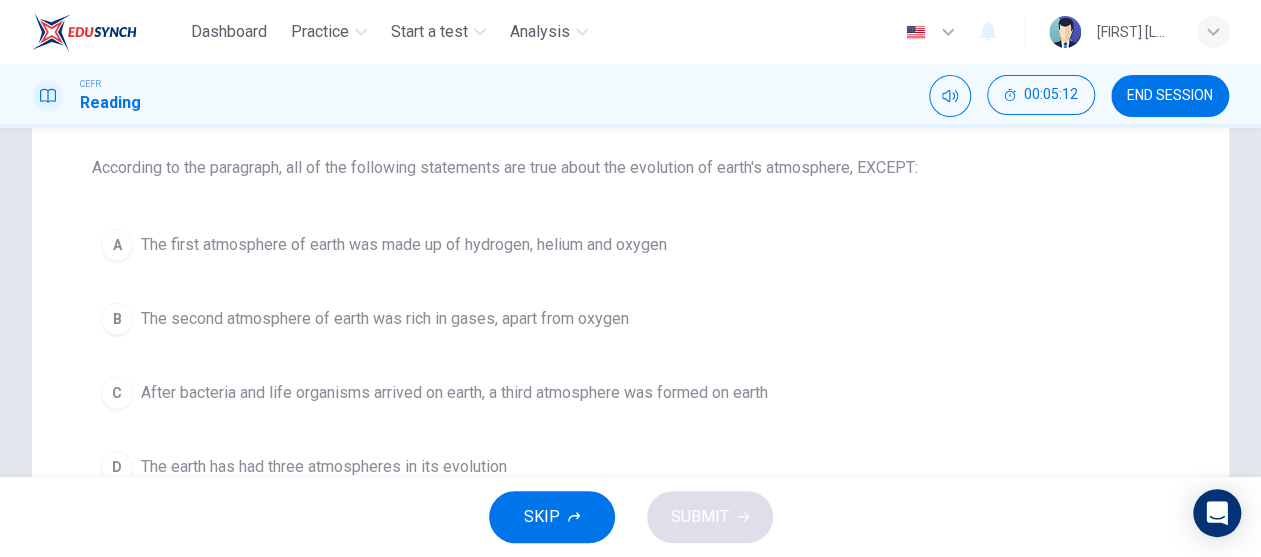 scroll, scrollTop: 100, scrollLeft: 0, axis: vertical 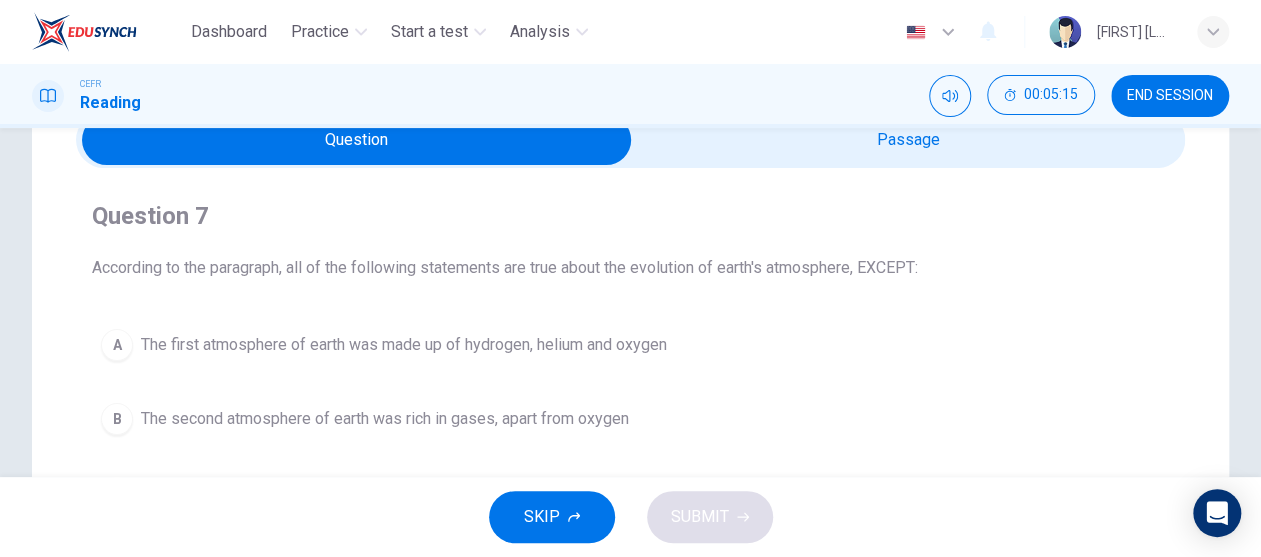 click at bounding box center [357, 140] 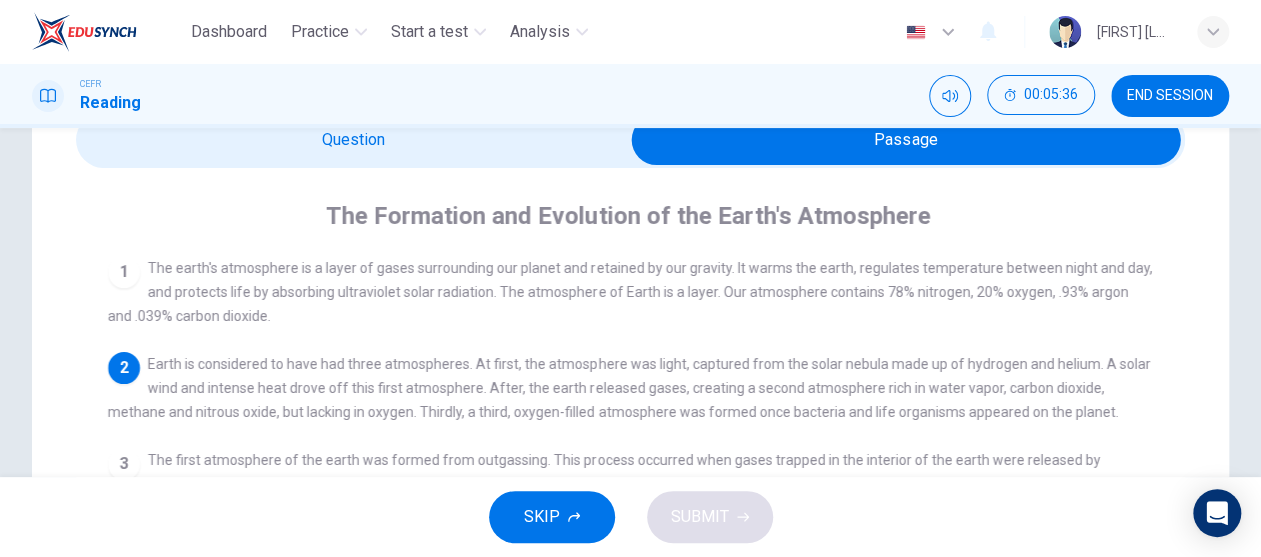 click at bounding box center [906, 140] 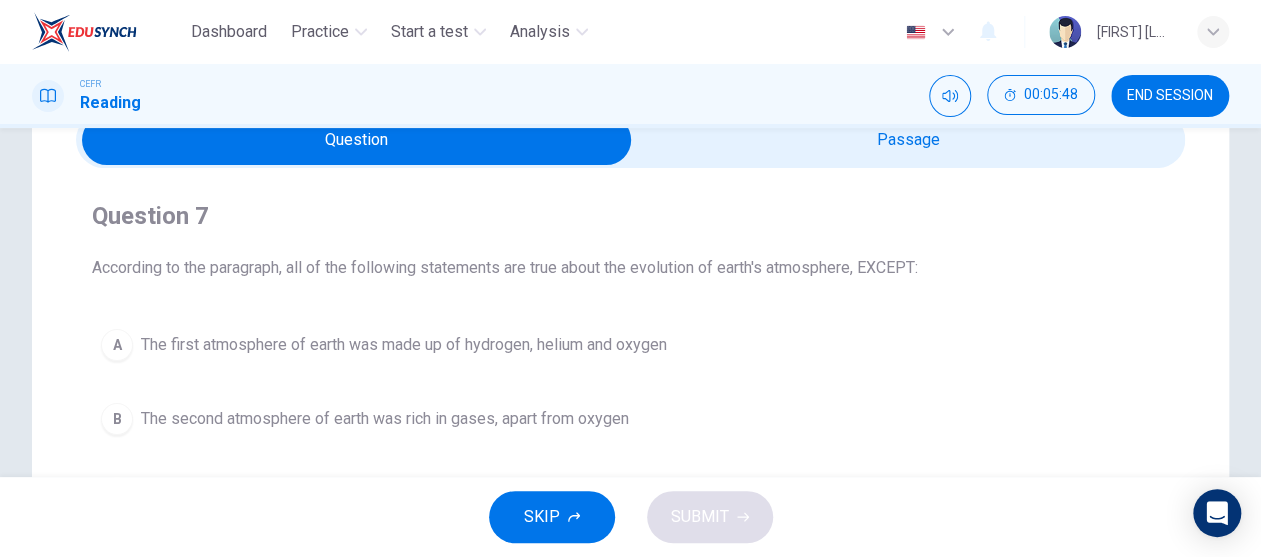 scroll, scrollTop: 0, scrollLeft: 0, axis: both 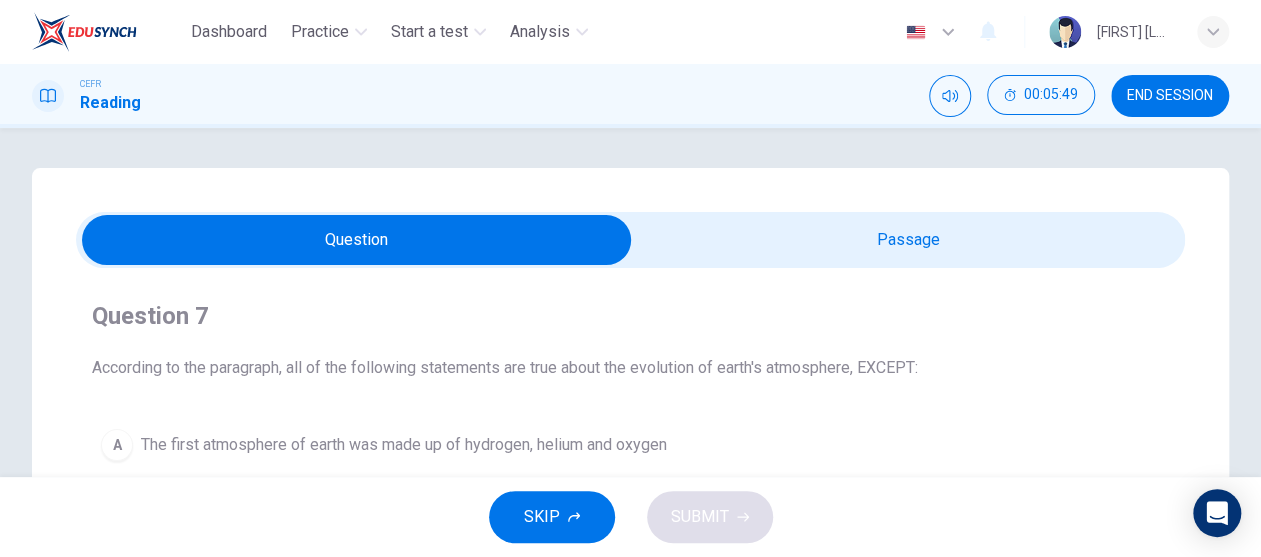 click at bounding box center [357, 240] 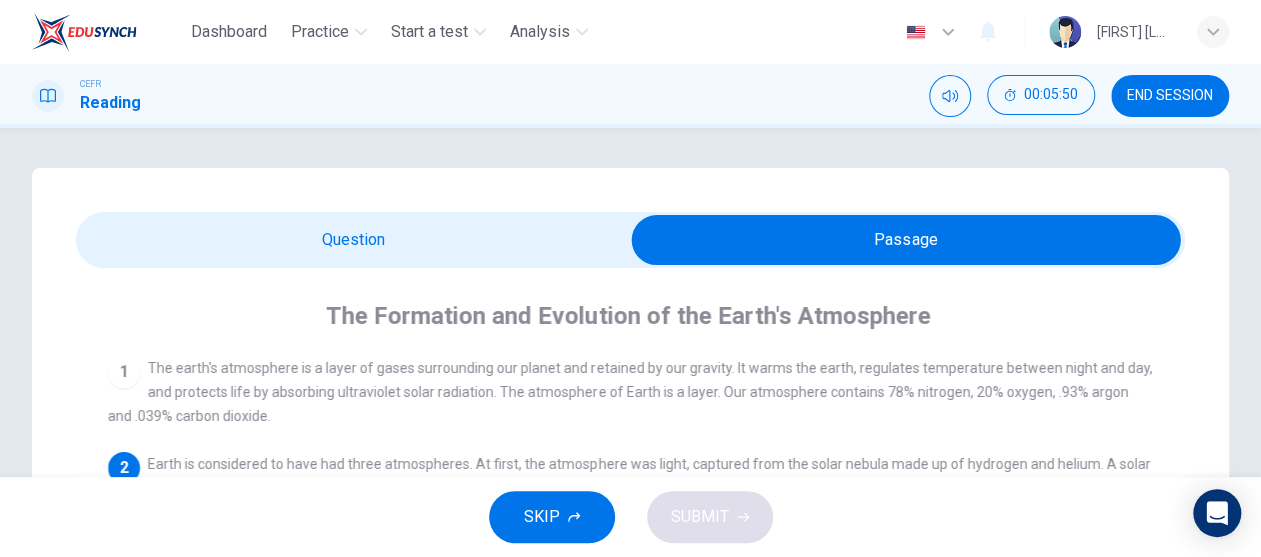 scroll, scrollTop: 100, scrollLeft: 0, axis: vertical 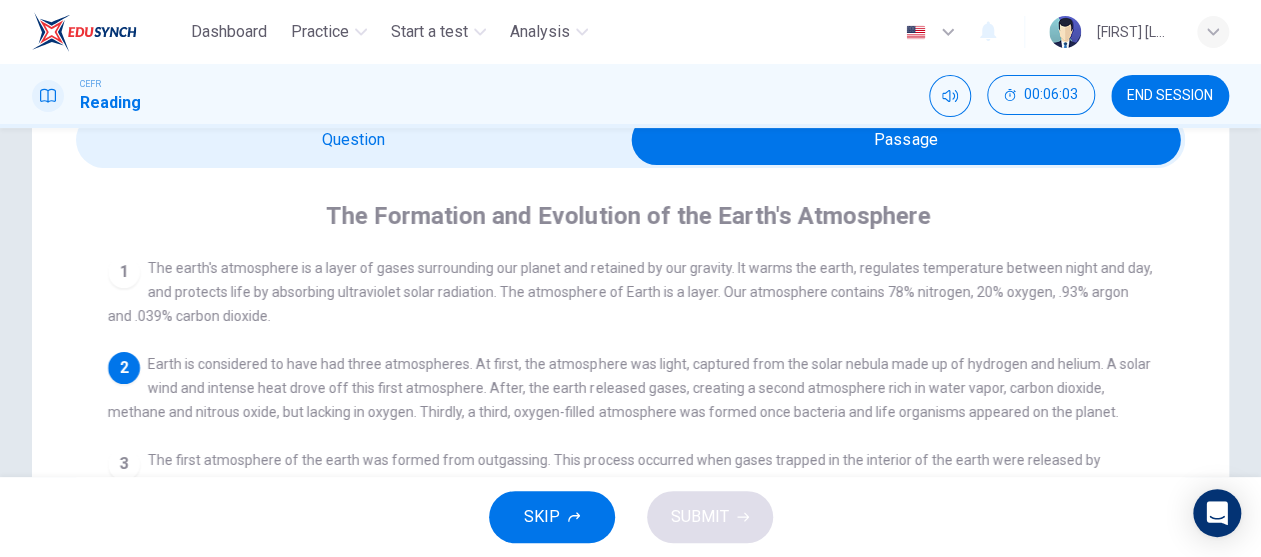 click at bounding box center [906, 140] 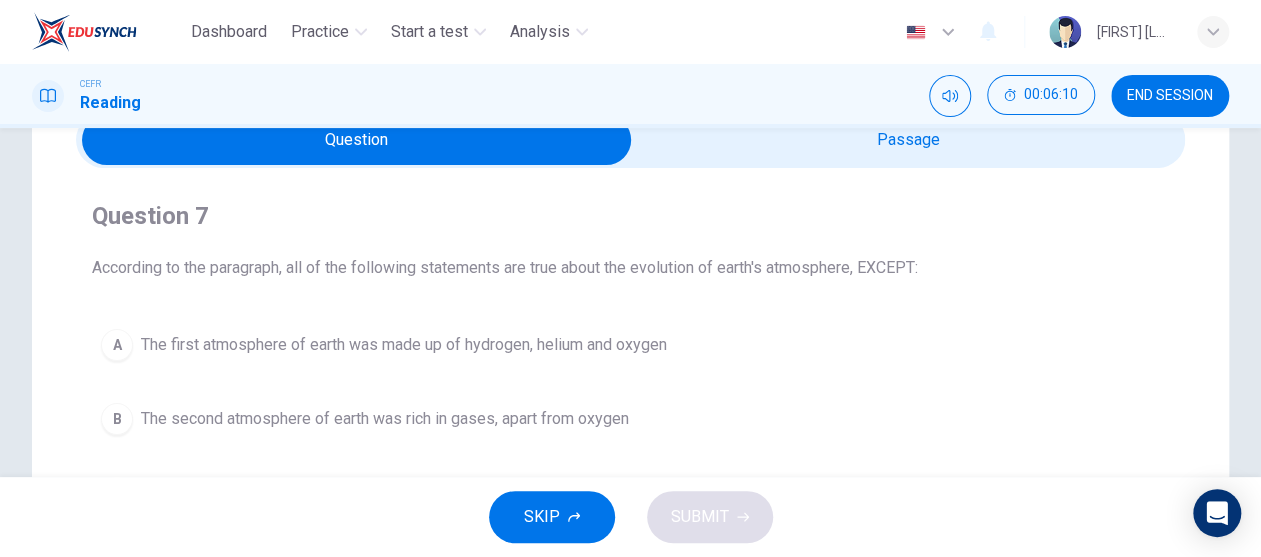 click on "The first atmosphere of earth was made up of hydrogen, helium and oxygen" at bounding box center (404, 345) 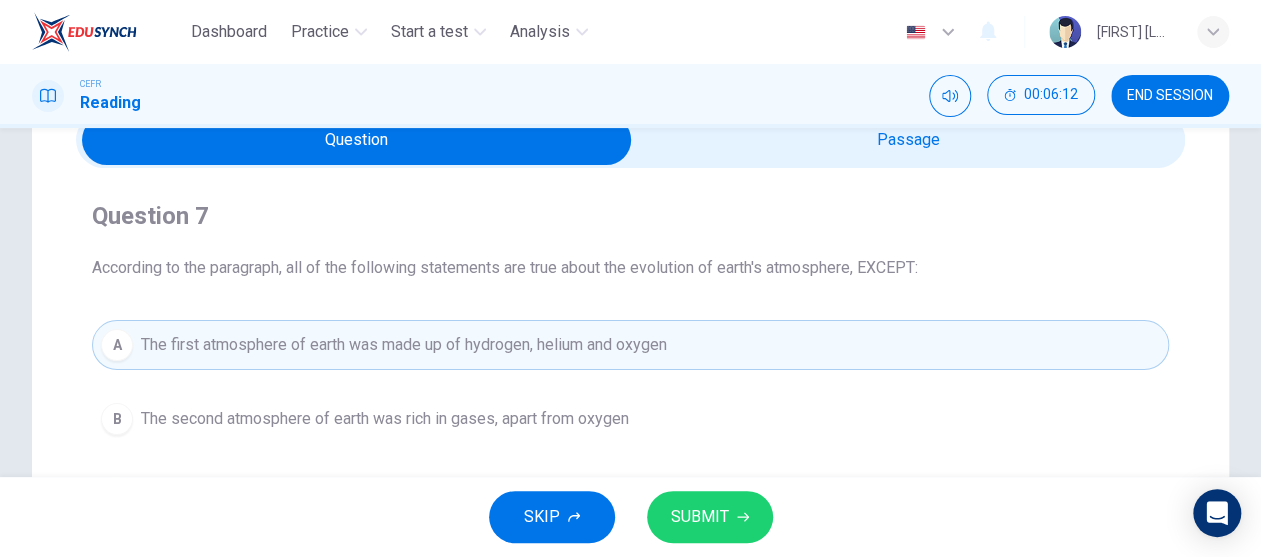 click on "SUBMIT" at bounding box center [700, 517] 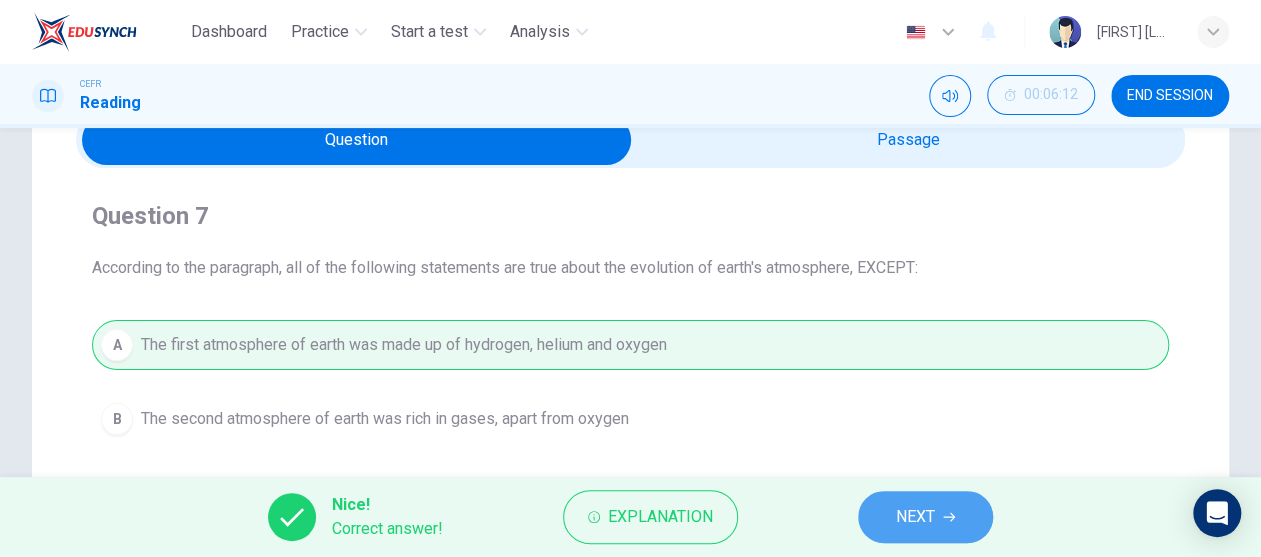click on "NEXT" at bounding box center (925, 517) 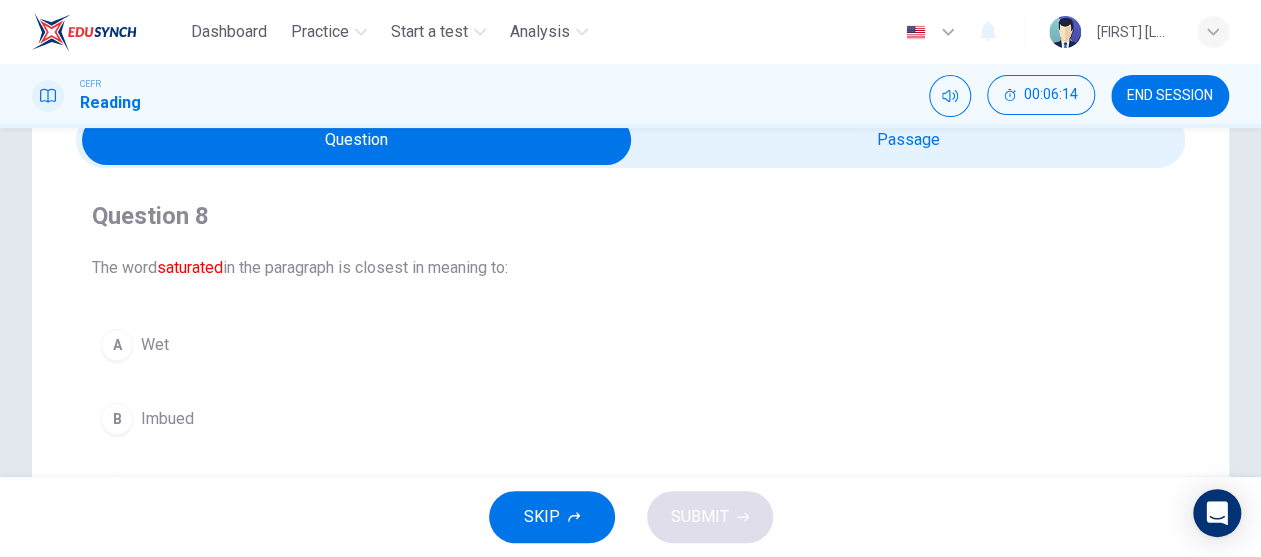 click at bounding box center (357, 140) 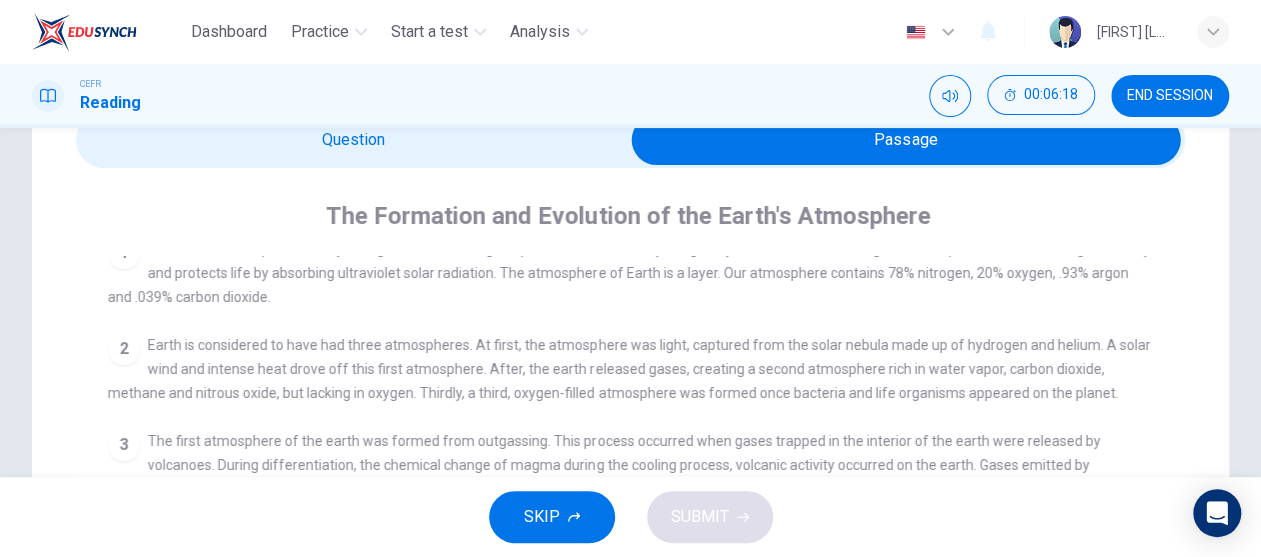 scroll, scrollTop: 47, scrollLeft: 0, axis: vertical 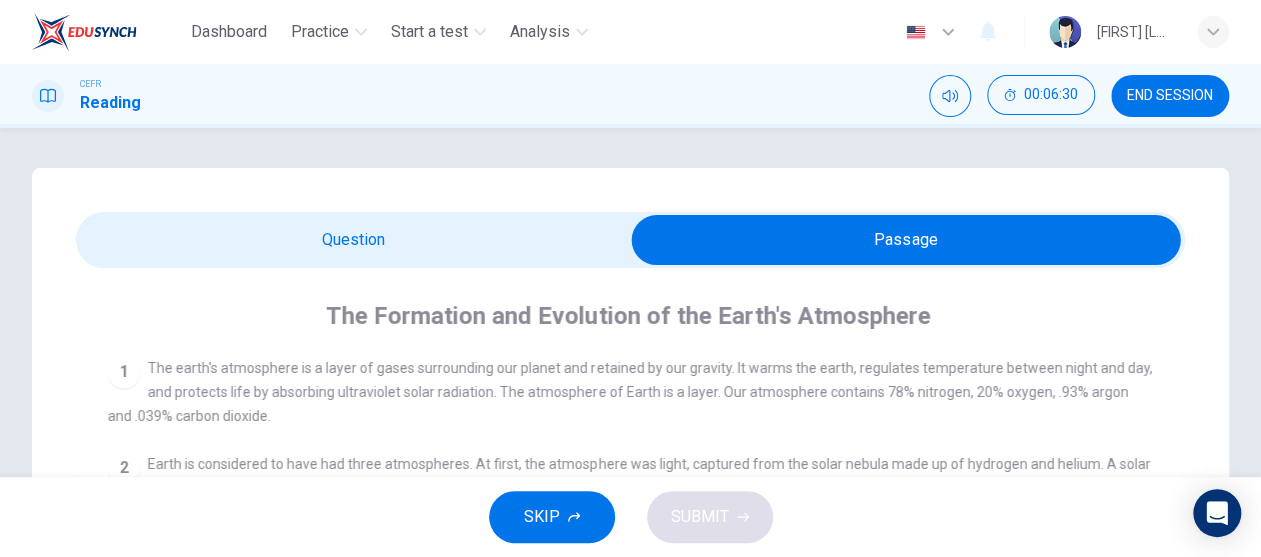 click at bounding box center (906, 240) 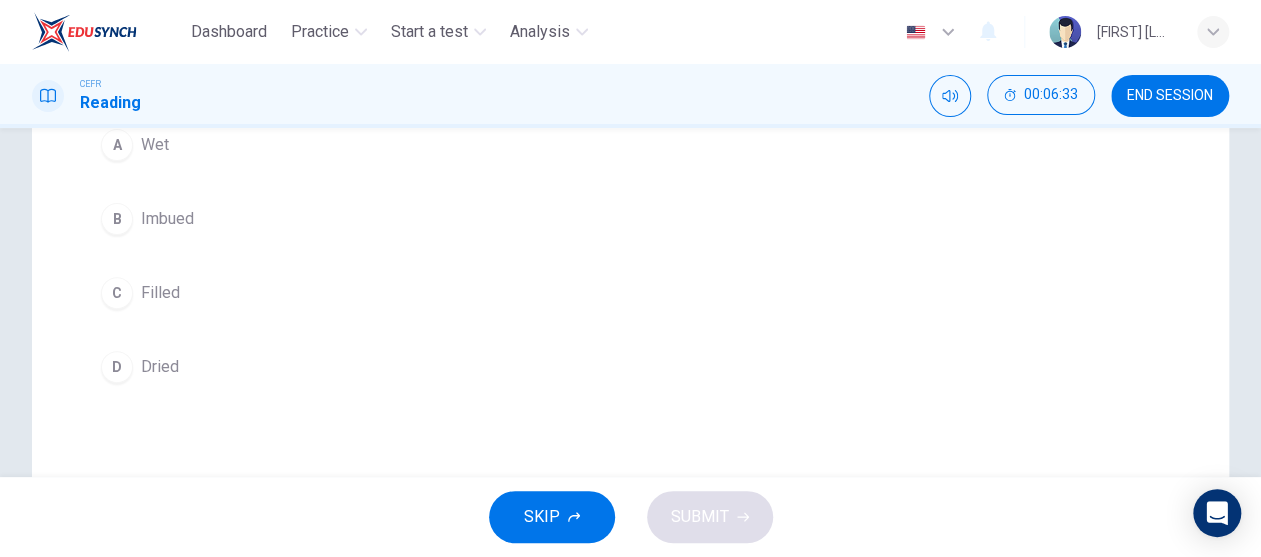 scroll, scrollTop: 200, scrollLeft: 0, axis: vertical 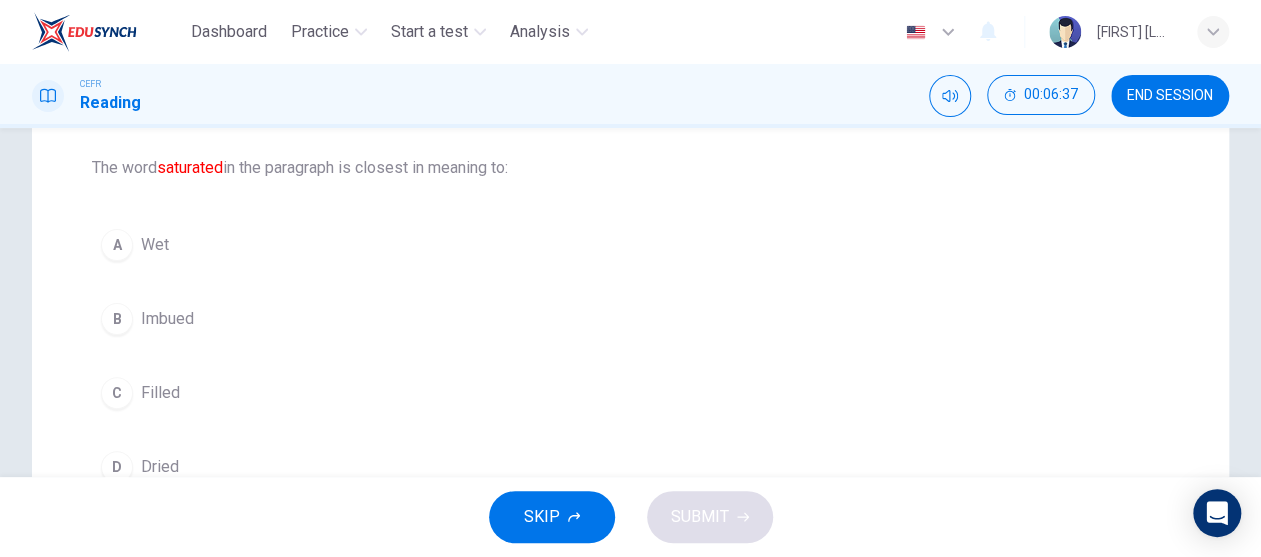 click on "Imbued" at bounding box center (155, 245) 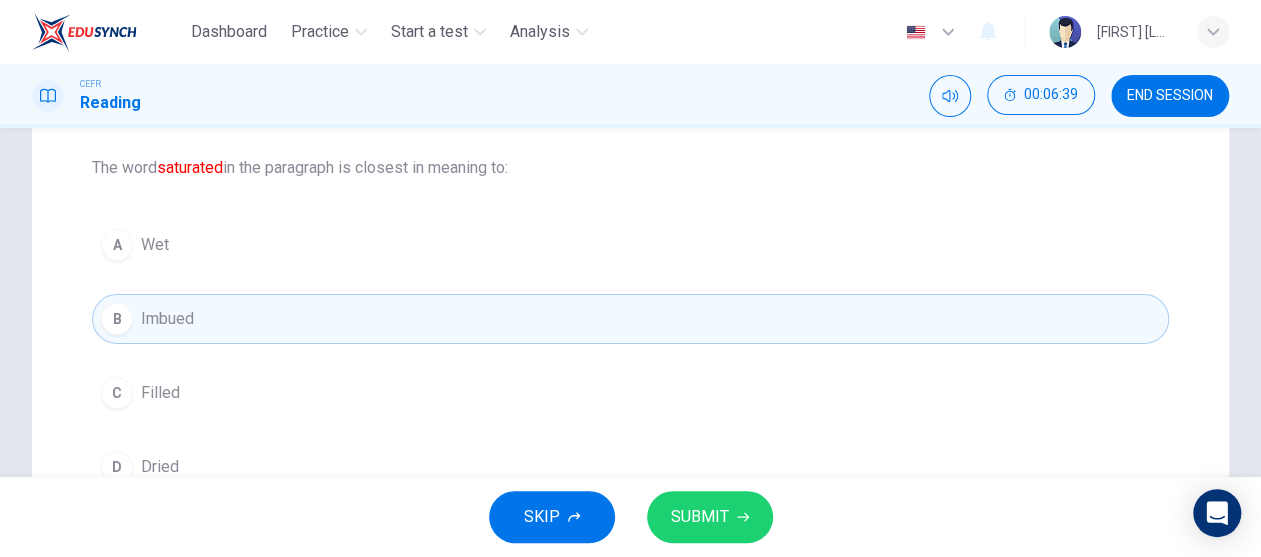 click on "SUBMIT" at bounding box center [710, 517] 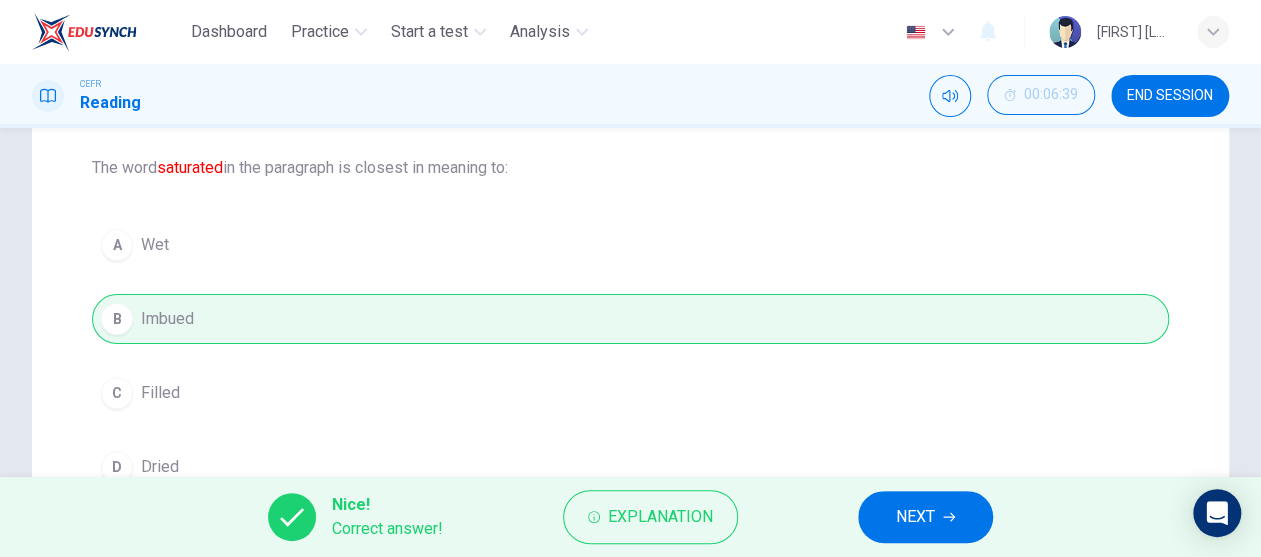 click at bounding box center [949, 517] 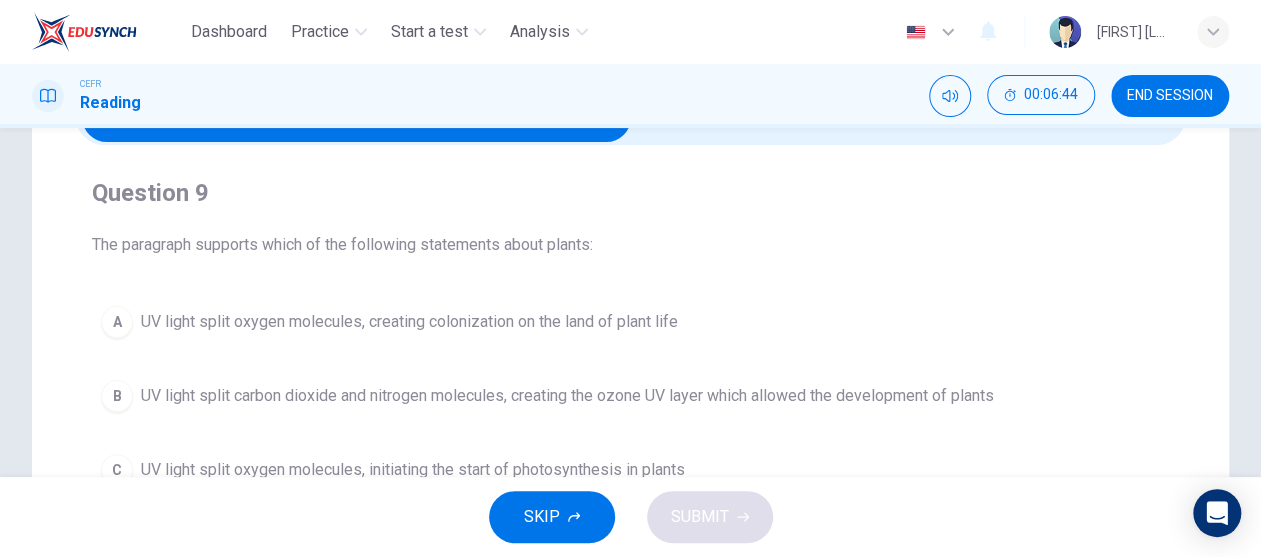scroll, scrollTop: 0, scrollLeft: 0, axis: both 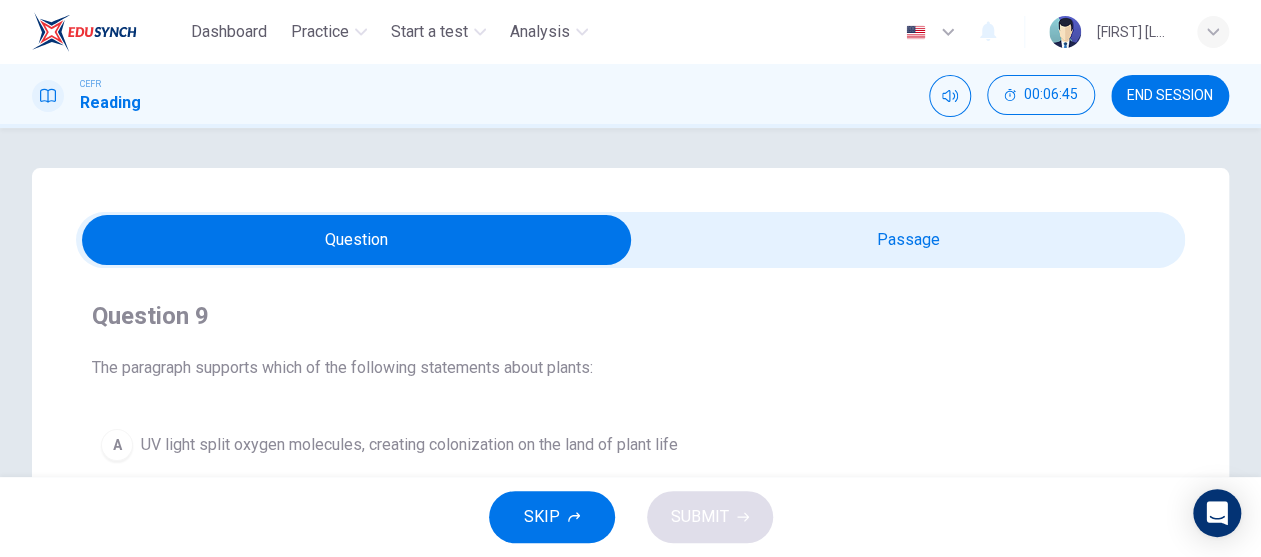 click at bounding box center (357, 240) 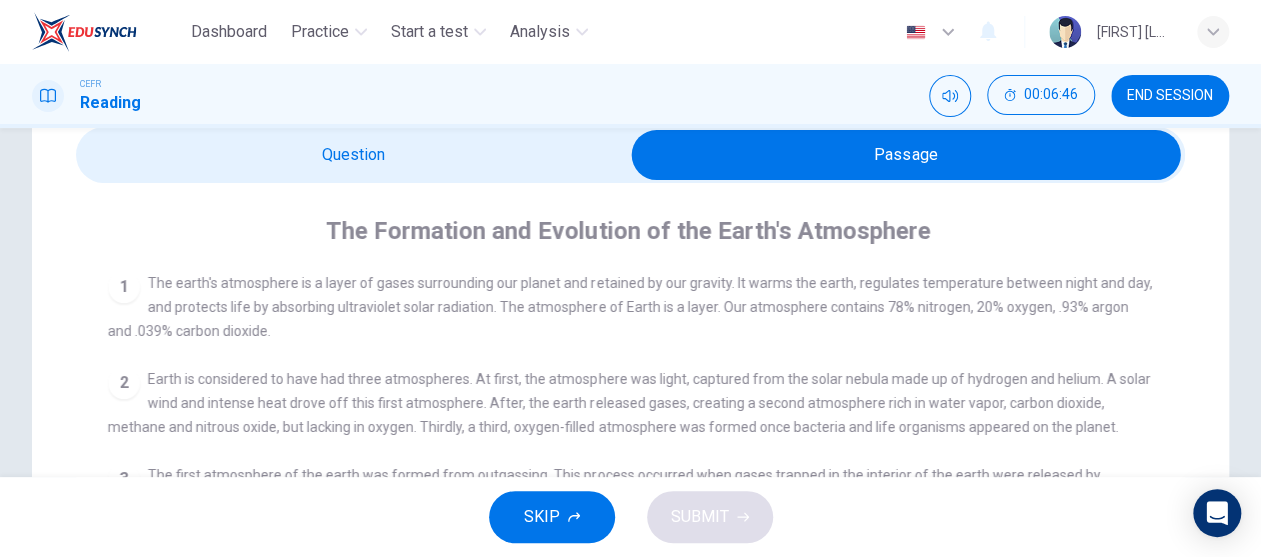 scroll, scrollTop: 200, scrollLeft: 0, axis: vertical 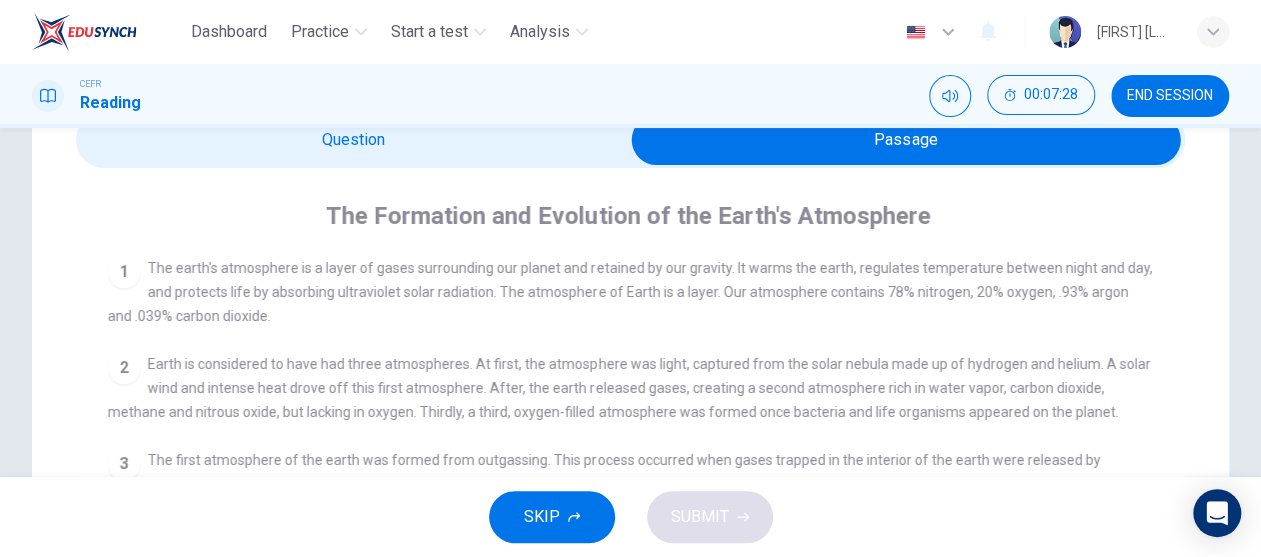 click at bounding box center (906, 140) 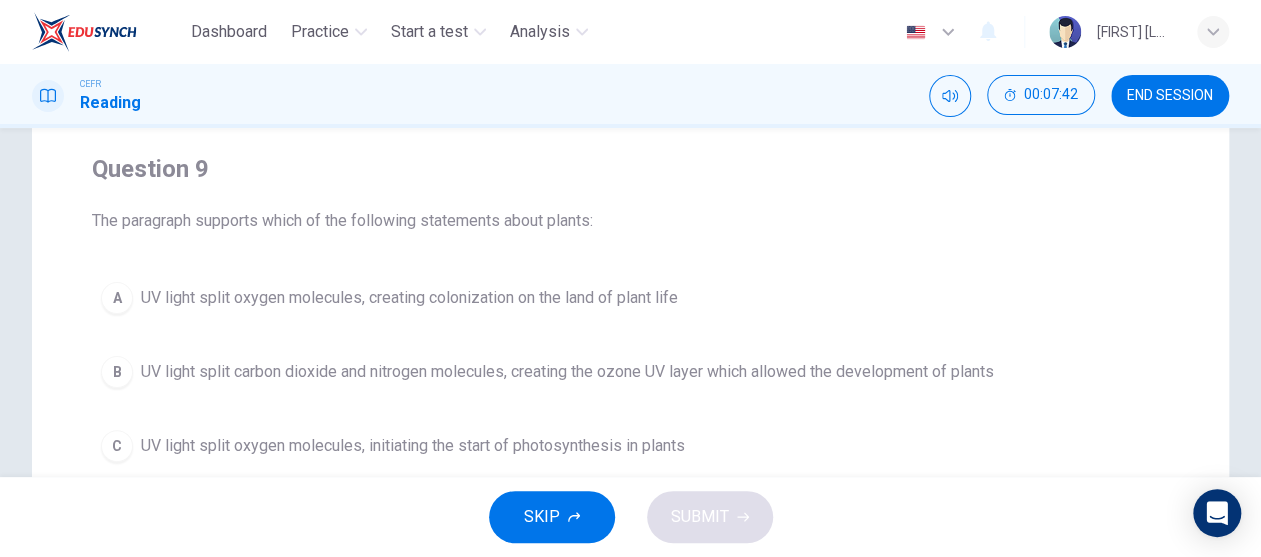 scroll, scrollTop: 100, scrollLeft: 0, axis: vertical 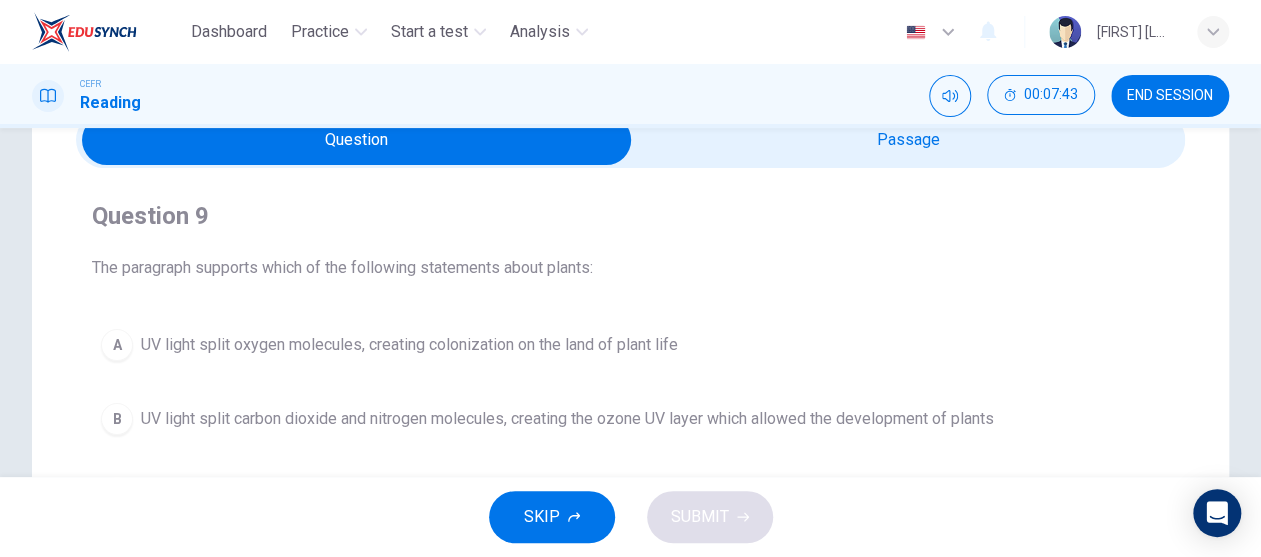 click at bounding box center (357, 140) 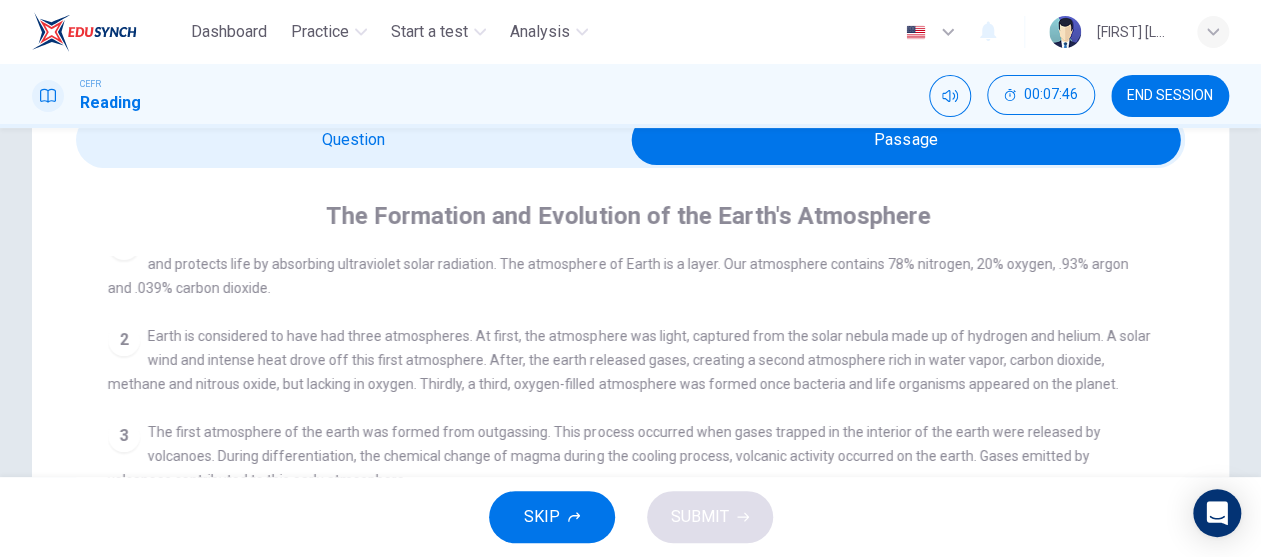 scroll, scrollTop: 47, scrollLeft: 0, axis: vertical 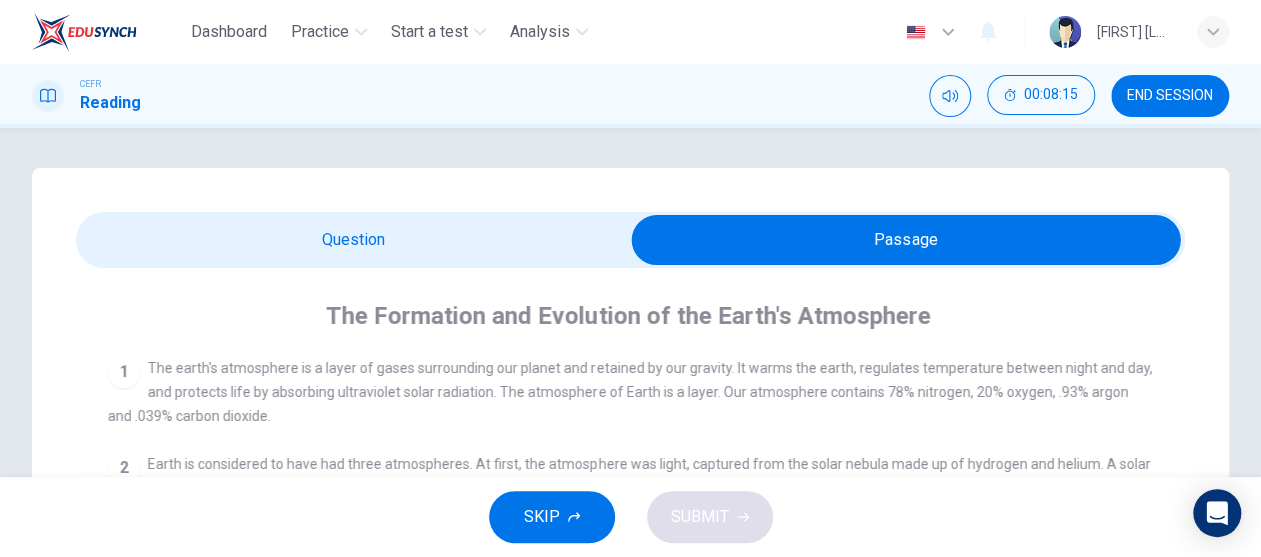click at bounding box center [906, 240] 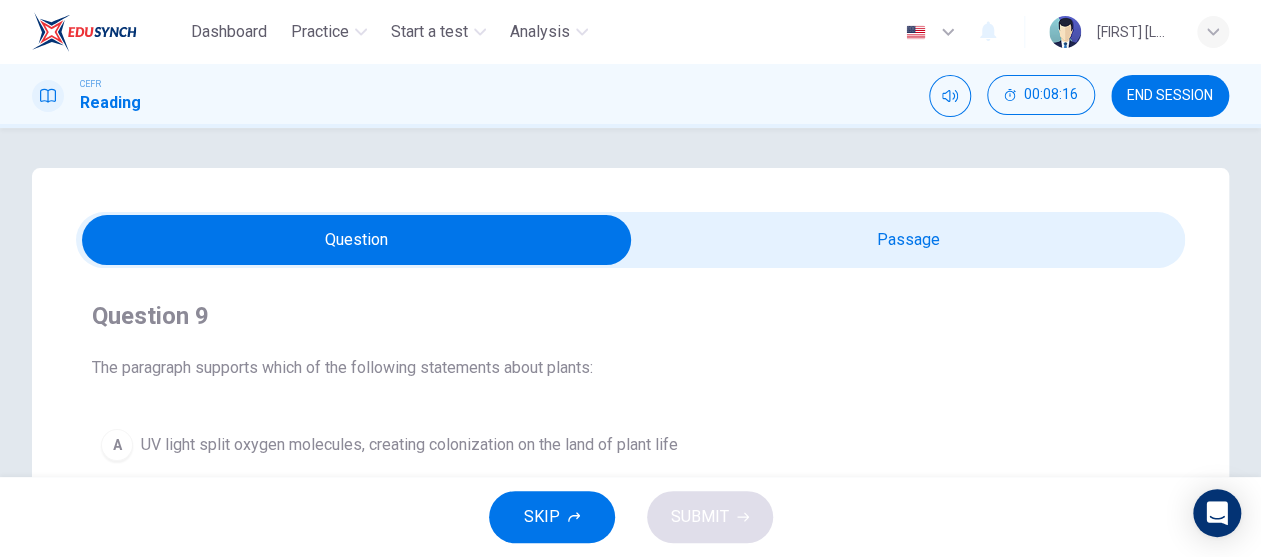 scroll, scrollTop: 200, scrollLeft: 0, axis: vertical 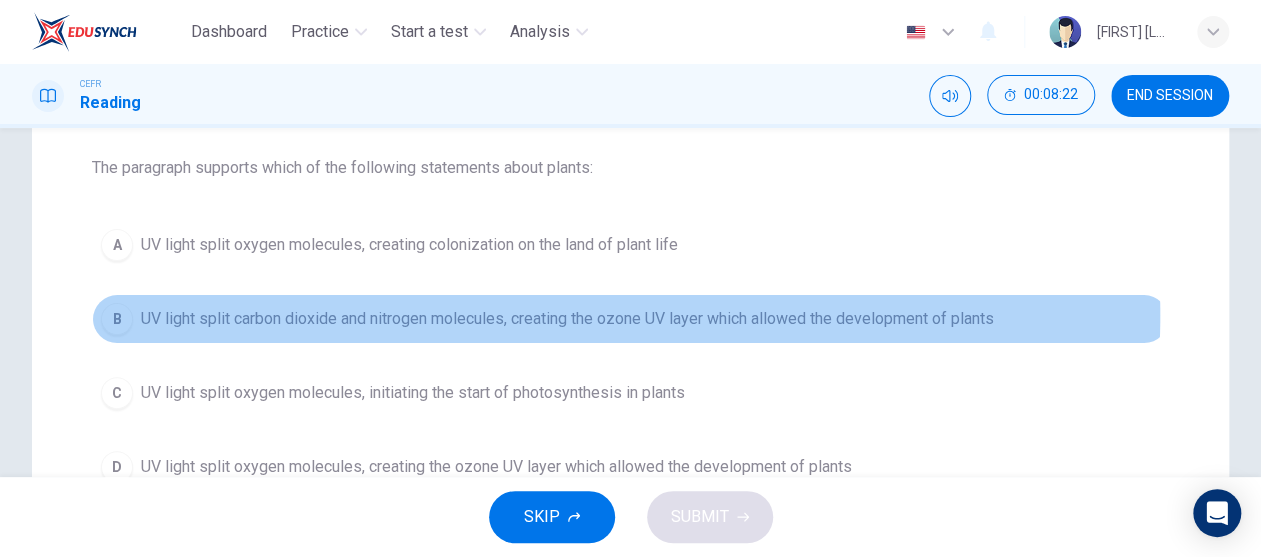 click on "UV light split carbon dioxide and nitrogen molecules, creating the ozone UV layer which allowed the development of plants" at bounding box center (409, 245) 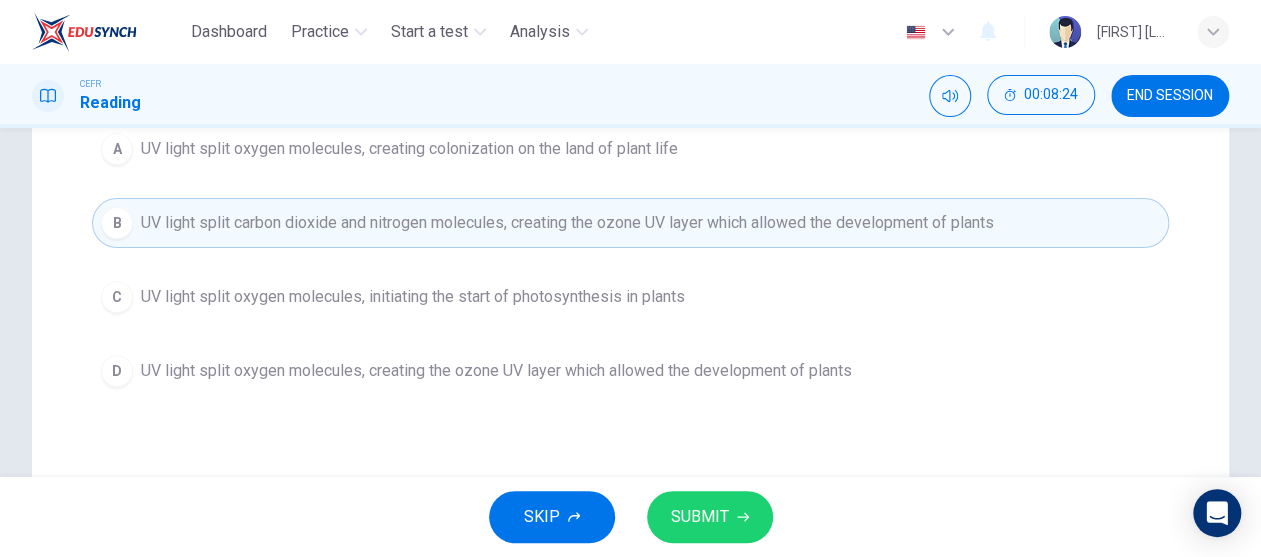 scroll, scrollTop: 300, scrollLeft: 0, axis: vertical 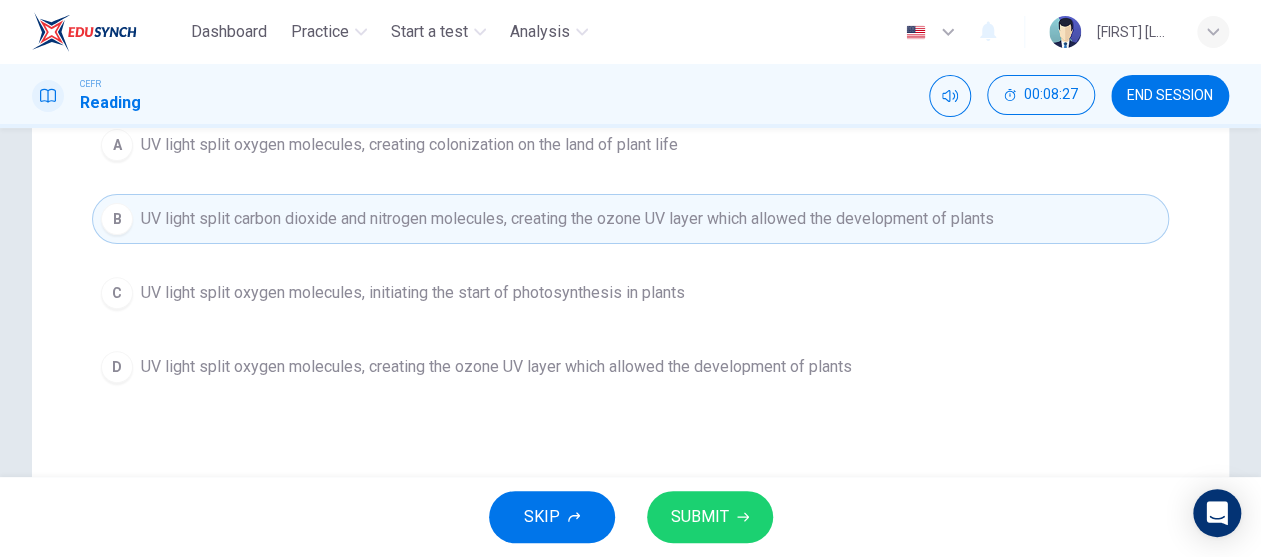 click on "SUBMIT" at bounding box center [710, 517] 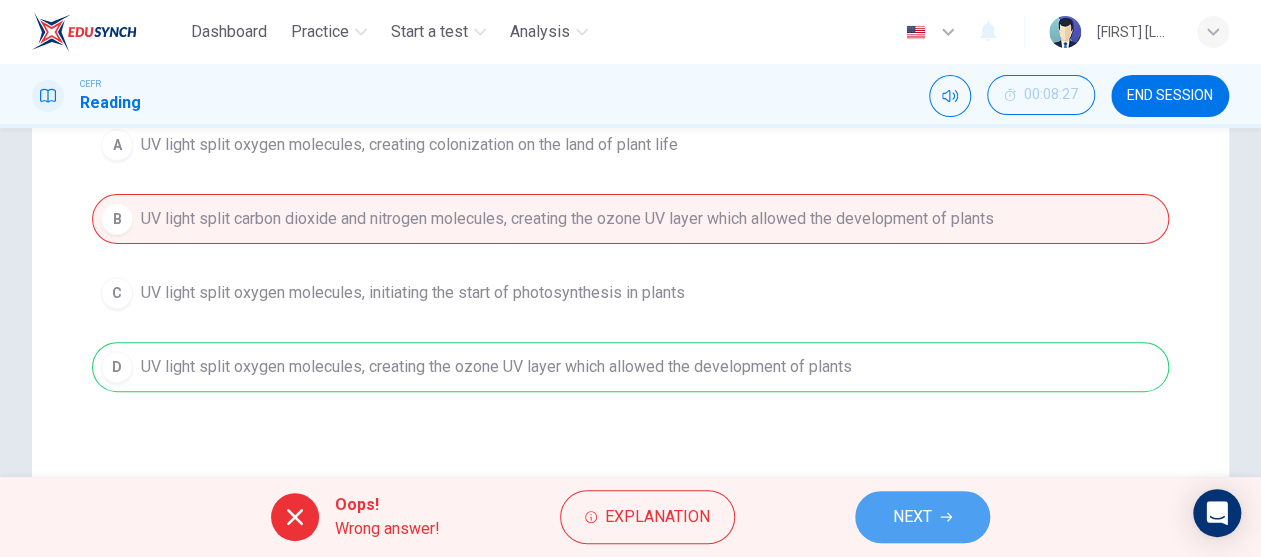 click on "NEXT" at bounding box center (912, 517) 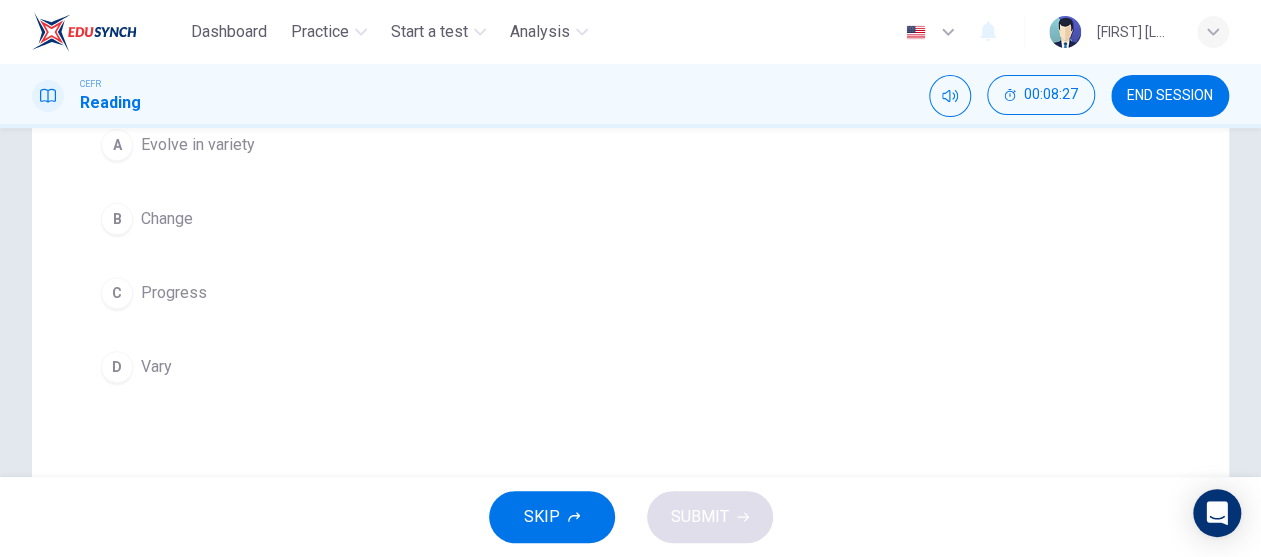 scroll, scrollTop: 0, scrollLeft: 0, axis: both 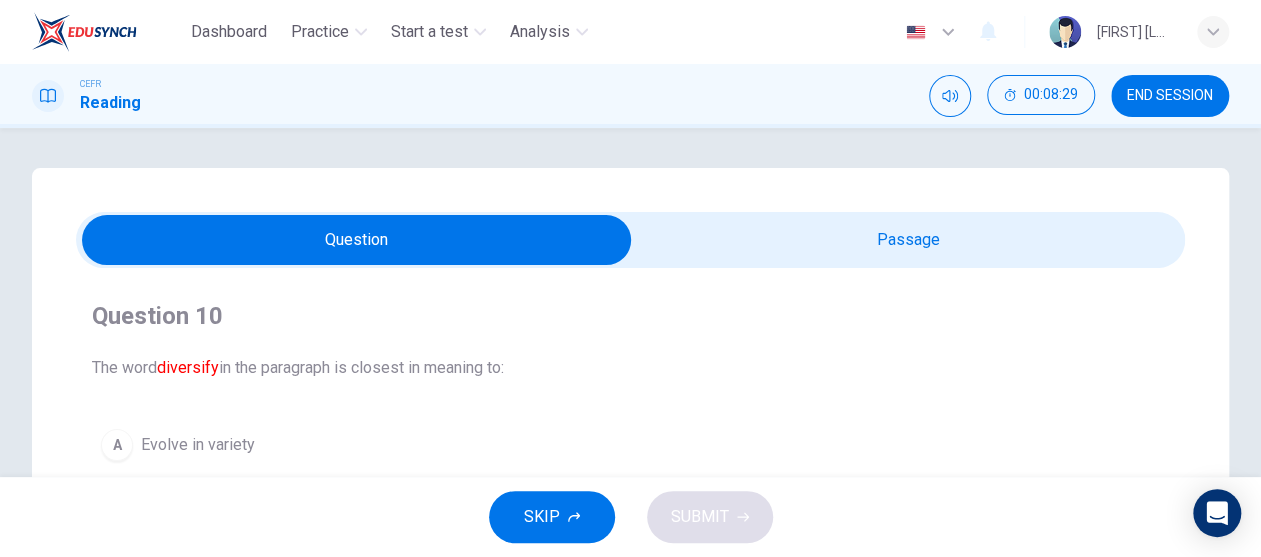 click at bounding box center (357, 240) 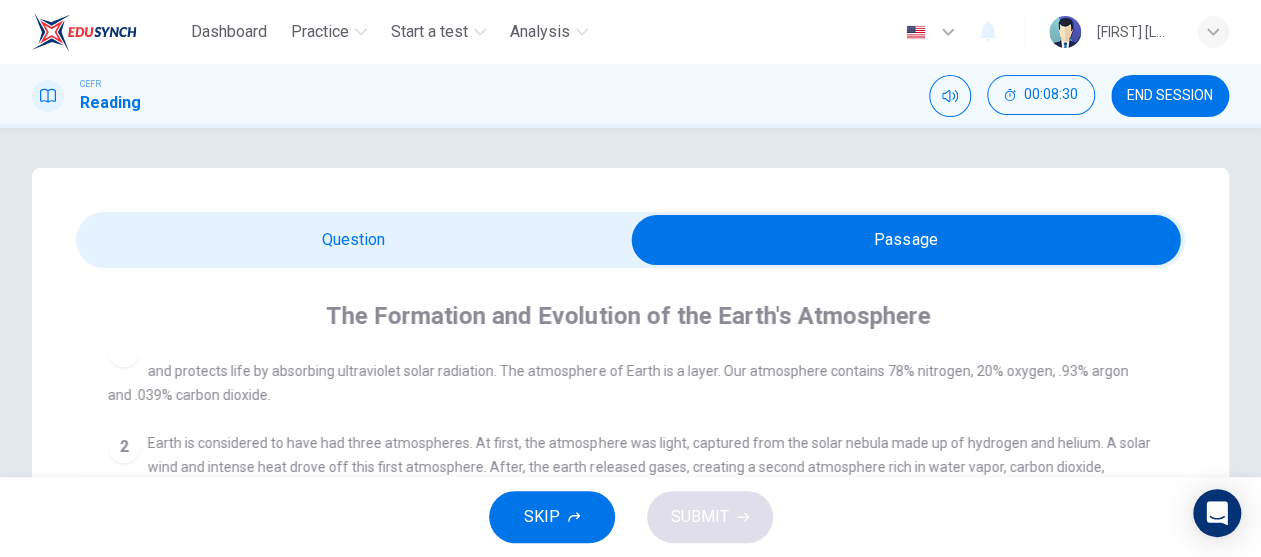 scroll, scrollTop: 0, scrollLeft: 0, axis: both 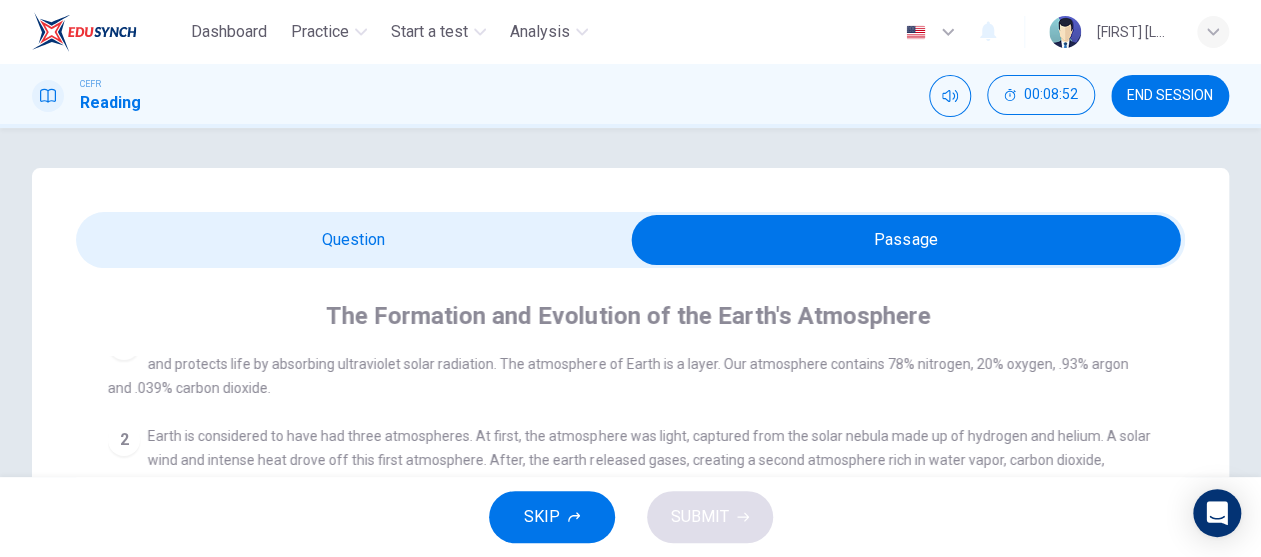 click at bounding box center (906, 240) 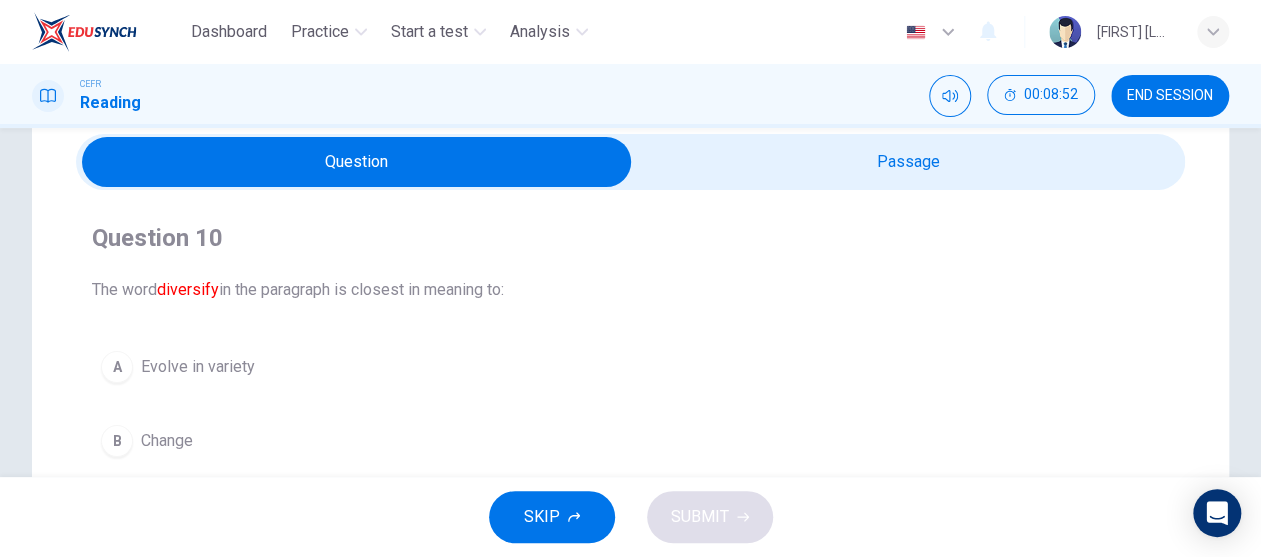 scroll, scrollTop: 200, scrollLeft: 0, axis: vertical 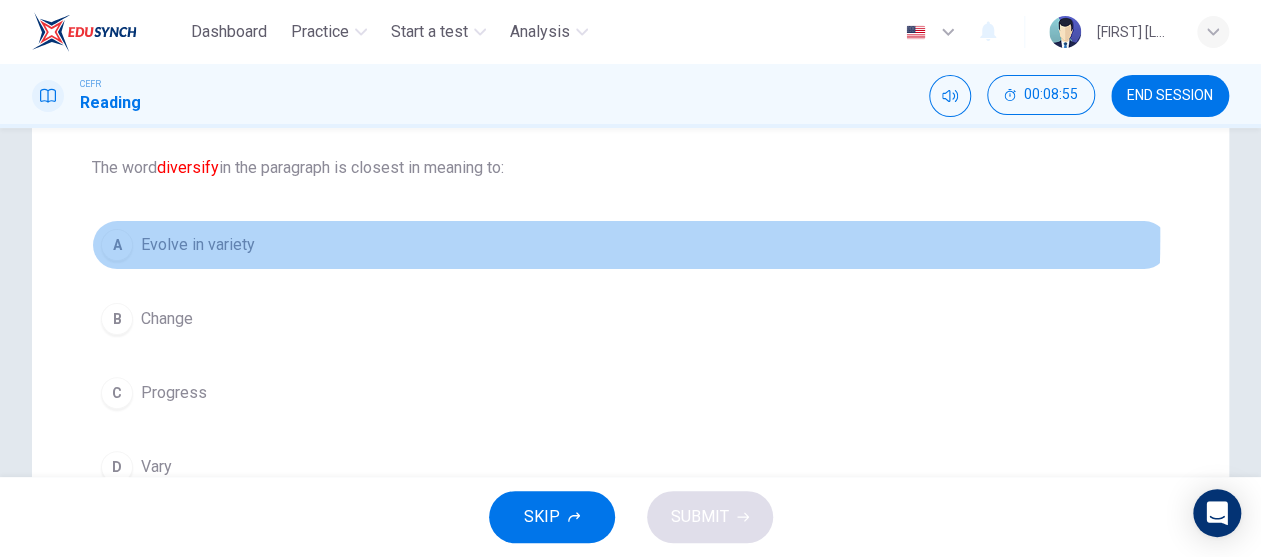 click on "Evolve in variety" at bounding box center (198, 245) 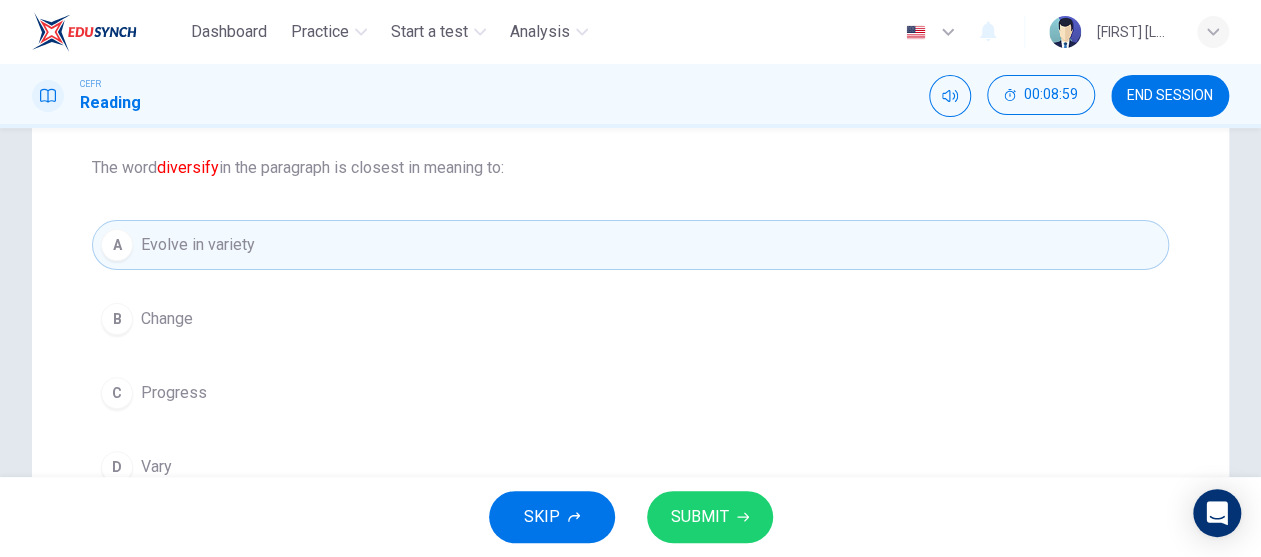 click on "SUBMIT" at bounding box center [700, 517] 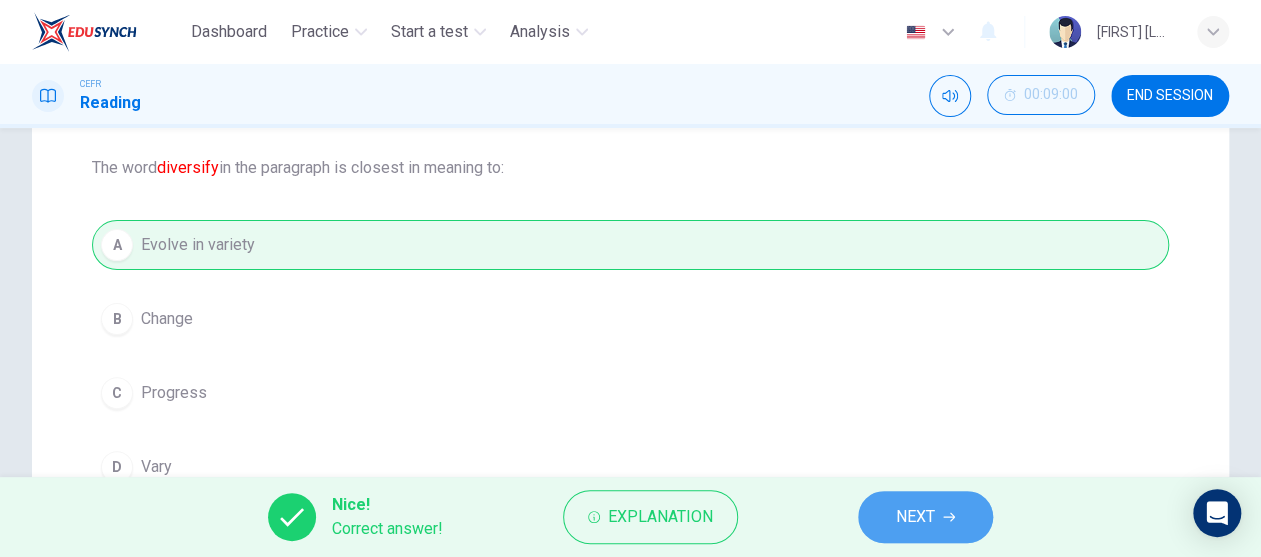 click on "NEXT" at bounding box center [915, 517] 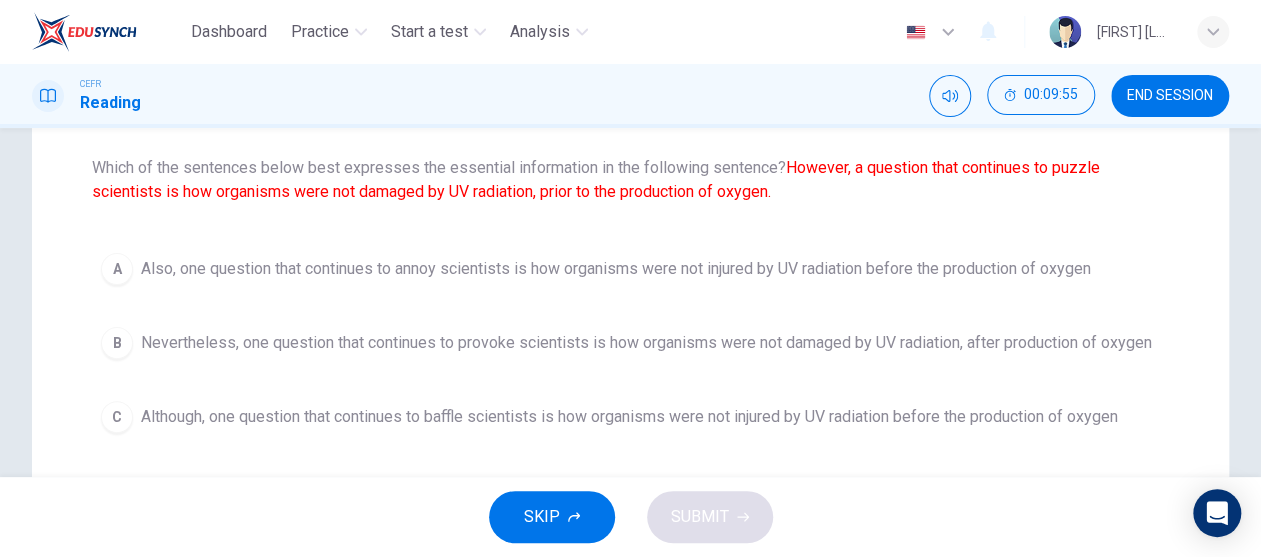scroll, scrollTop: 300, scrollLeft: 0, axis: vertical 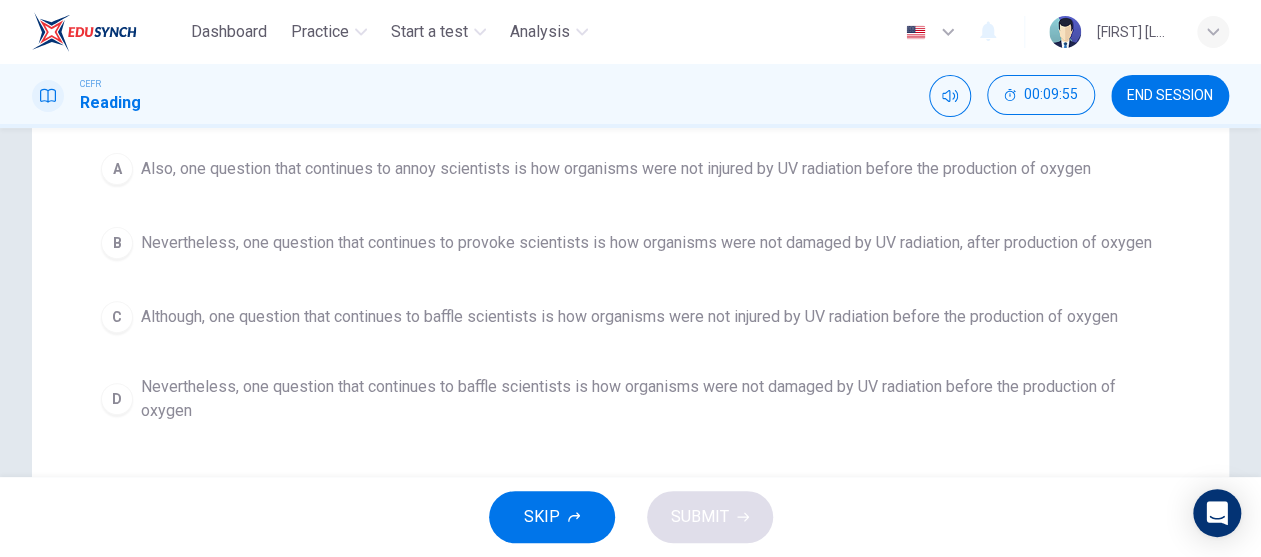 click on "Nevertheless, one question that continues to baffle scientists is how organisms were not damaged by UV radiation before the production of oxygen" at bounding box center (616, 169) 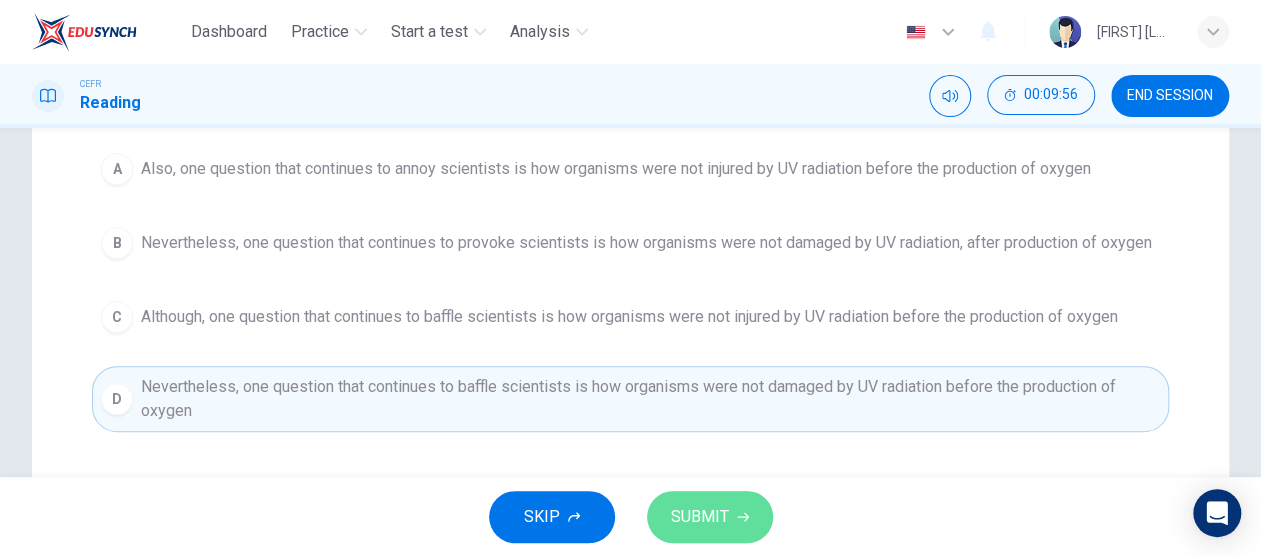 click on "SUBMIT" at bounding box center [700, 517] 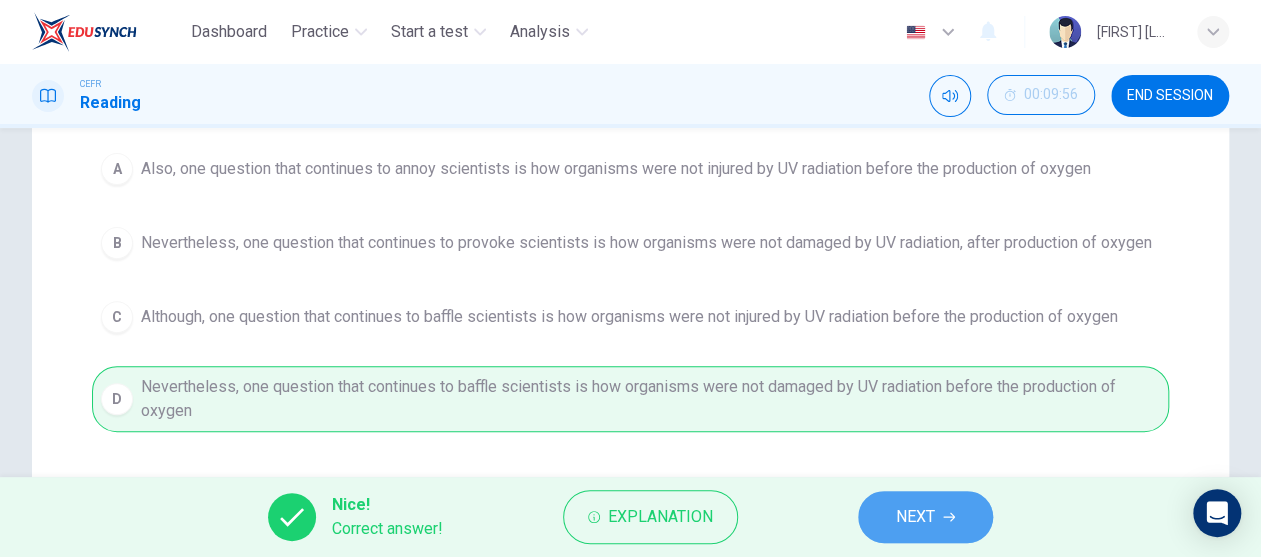 click on "NEXT" at bounding box center [925, 517] 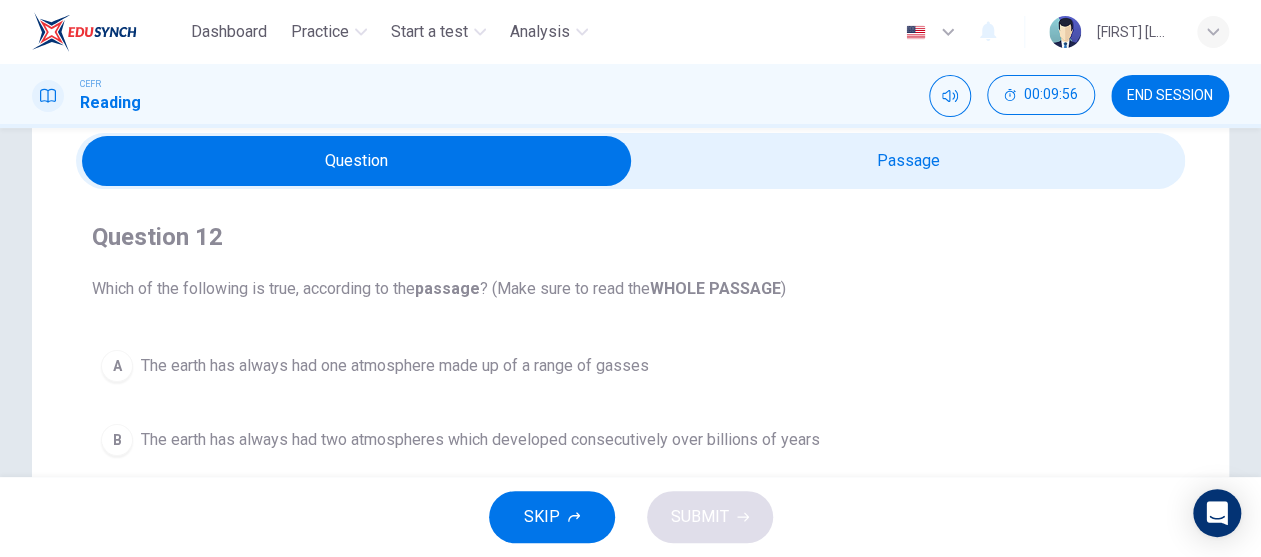 scroll, scrollTop: 76, scrollLeft: 0, axis: vertical 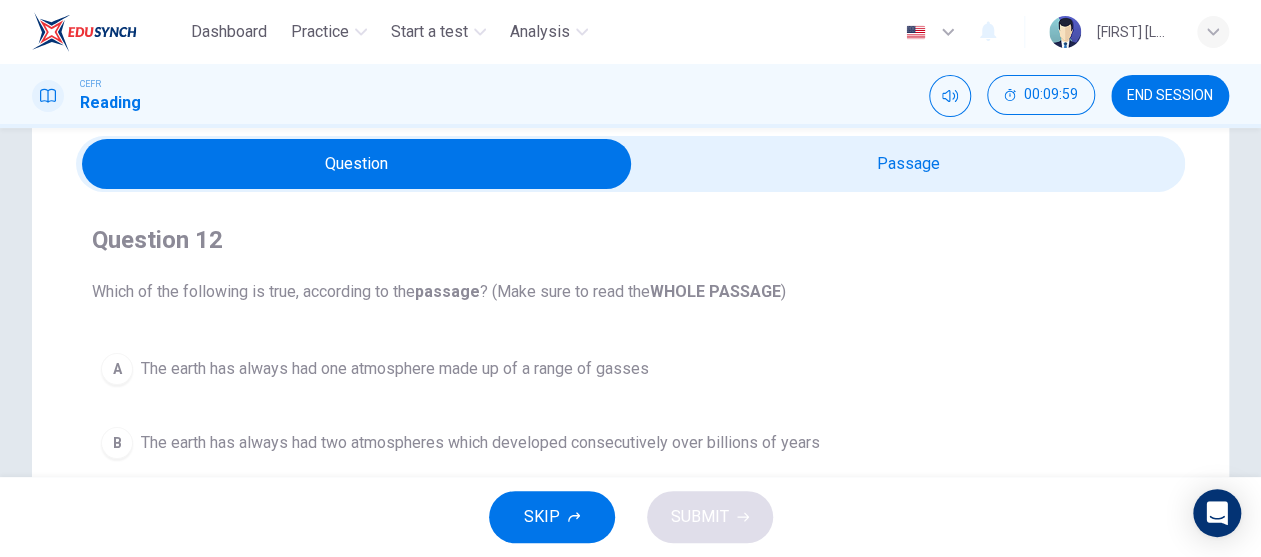 click at bounding box center [357, 164] 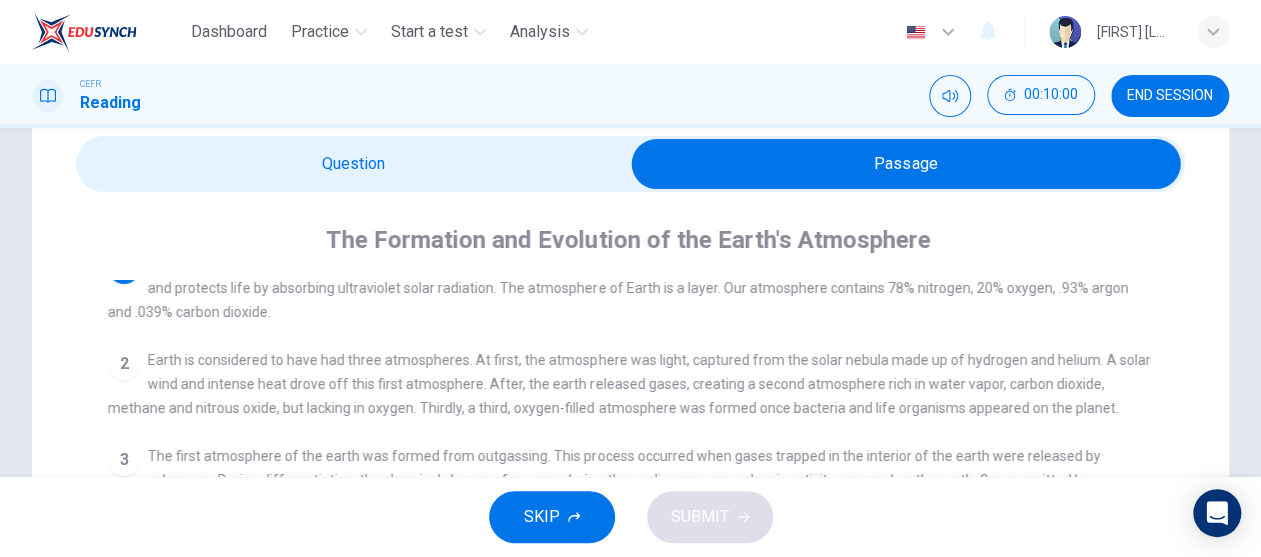 click at bounding box center [906, 164] 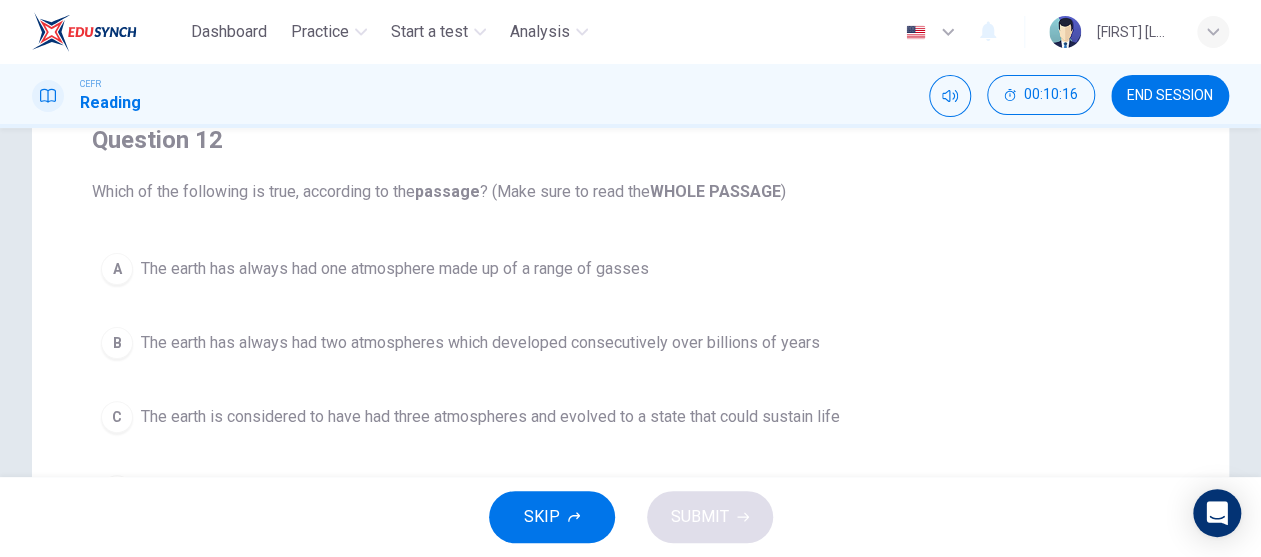 scroll, scrollTop: 376, scrollLeft: 0, axis: vertical 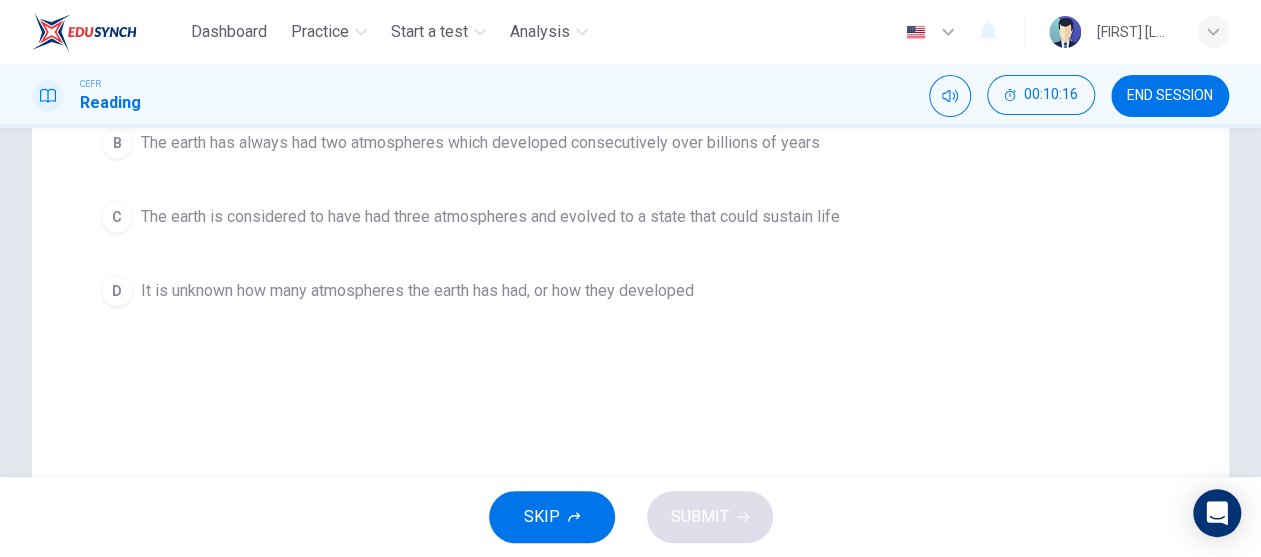 click on "The earth is considered to have had three atmospheres and evolved to a state that could sustain life" at bounding box center (395, 69) 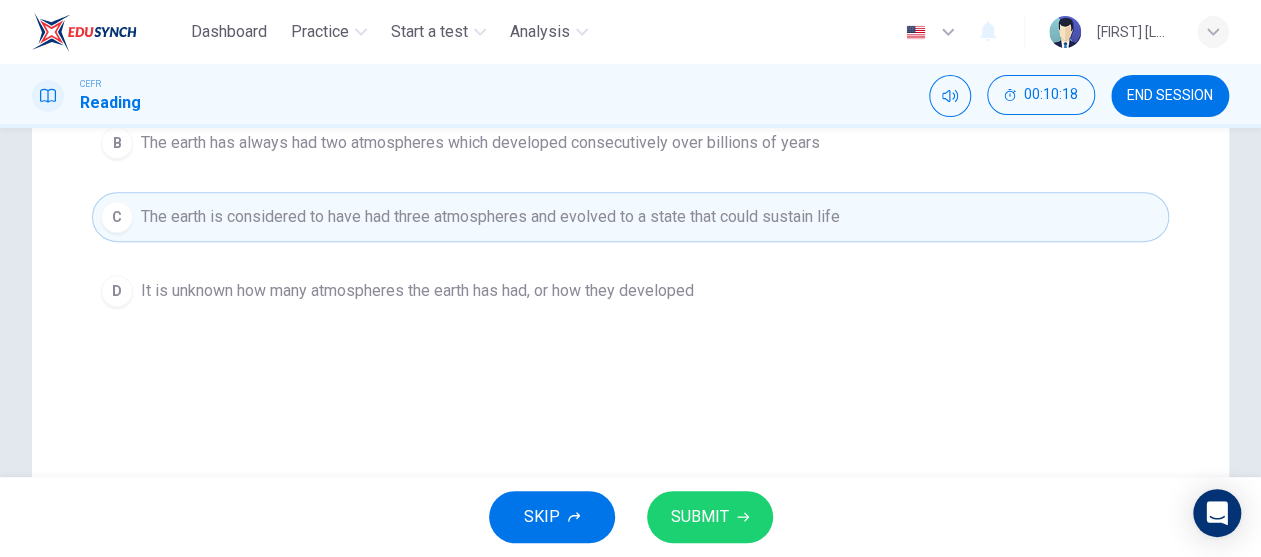 click on "SUBMIT" at bounding box center [700, 517] 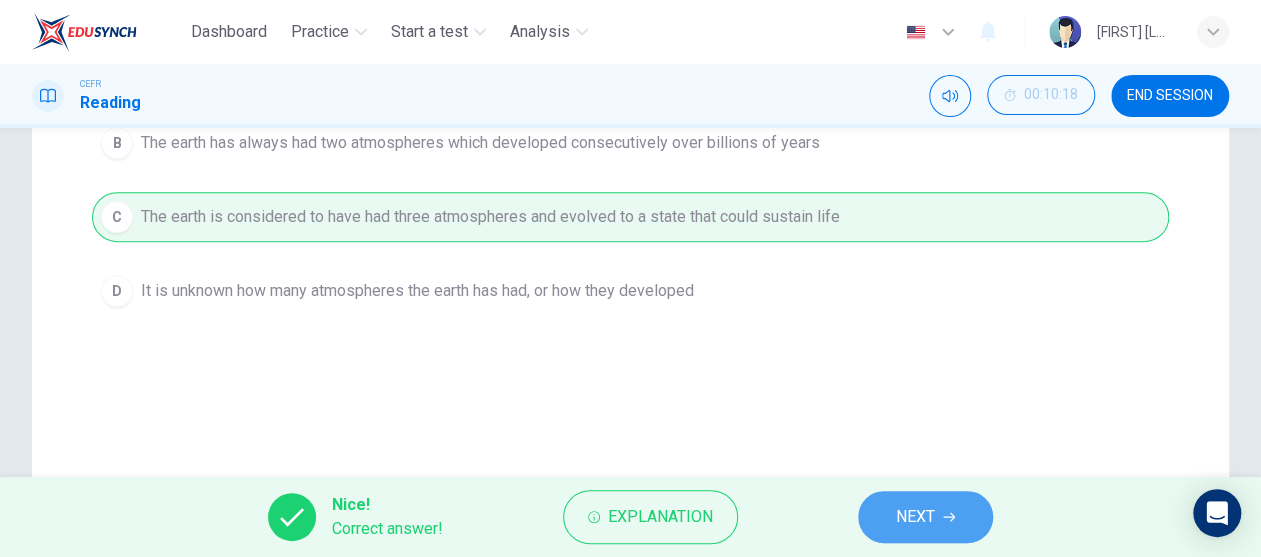 click on "NEXT" at bounding box center (915, 517) 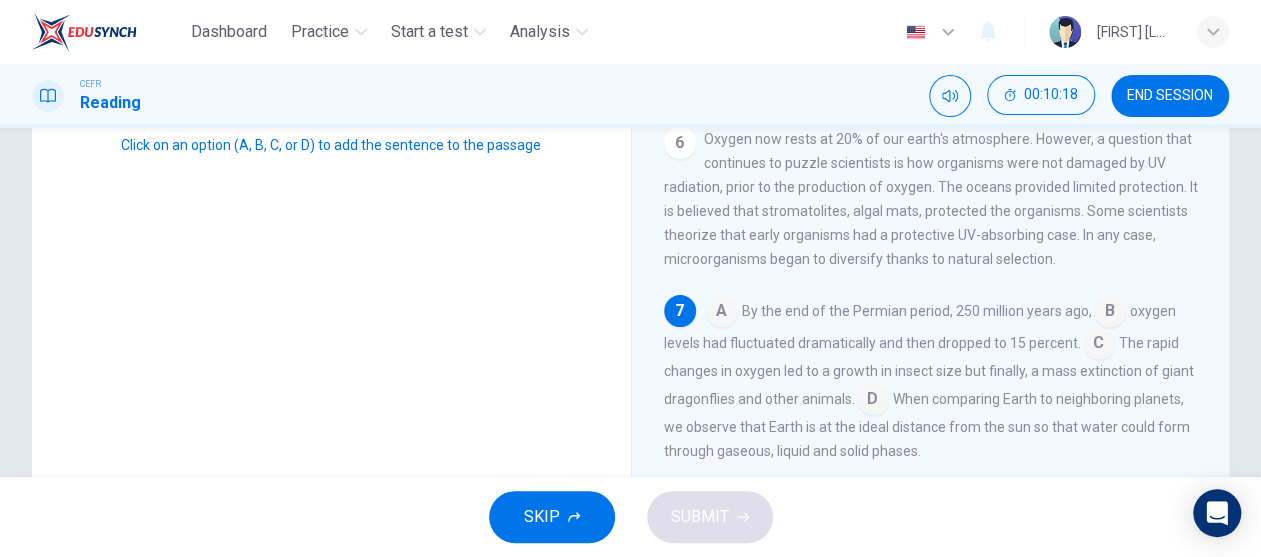 scroll, scrollTop: 752, scrollLeft: 0, axis: vertical 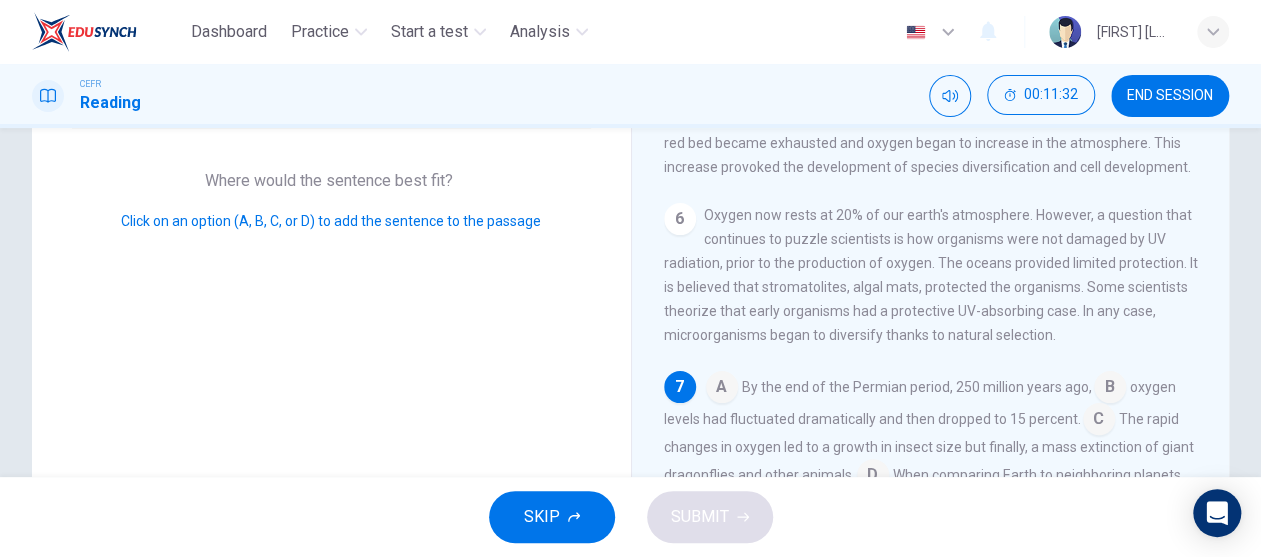 click at bounding box center (722, 389) 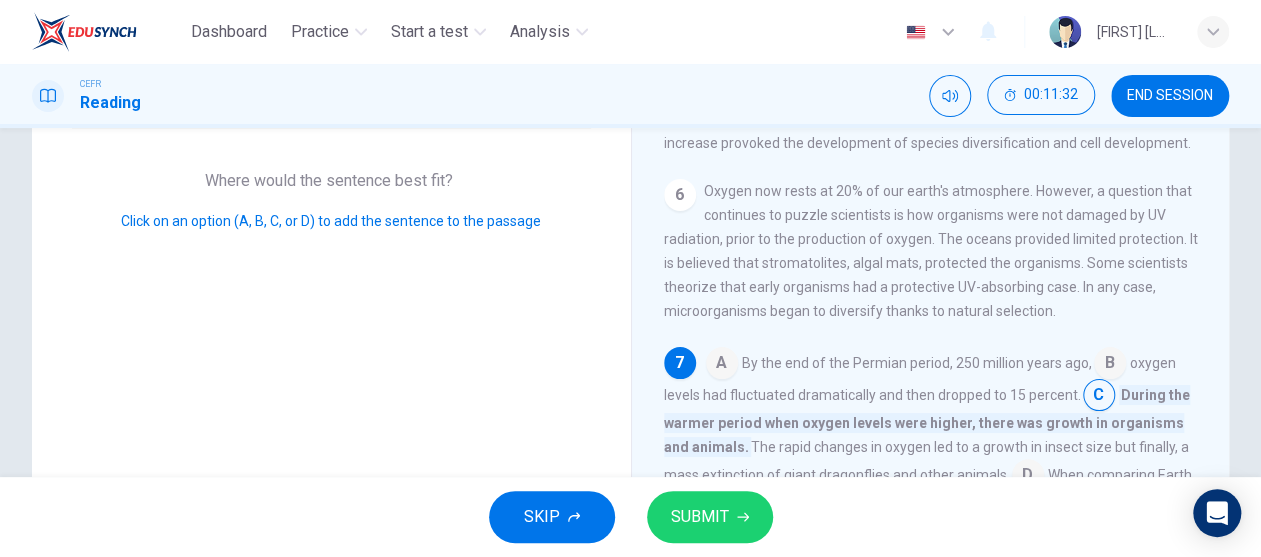 scroll, scrollTop: 776, scrollLeft: 0, axis: vertical 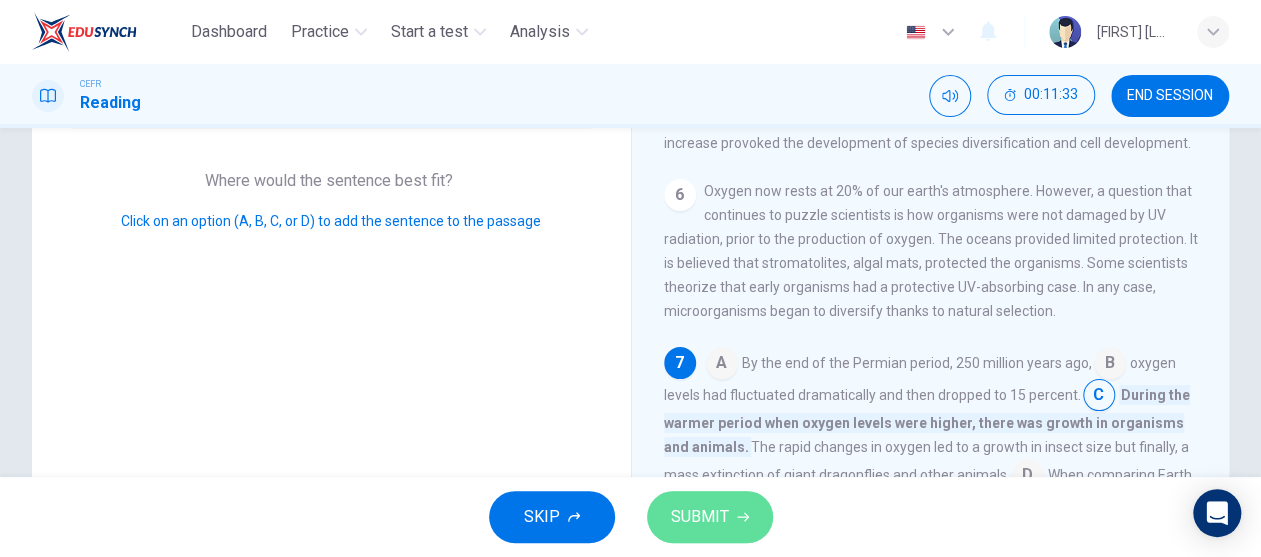 click on "SUBMIT" at bounding box center [700, 517] 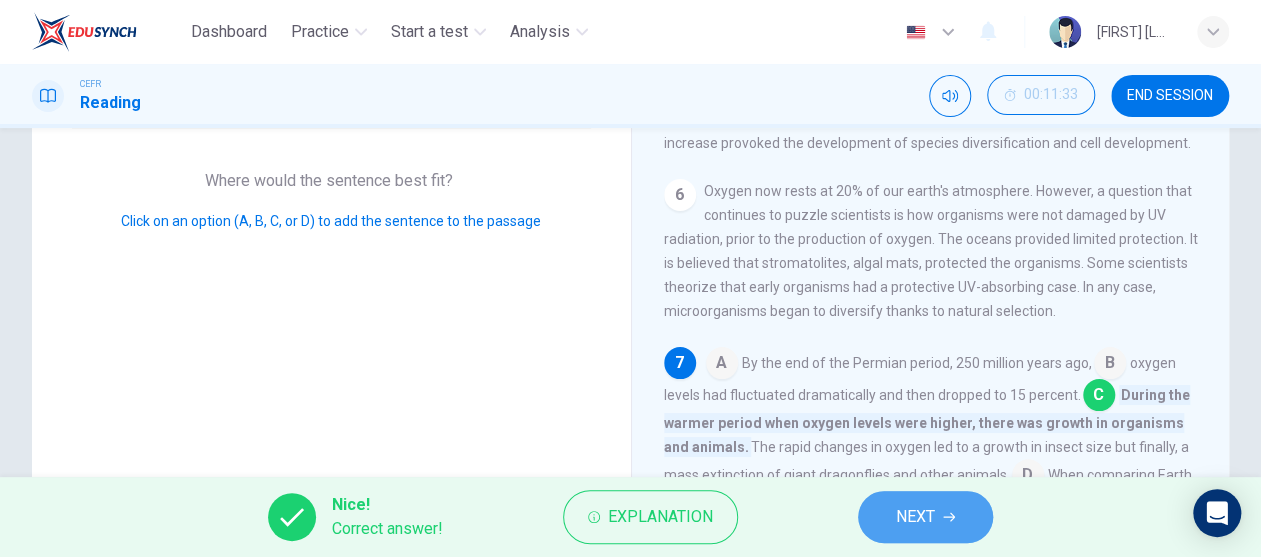 click on "NEXT" at bounding box center (915, 517) 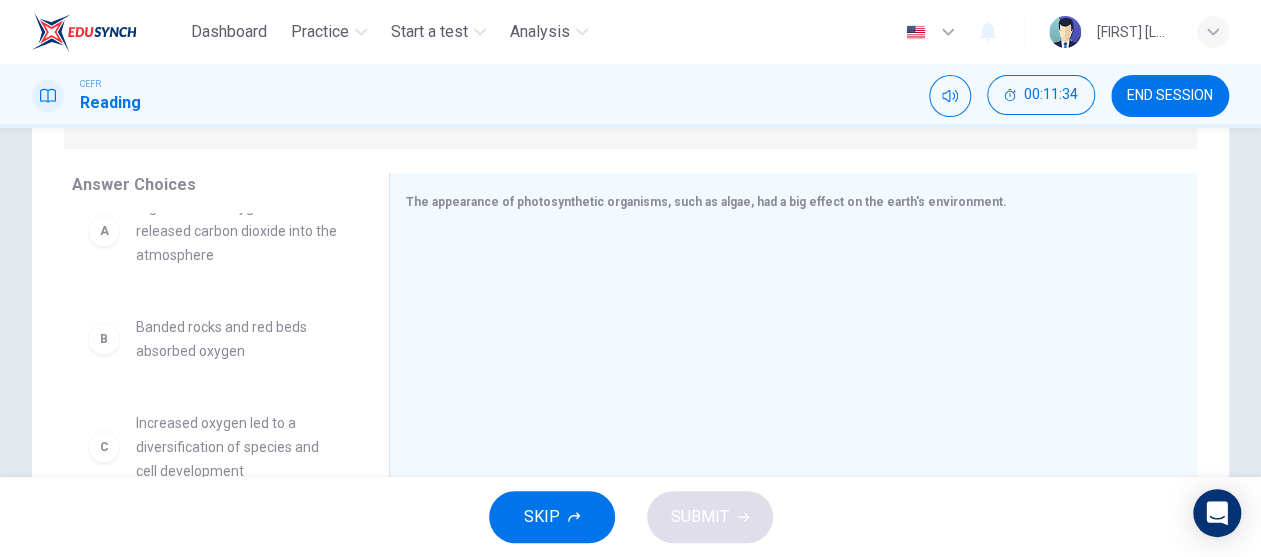 scroll, scrollTop: 0, scrollLeft: 0, axis: both 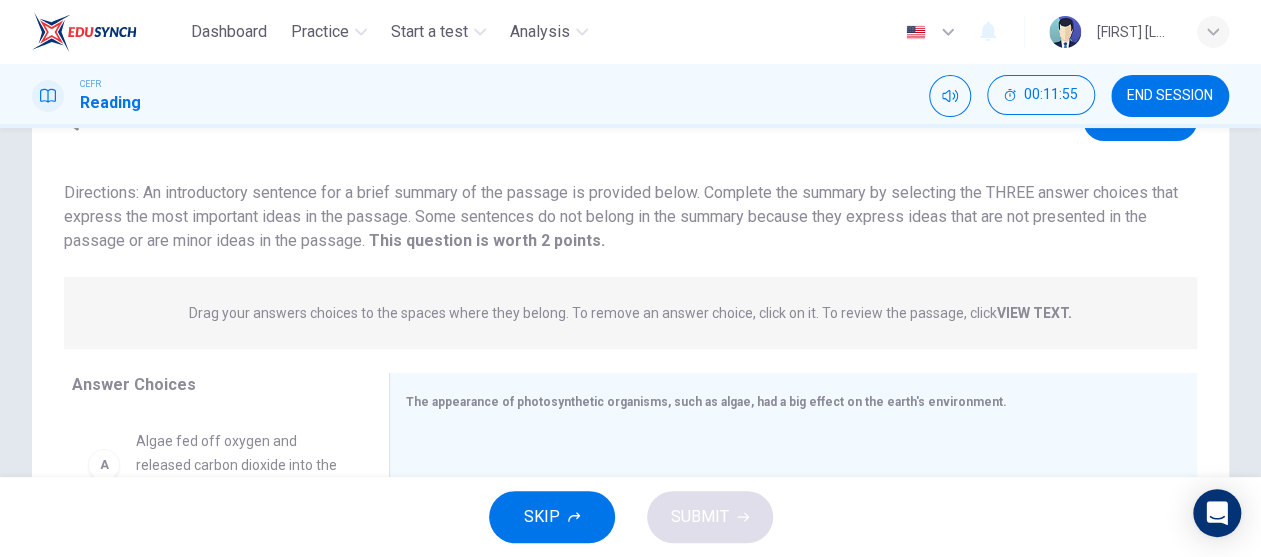 click on "VIEW TEXT." at bounding box center [1034, 313] 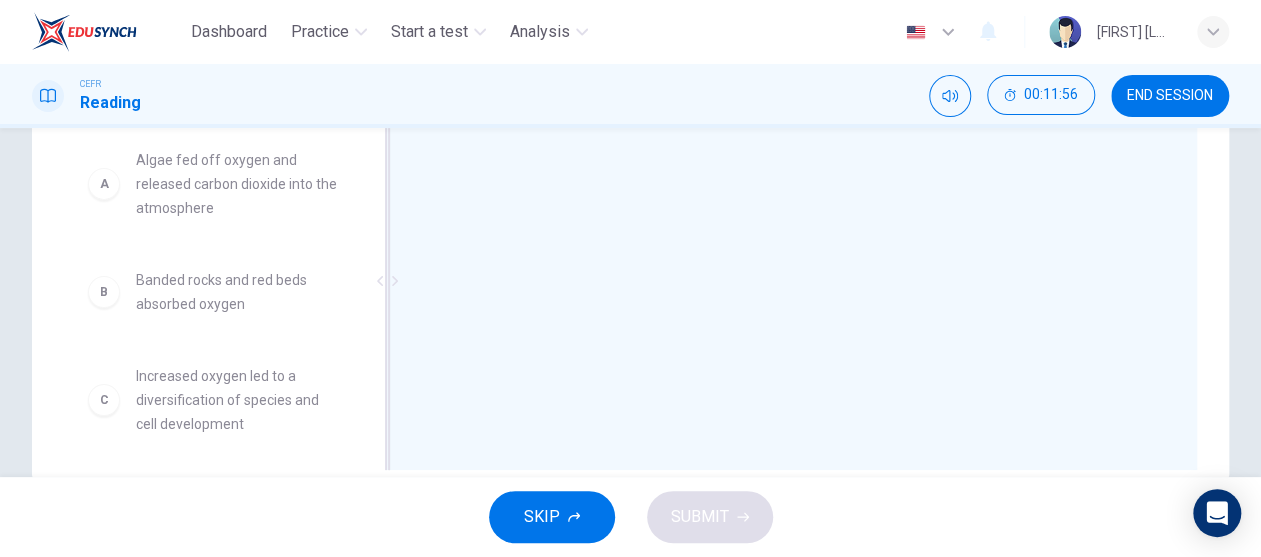 scroll, scrollTop: 425, scrollLeft: 0, axis: vertical 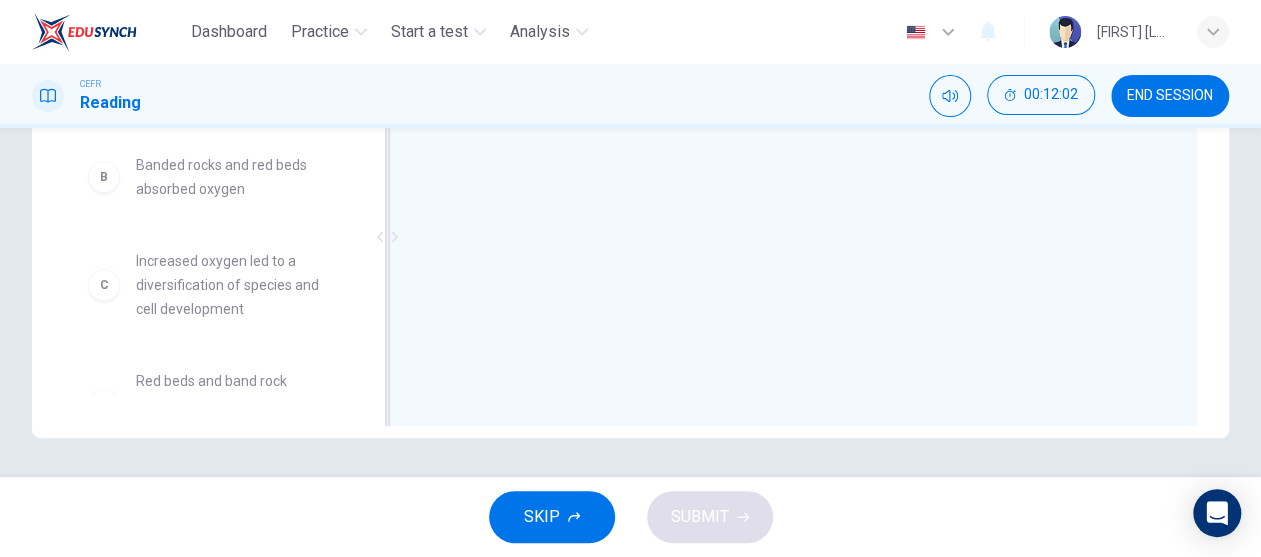 click at bounding box center (785, 239) 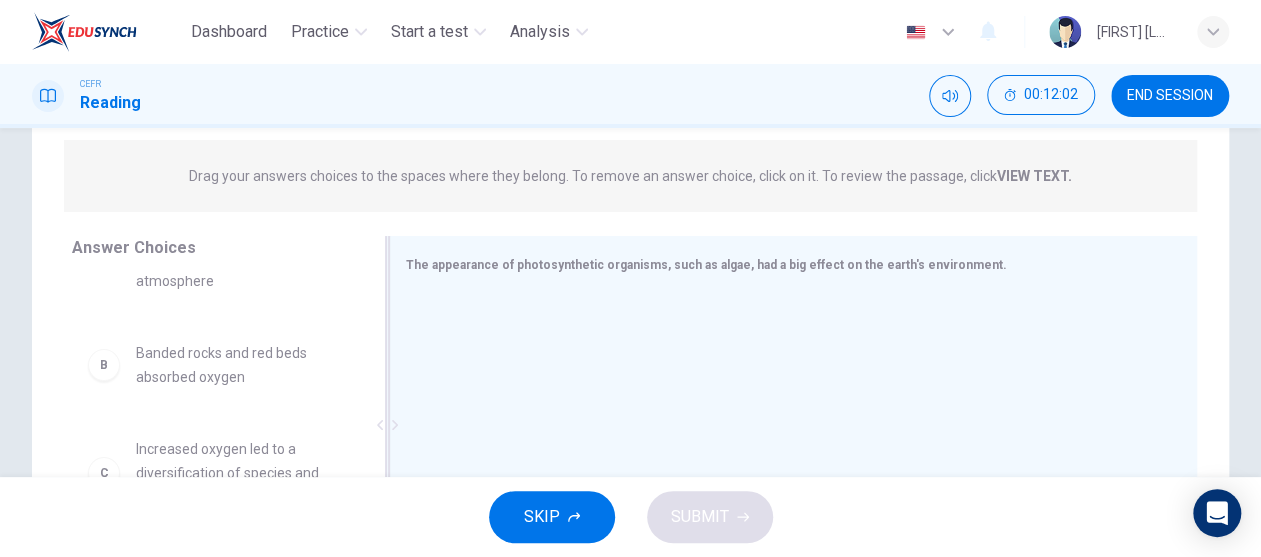 scroll, scrollTop: 225, scrollLeft: 0, axis: vertical 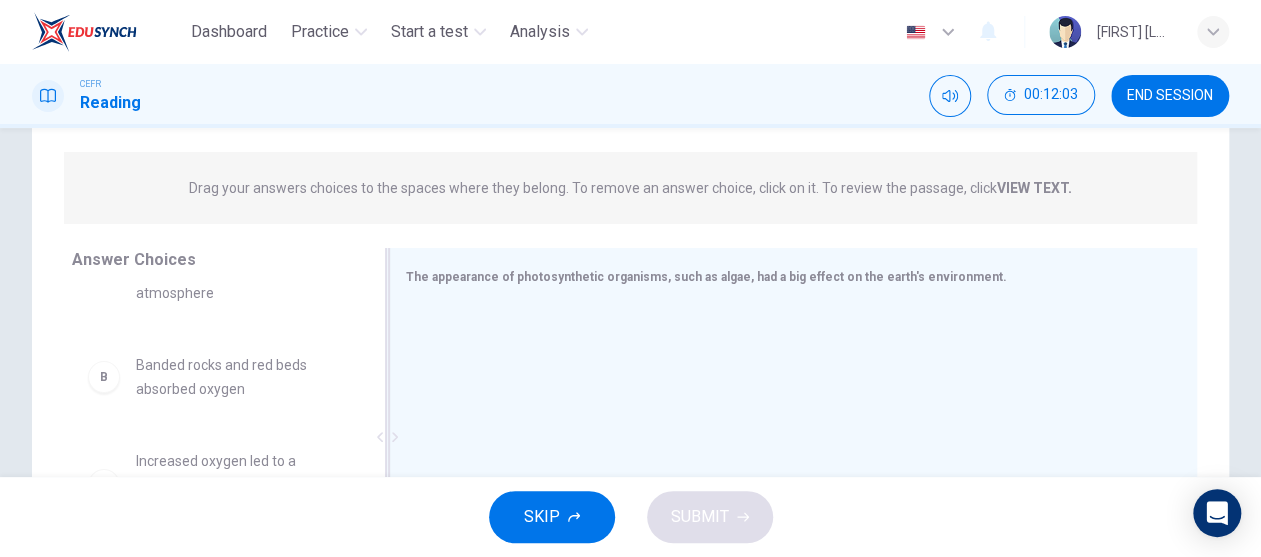 click on "The appearance of photosynthetic organisms, such as algae, had a big effect on the earth's environment." at bounding box center [706, 277] 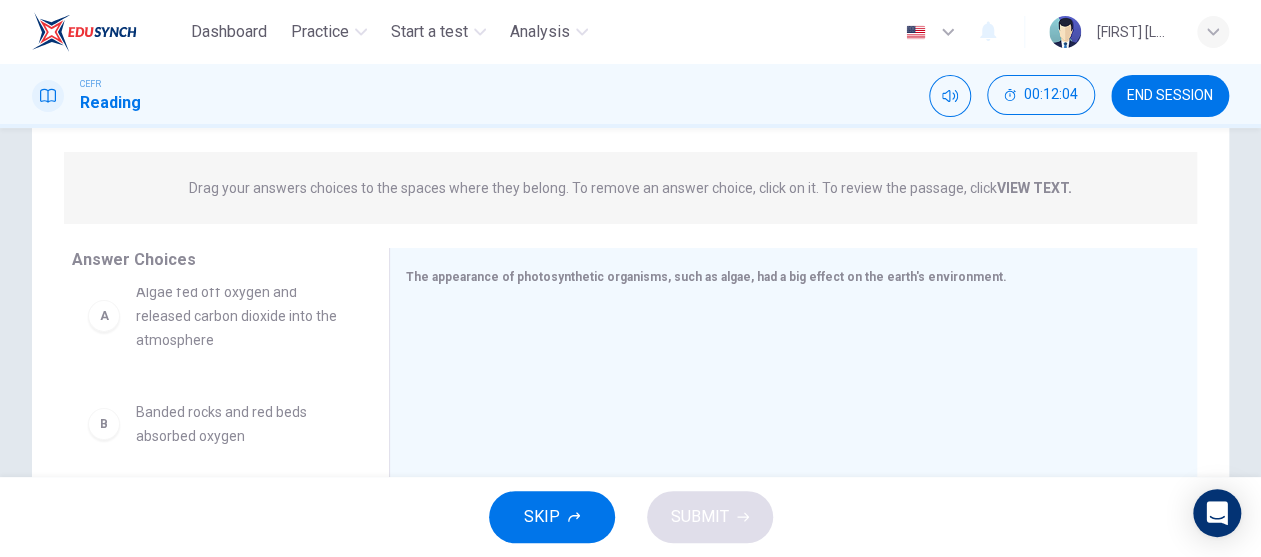 scroll, scrollTop: 0, scrollLeft: 0, axis: both 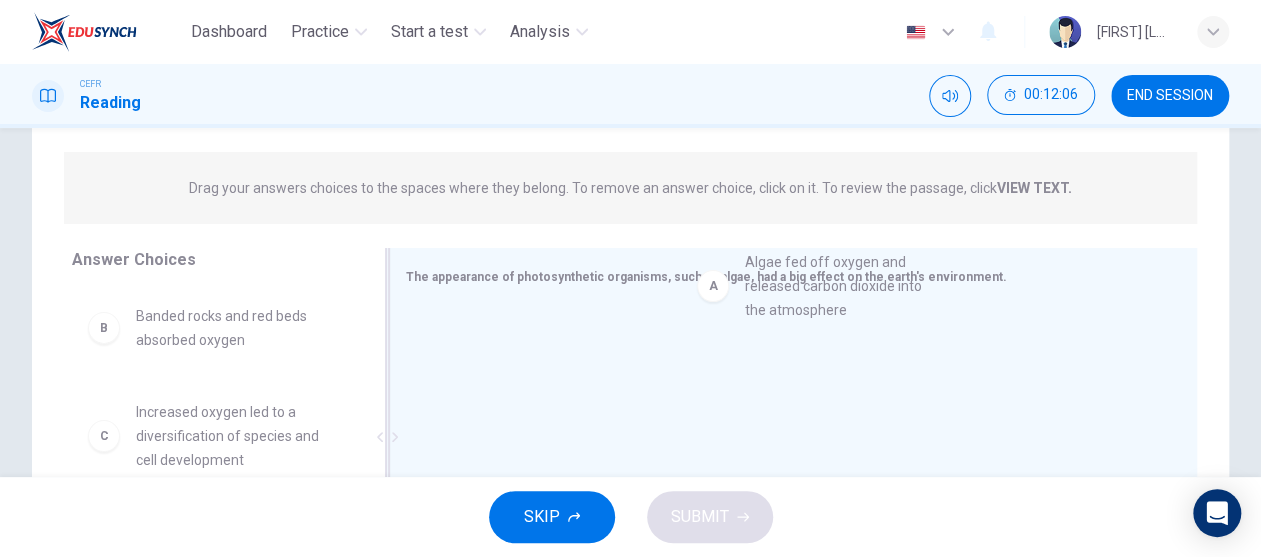 drag, startPoint x: 225, startPoint y: 356, endPoint x: 851, endPoint y: 303, distance: 628.2396 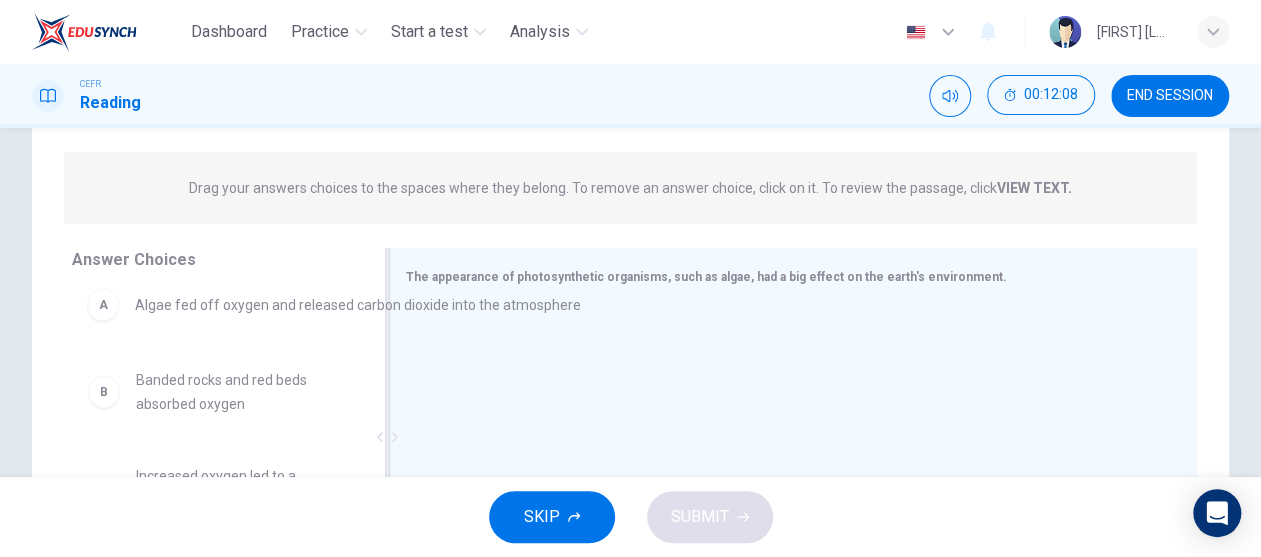drag, startPoint x: 543, startPoint y: 343, endPoint x: 211, endPoint y: 312, distance: 333.44415 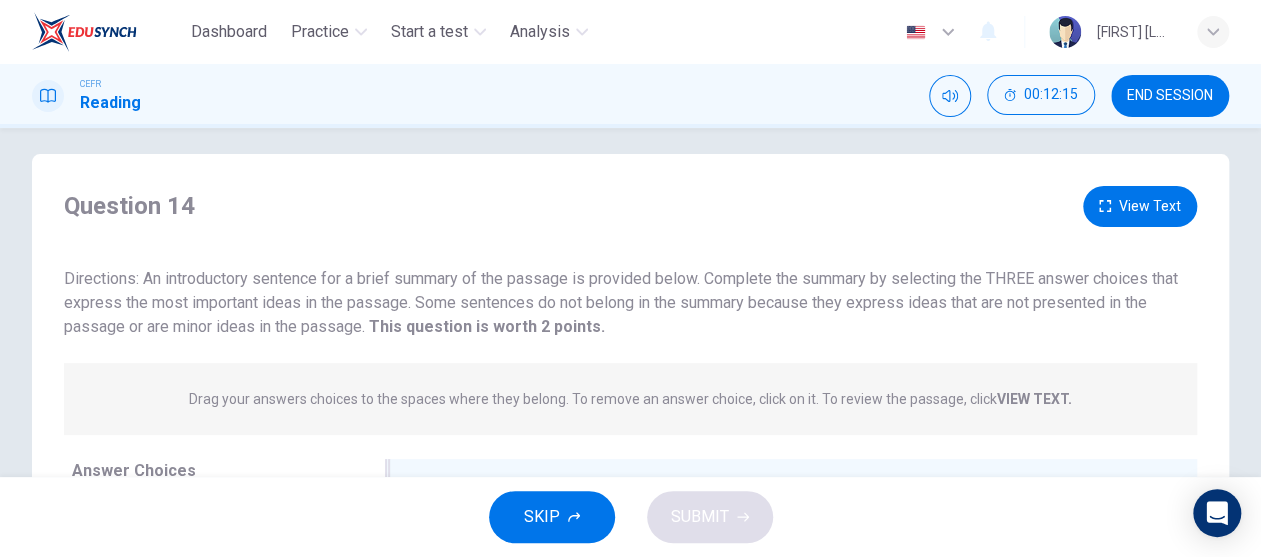 scroll, scrollTop: 0, scrollLeft: 0, axis: both 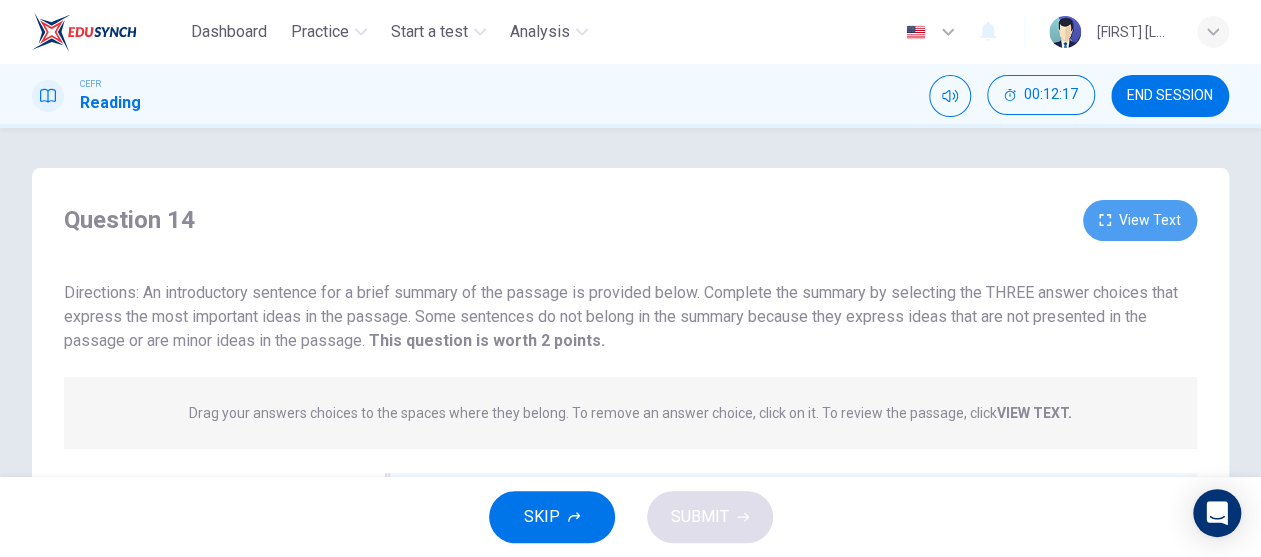 click on "View Text" at bounding box center (1140, 220) 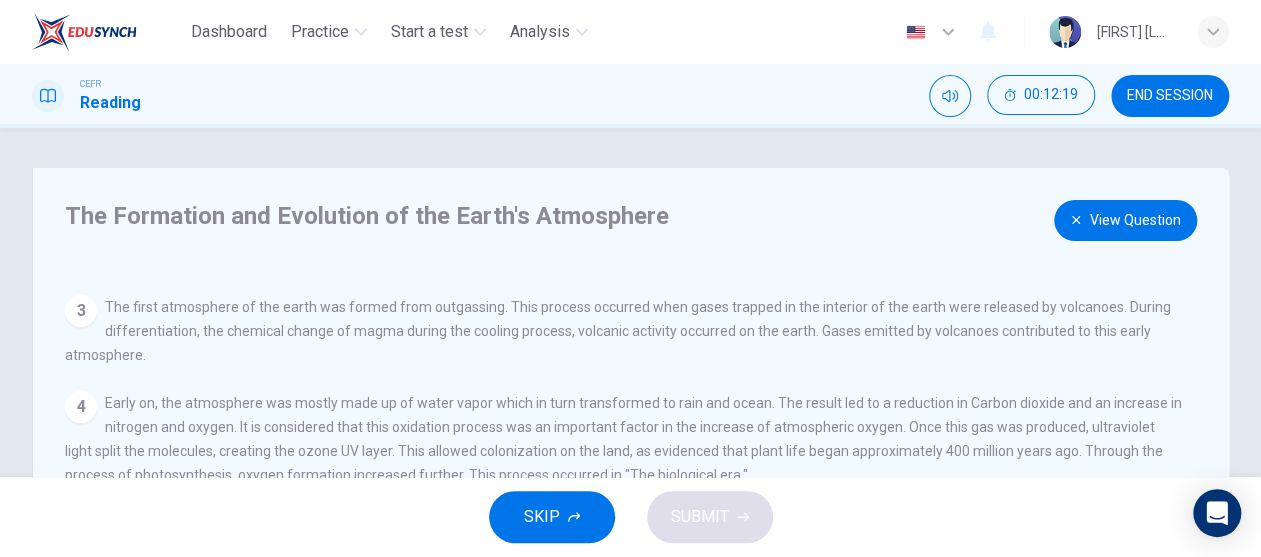 scroll, scrollTop: 187, scrollLeft: 0, axis: vertical 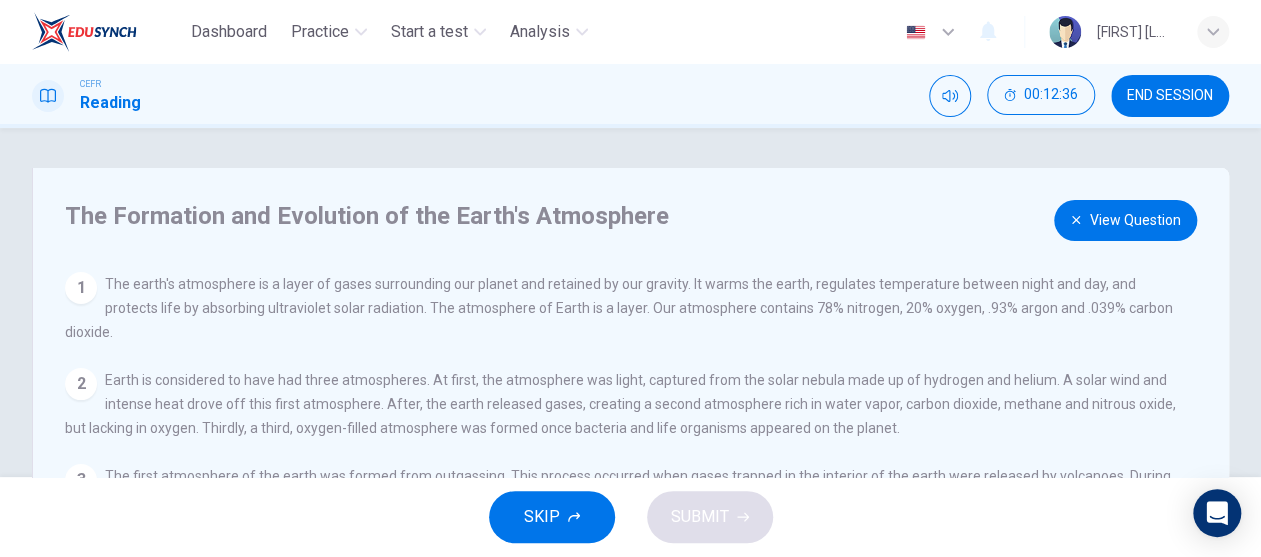 click on "View Question" at bounding box center [1125, 220] 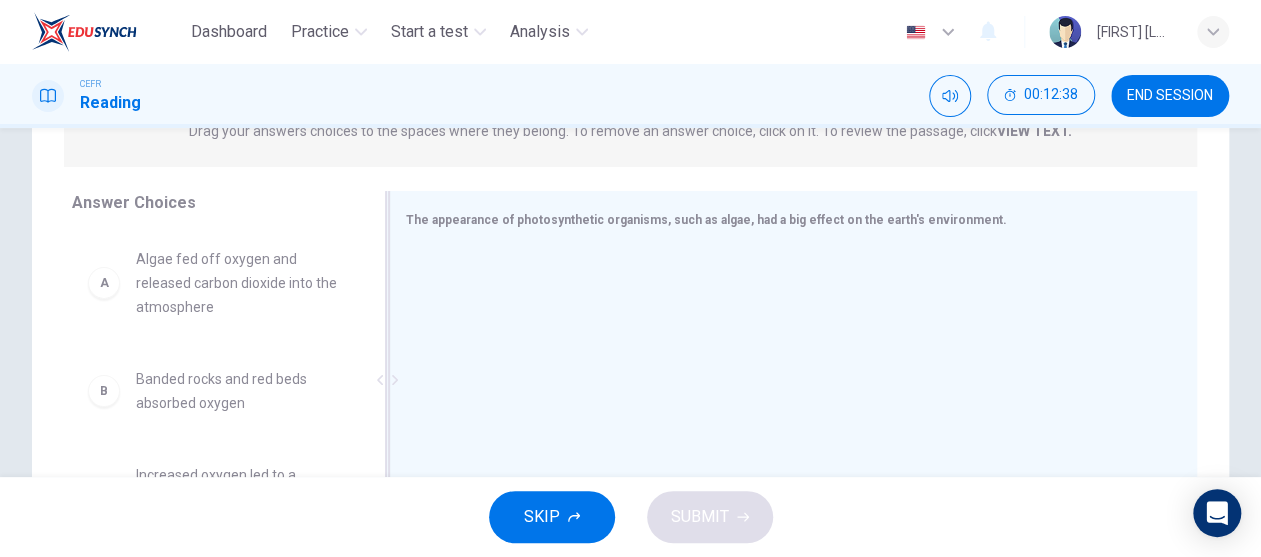scroll, scrollTop: 300, scrollLeft: 0, axis: vertical 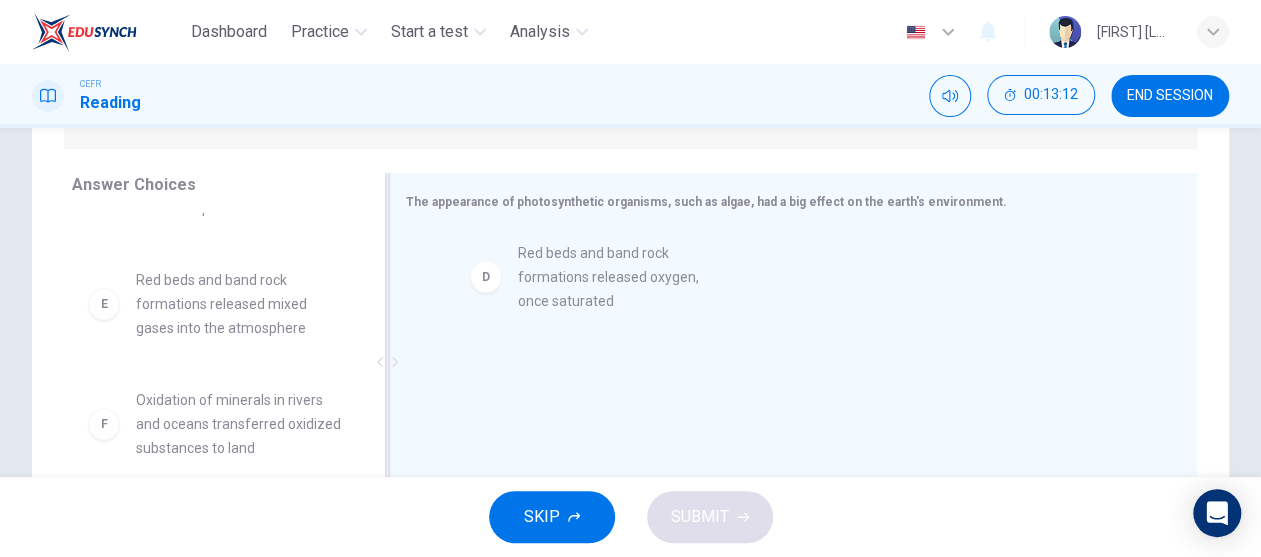 drag, startPoint x: 251, startPoint y: 324, endPoint x: 707, endPoint y: 301, distance: 456.57968 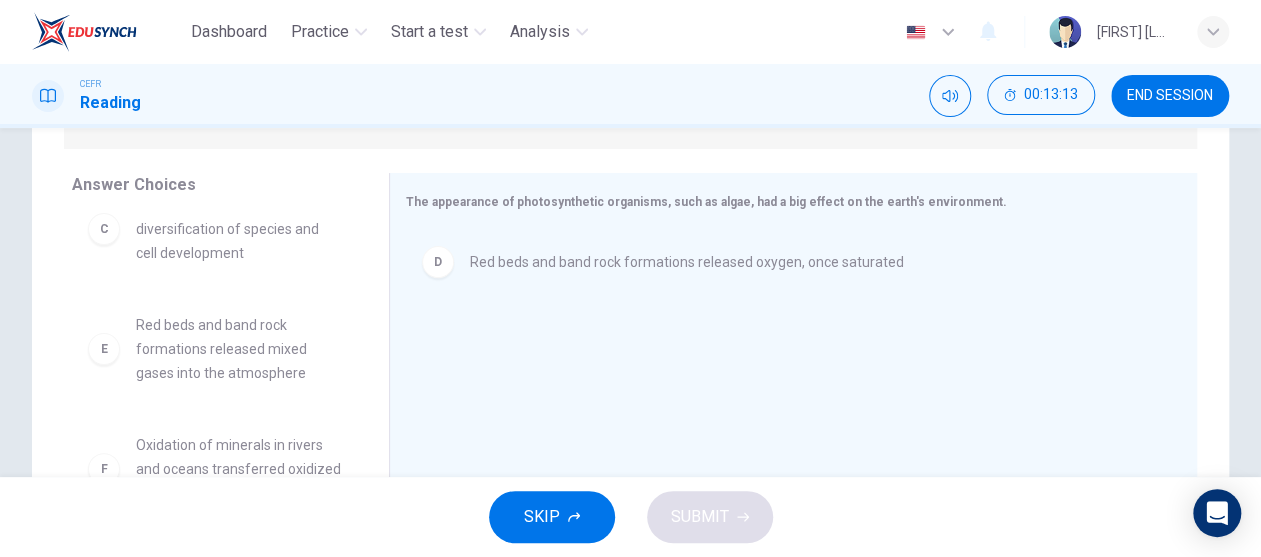 scroll, scrollTop: 251, scrollLeft: 0, axis: vertical 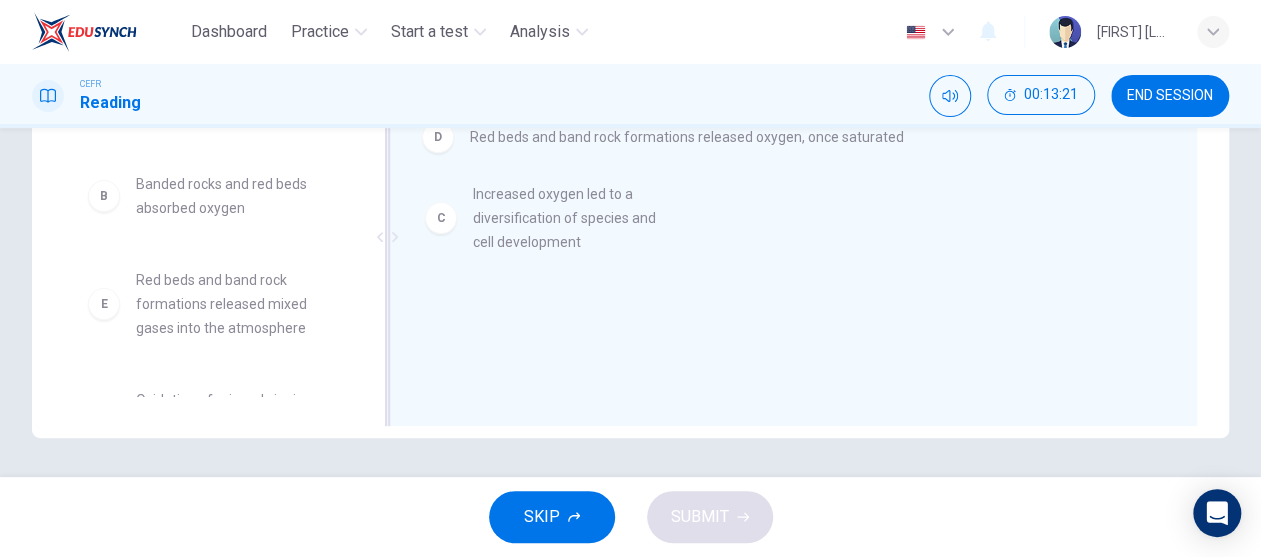 drag, startPoint x: 244, startPoint y: 326, endPoint x: 593, endPoint y: 235, distance: 360.66882 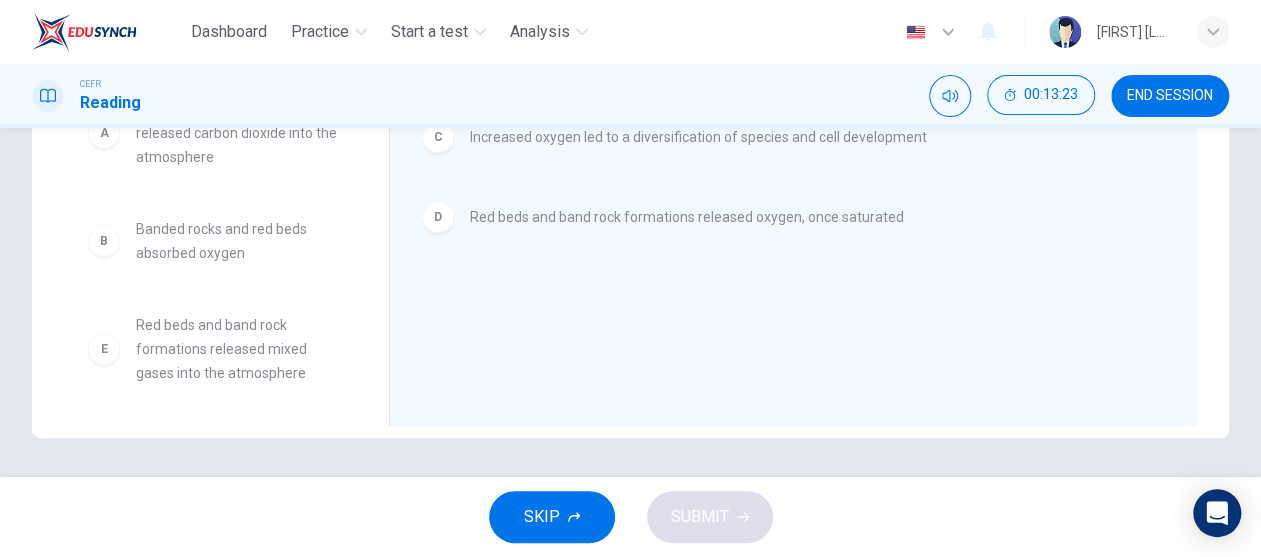 scroll, scrollTop: 0, scrollLeft: 0, axis: both 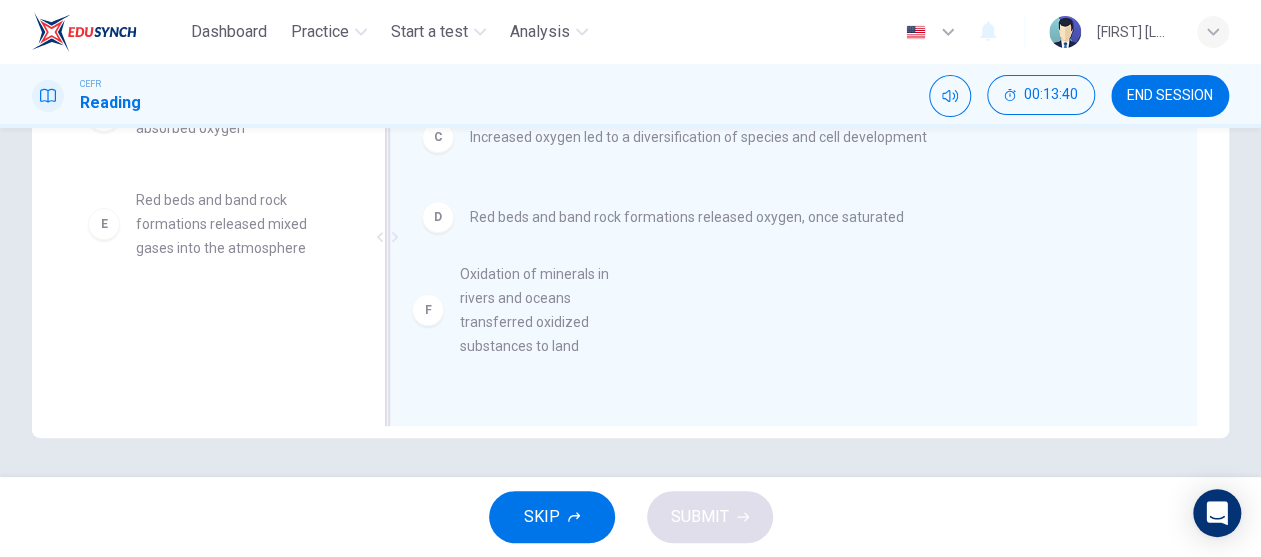 drag, startPoint x: 270, startPoint y: 344, endPoint x: 666, endPoint y: 286, distance: 400.22495 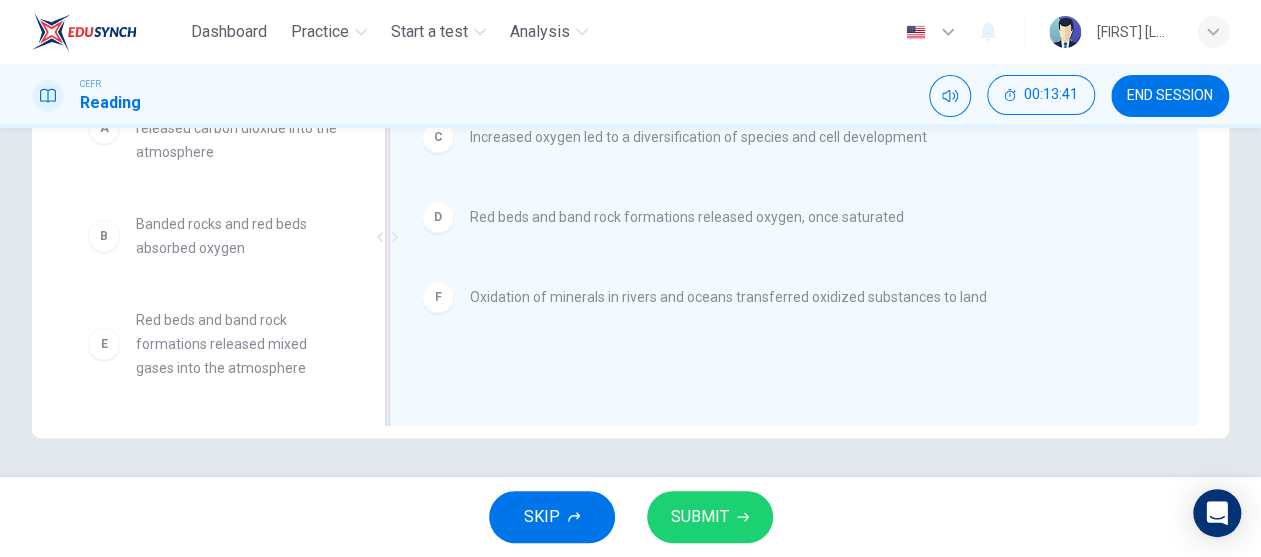 scroll, scrollTop: 11, scrollLeft: 0, axis: vertical 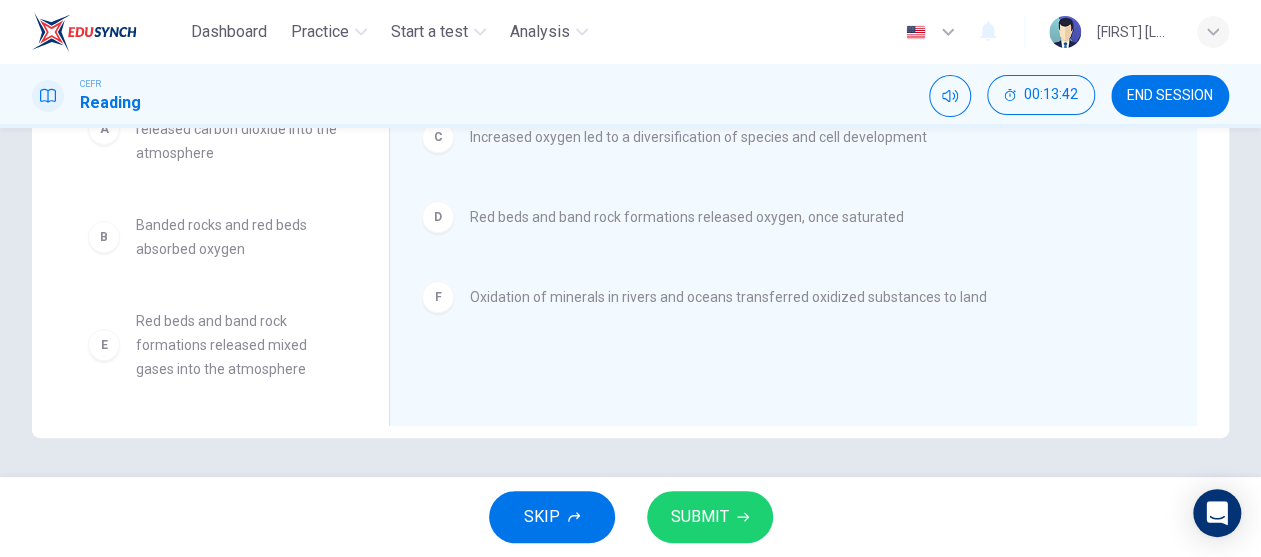 click on "SUBMIT" at bounding box center (700, 517) 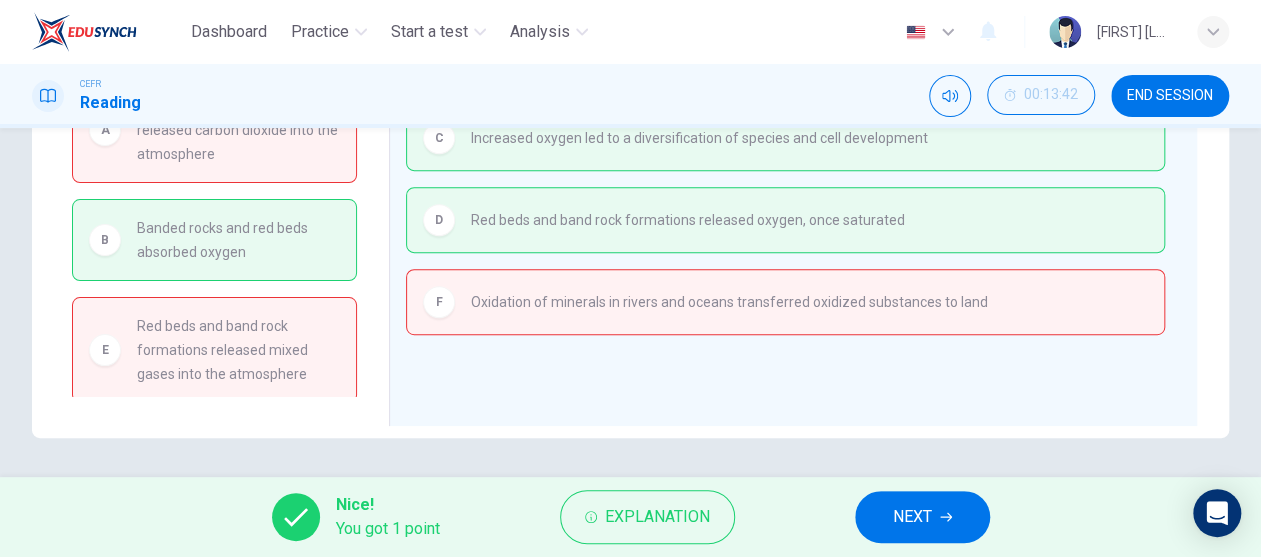 scroll, scrollTop: 0, scrollLeft: 0, axis: both 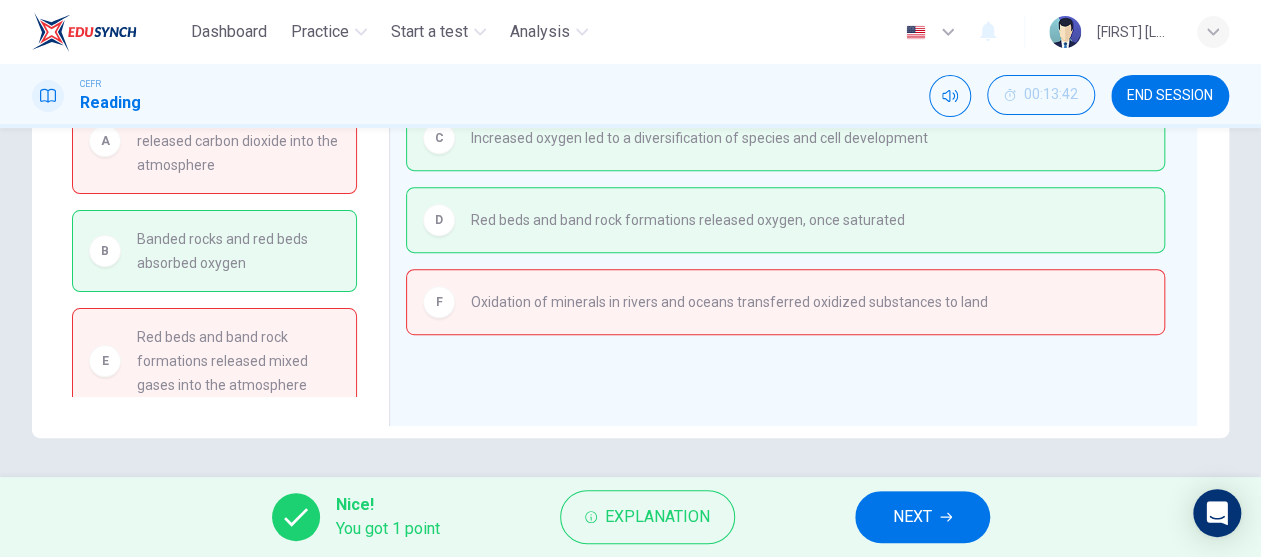 click on "NEXT" at bounding box center [922, 517] 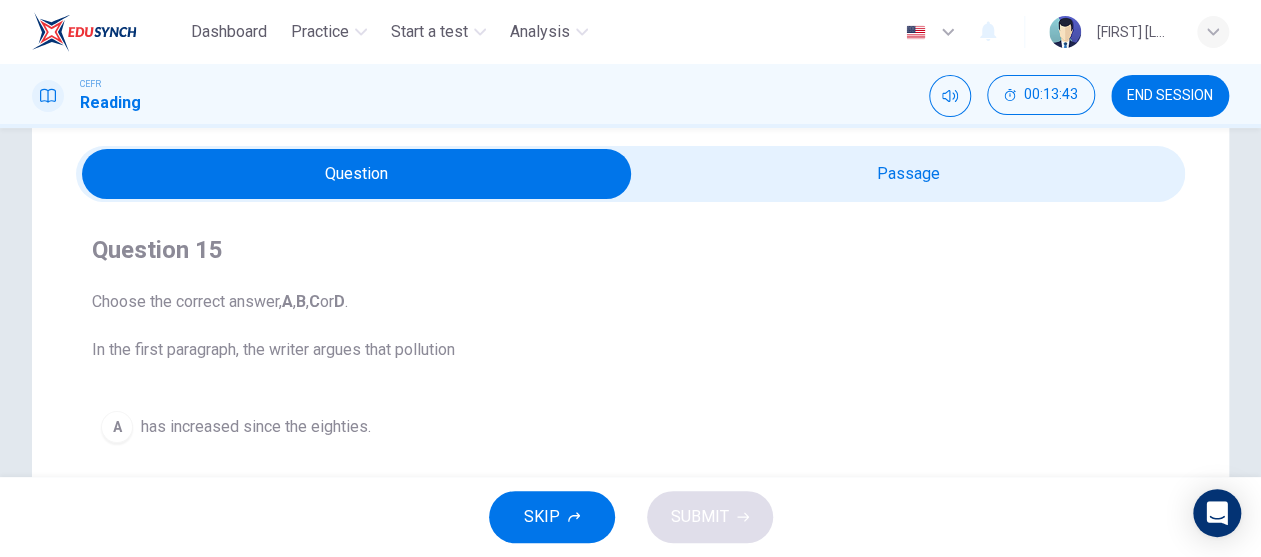 scroll, scrollTop: 100, scrollLeft: 0, axis: vertical 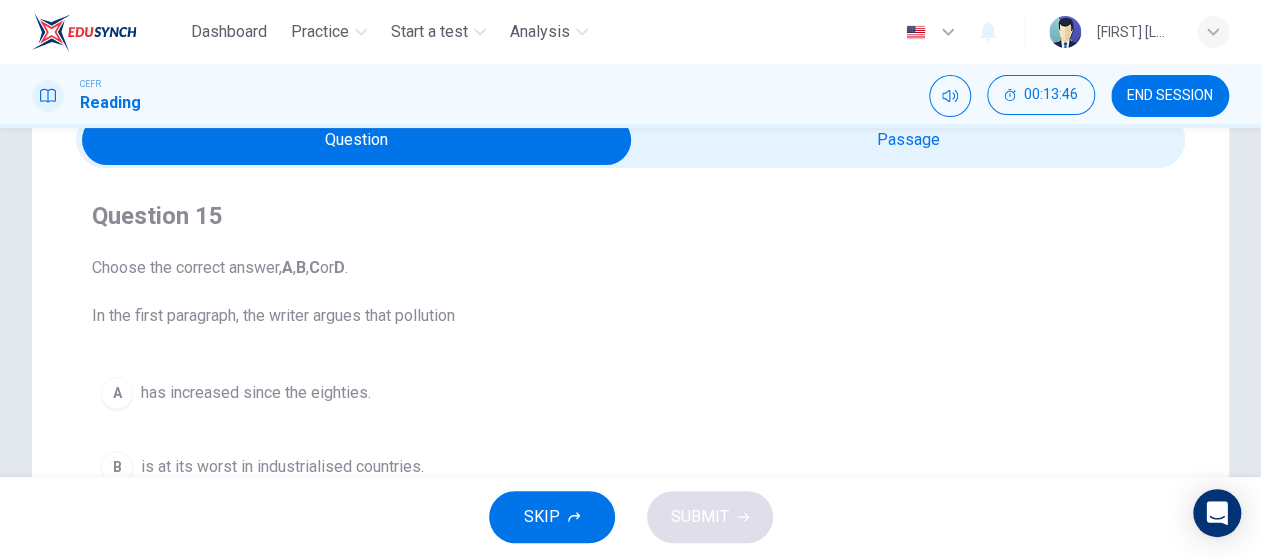 click at bounding box center (357, 140) 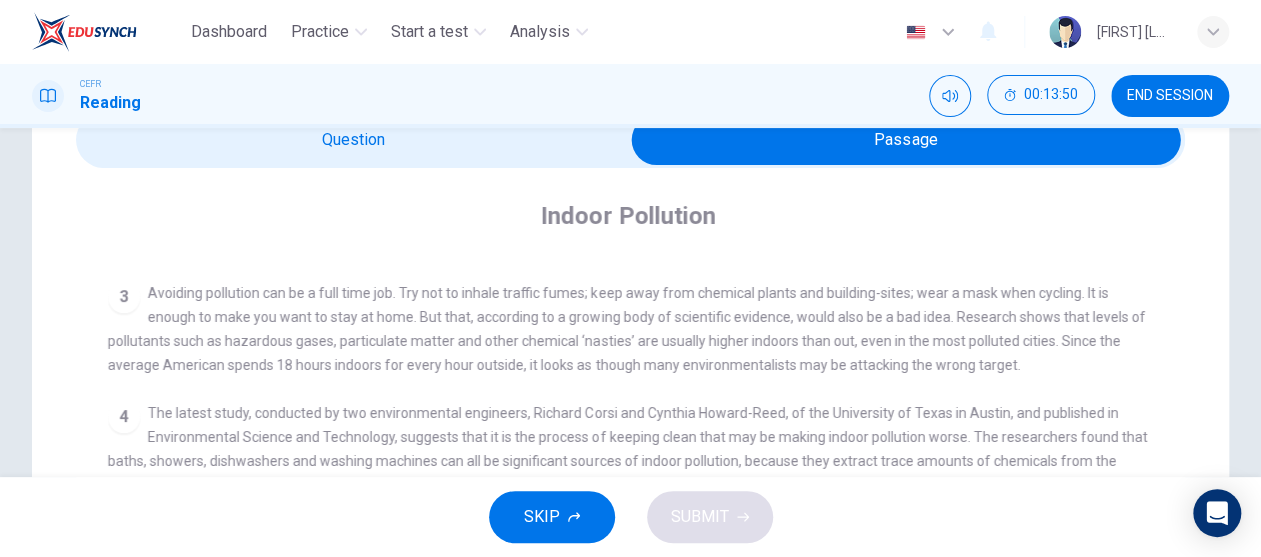 scroll, scrollTop: 851, scrollLeft: 0, axis: vertical 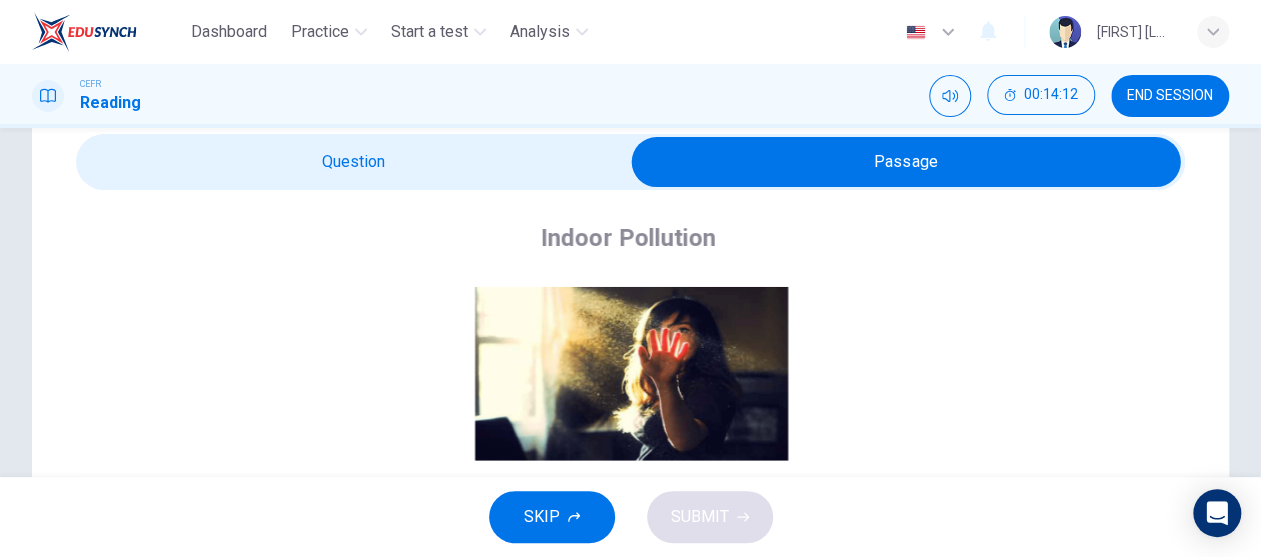 click on "Indoor Pollution CLICK TO ZOOM Click to Zoom 1 Since the early eighties we have been only too aware of the devastating effects of large-scale environmental pollution. Such pollution is generally the result of poor government planning in many developing nations or the short-sighted, selfish policies of the already industrialised countries which encourage a minority of the world’s population to squander the majority of its natural resources. 2 3 4 The latest study, conducted by two environmental engineers, Richard Corsi and Cynthia Howard-Reed, of the University of Texas in Austin, and published in Environmental Science and Technology, suggests that it is the process of keeping clean that may be making indoor pollution worse. The researchers found that baths, showers, dishwashers and washing machines can all be significant sources of indoor pollution, because they extract trace amounts of chemicals from the water that they use and transfer them to the air. 5 6 7 8 9 10" at bounding box center [630, 608] 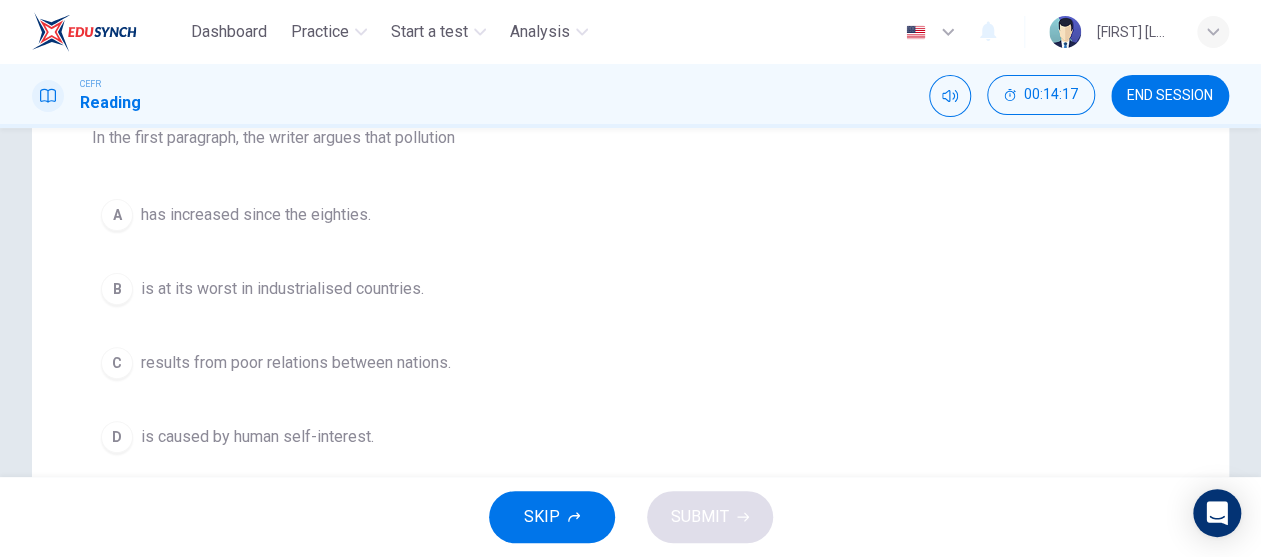 scroll, scrollTop: 378, scrollLeft: 0, axis: vertical 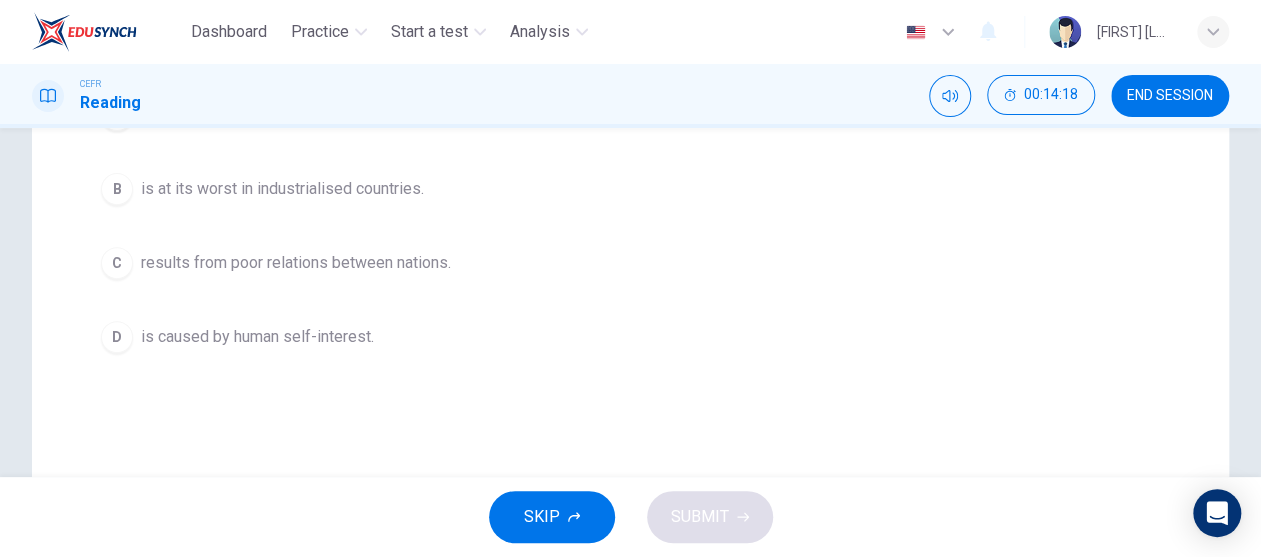 click on "is caused by human self-interest." at bounding box center [256, 115] 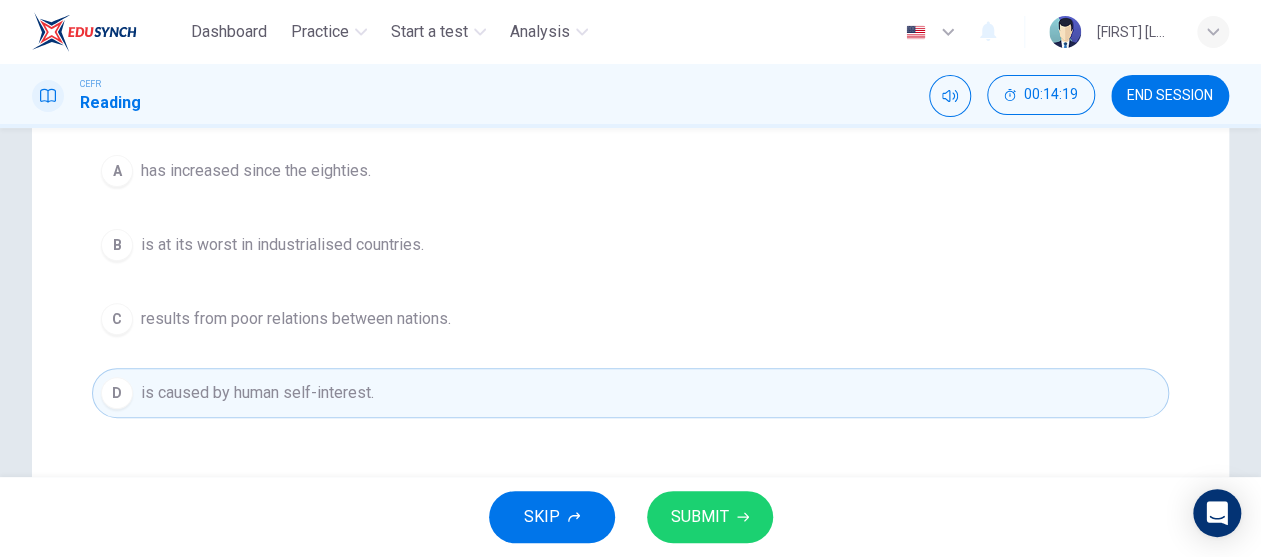 scroll, scrollTop: 278, scrollLeft: 0, axis: vertical 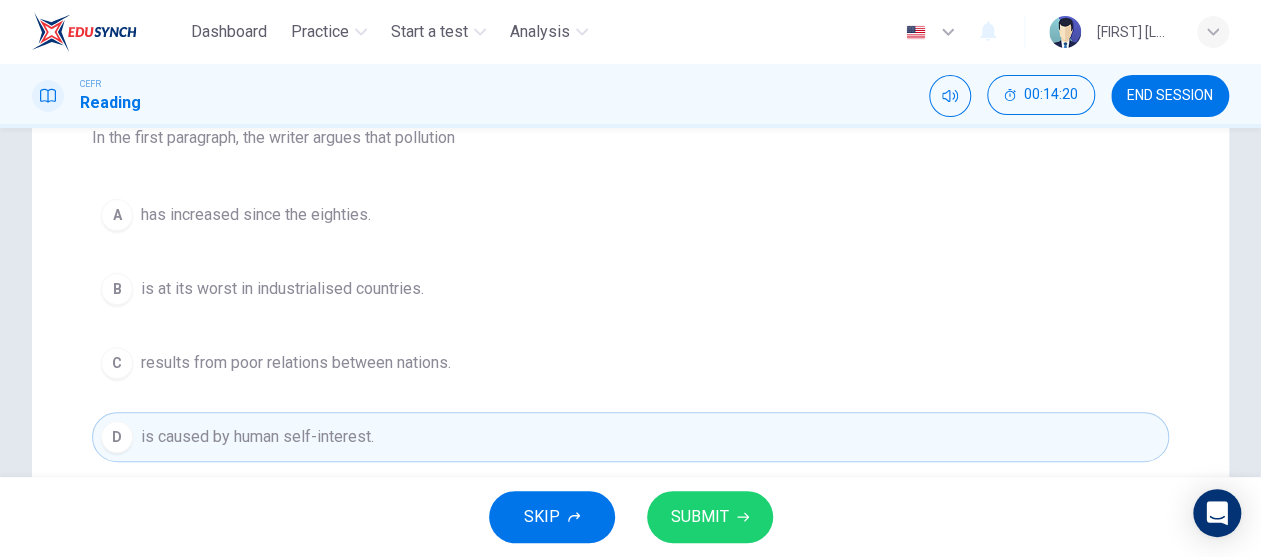 click on "SUBMIT" at bounding box center (700, 517) 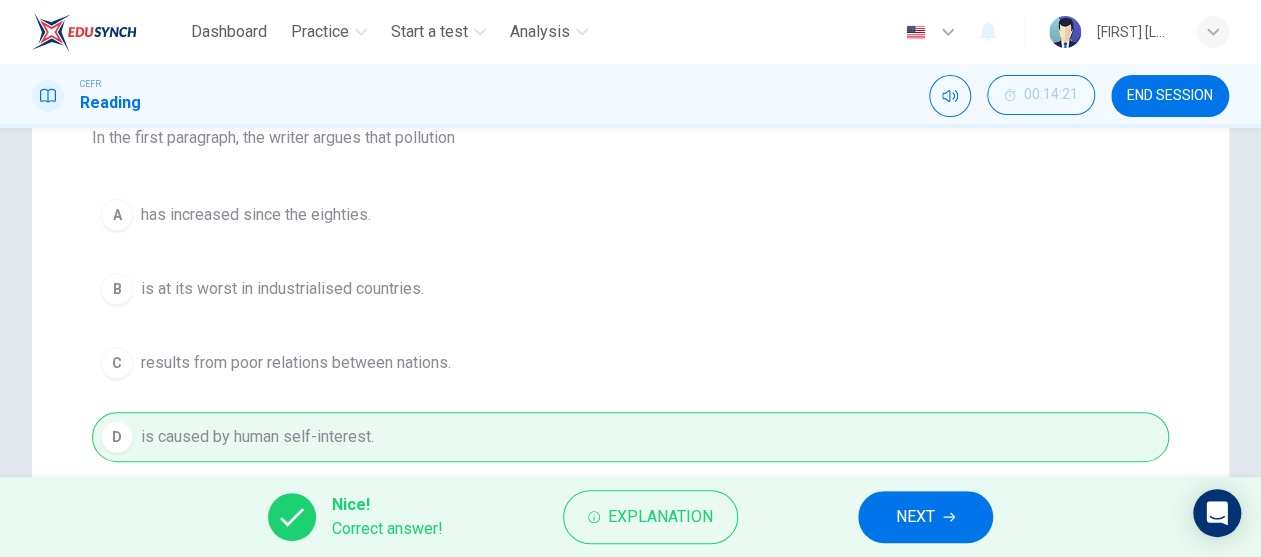 click on "NEXT" at bounding box center (915, 517) 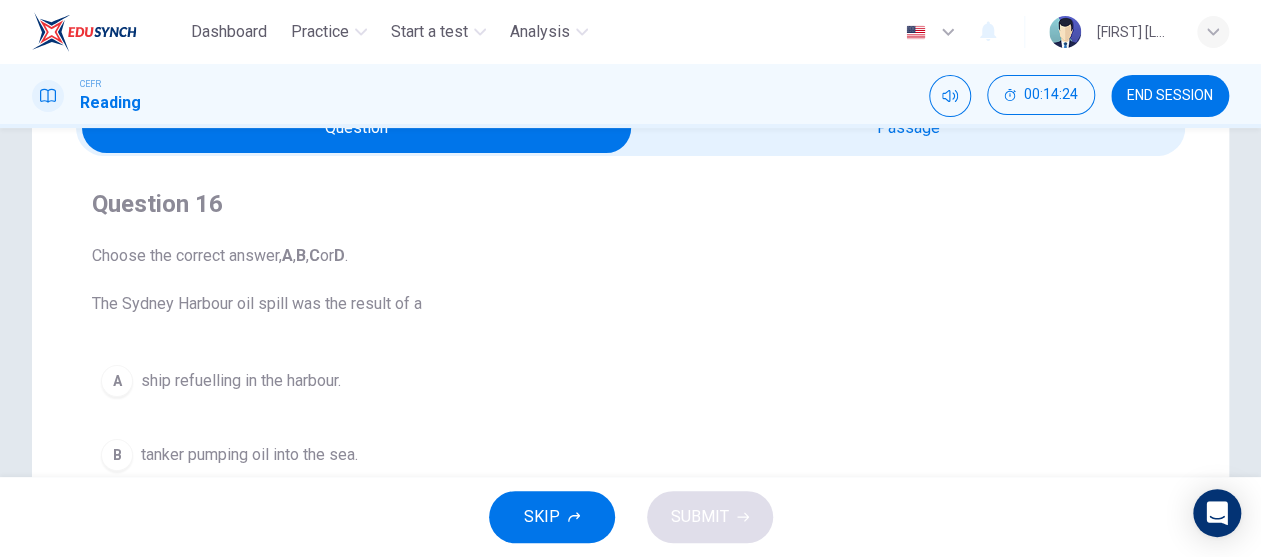 scroll, scrollTop: 78, scrollLeft: 0, axis: vertical 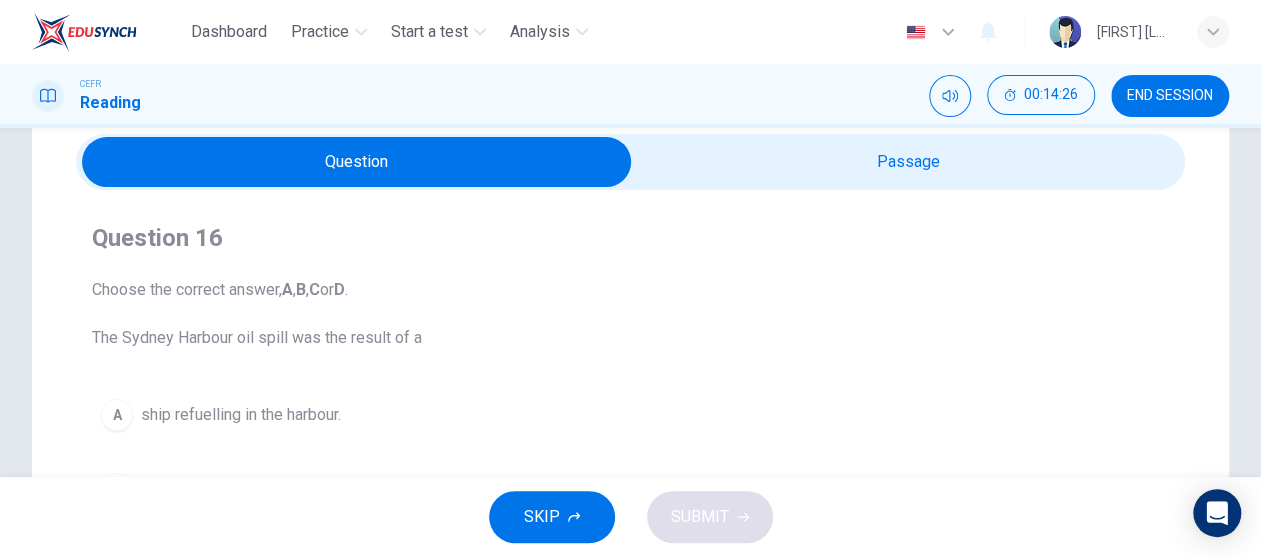 click at bounding box center (357, 162) 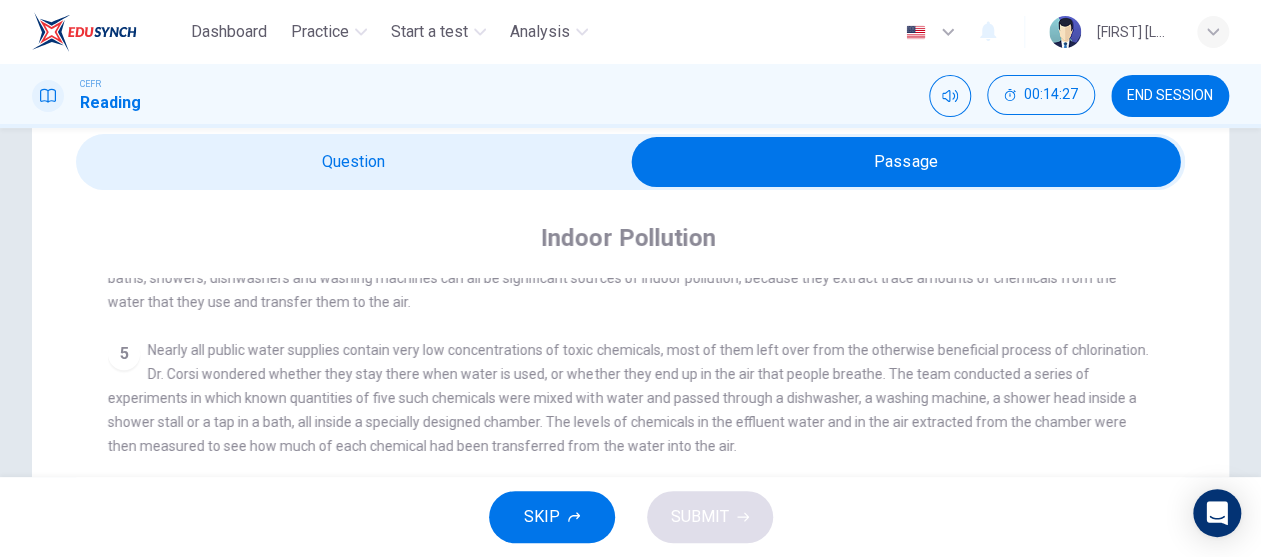 scroll, scrollTop: 851, scrollLeft: 0, axis: vertical 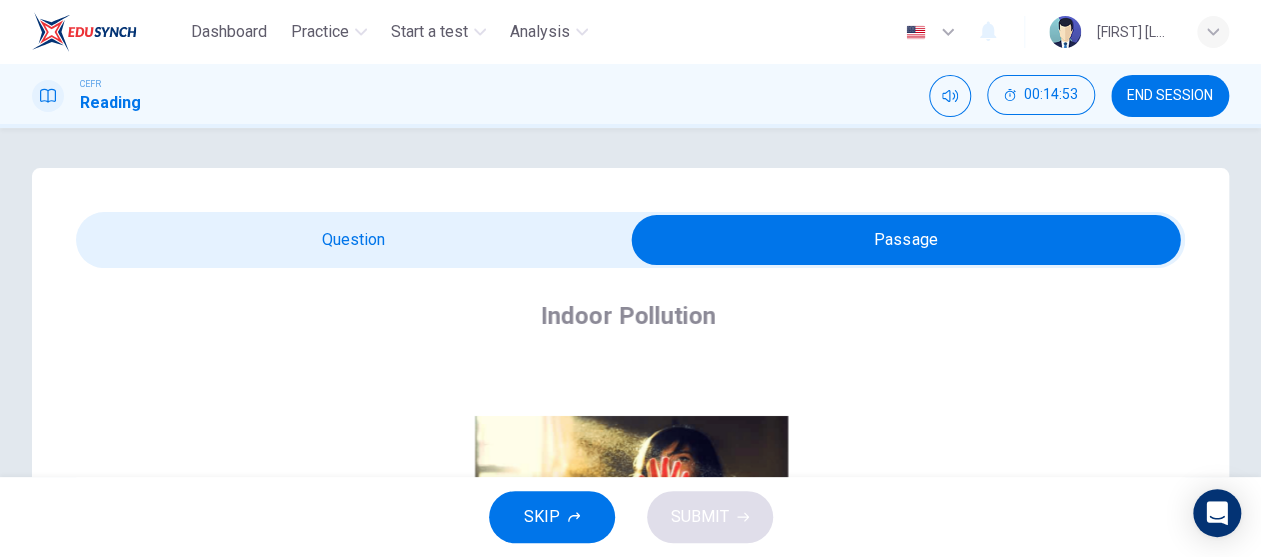 click at bounding box center [906, 240] 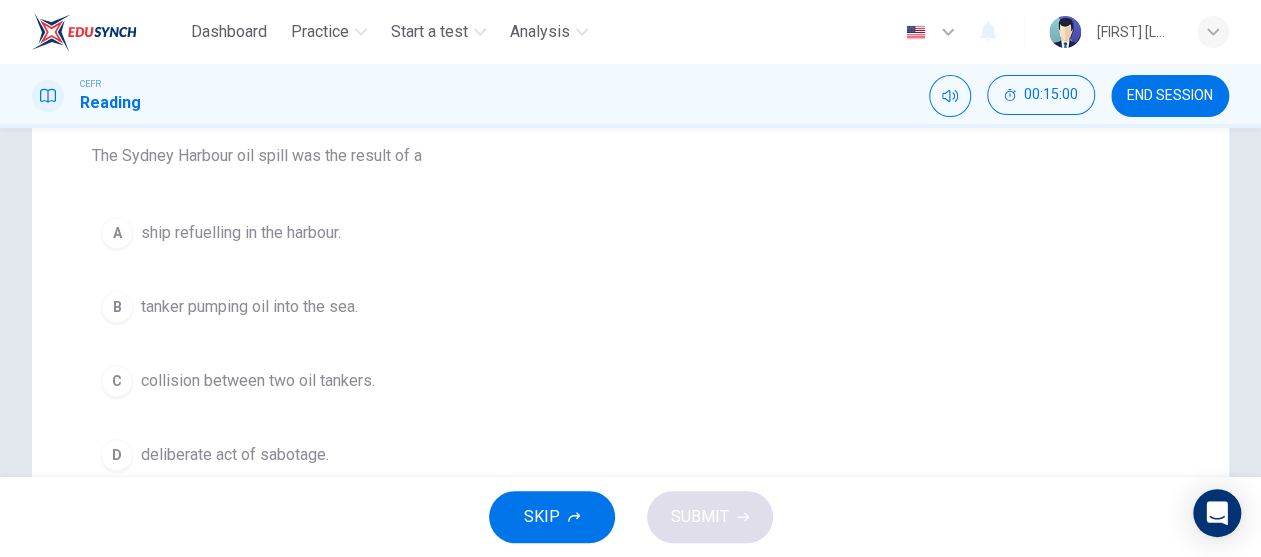 scroll, scrollTop: 300, scrollLeft: 0, axis: vertical 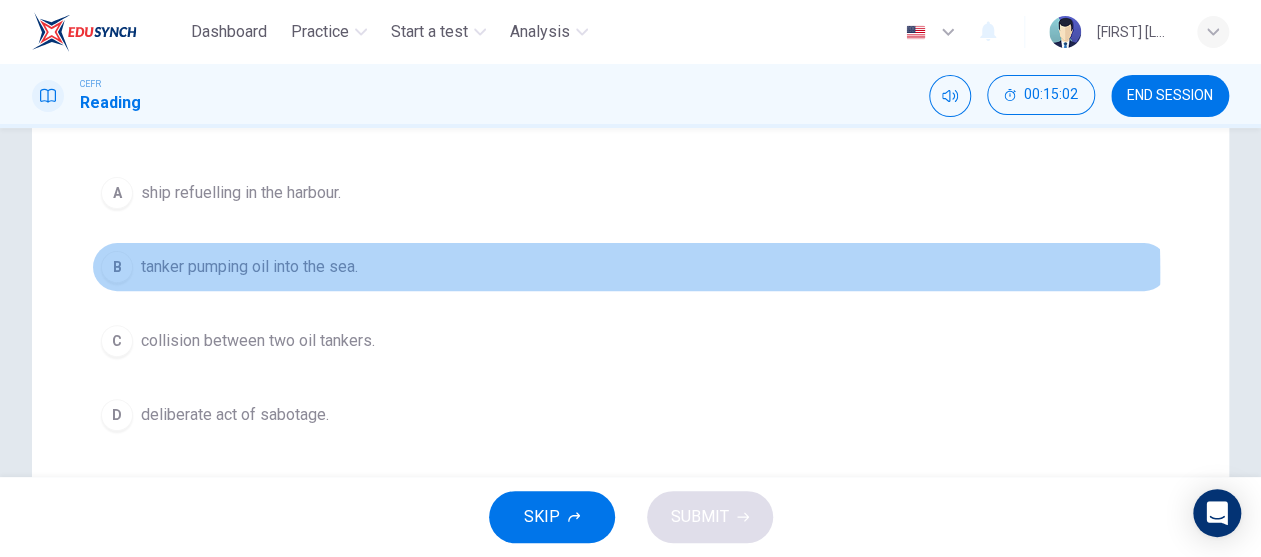 click on "tanker pumping oil into the sea." at bounding box center [241, 193] 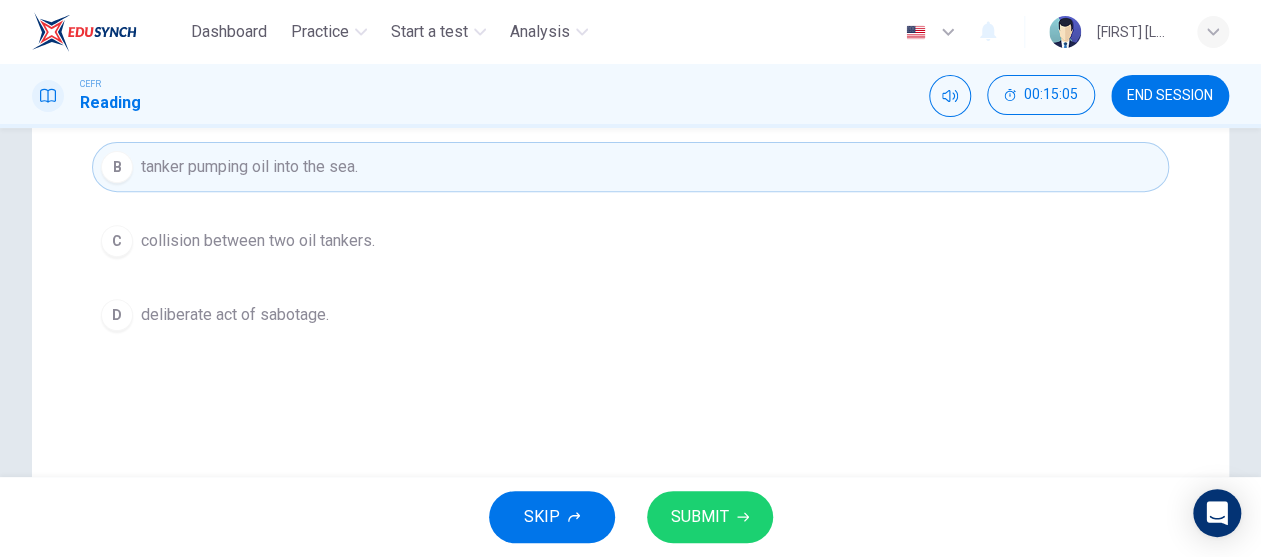 scroll, scrollTop: 300, scrollLeft: 0, axis: vertical 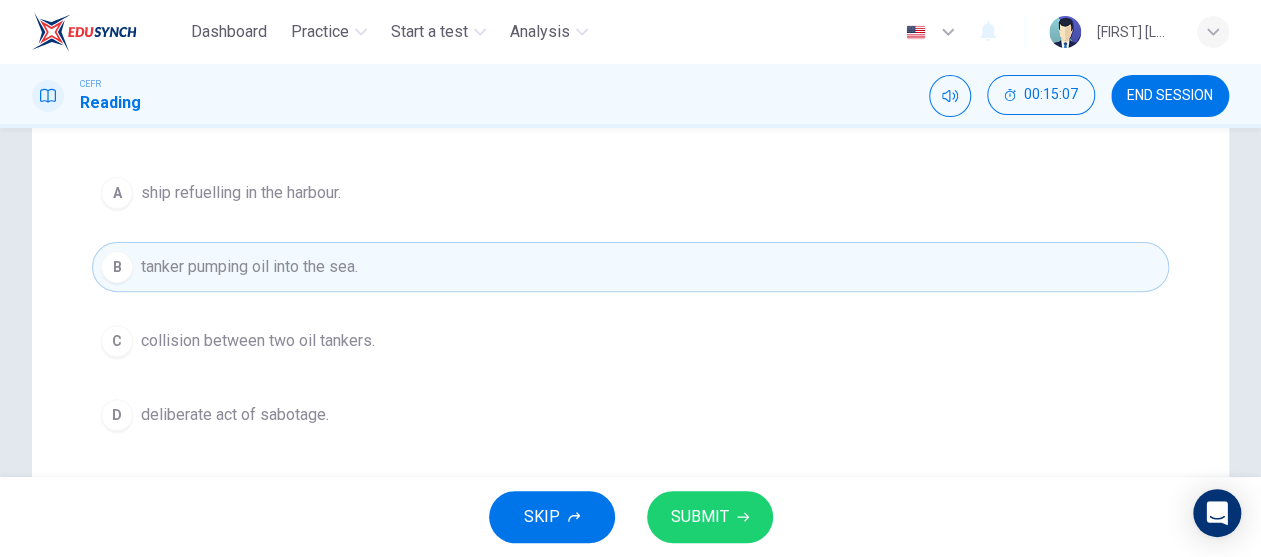 click on "SUBMIT" at bounding box center [710, 517] 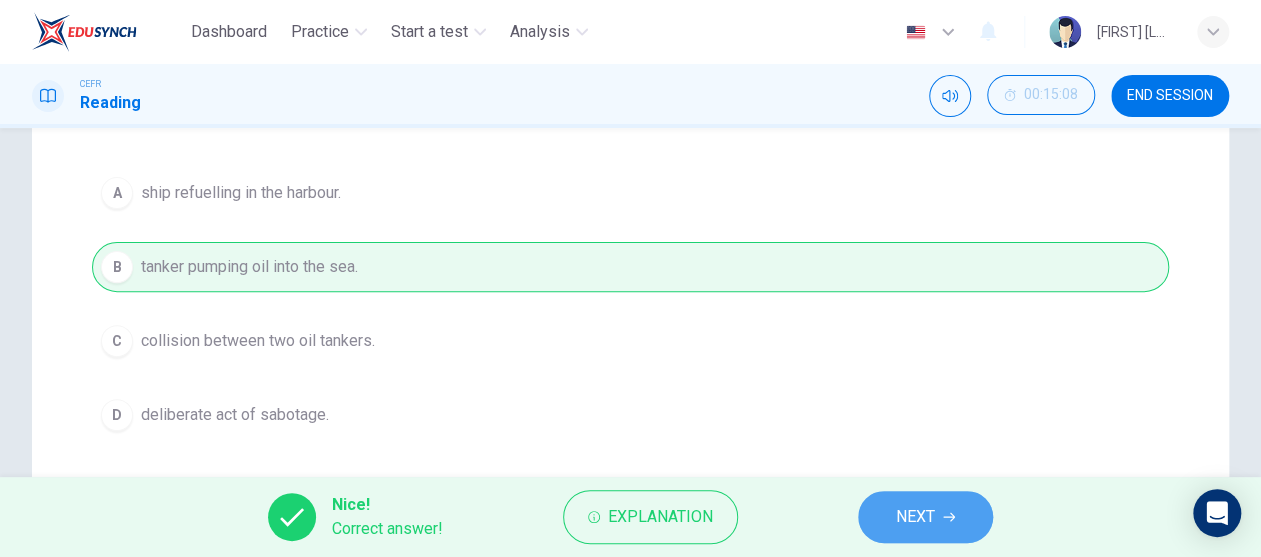 click on "NEXT" at bounding box center (915, 517) 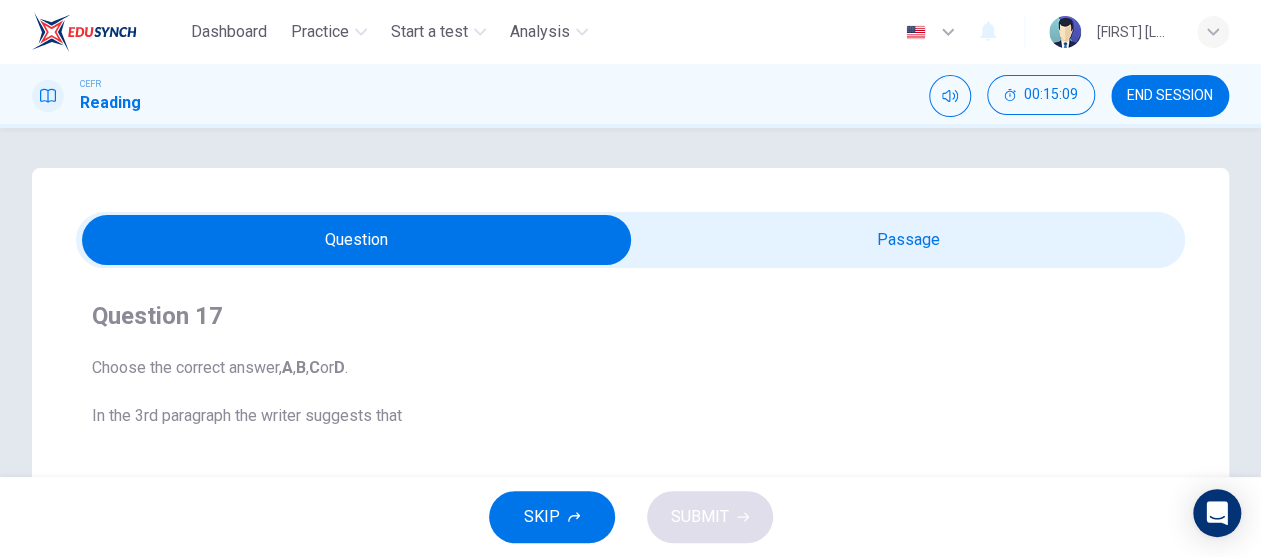scroll, scrollTop: 100, scrollLeft: 0, axis: vertical 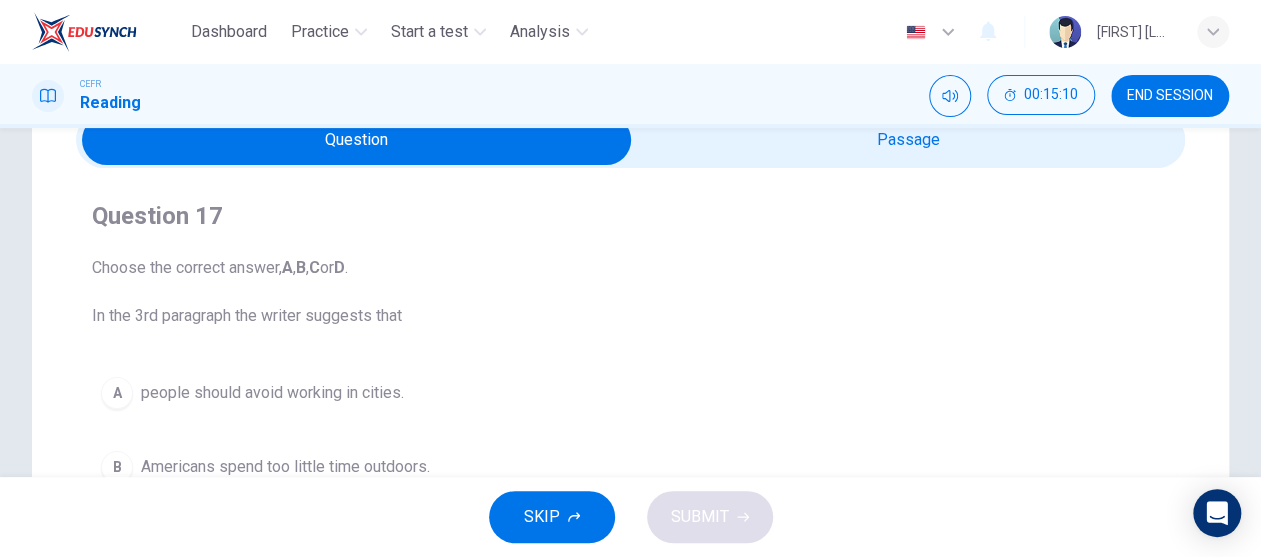 click at bounding box center [357, 140] 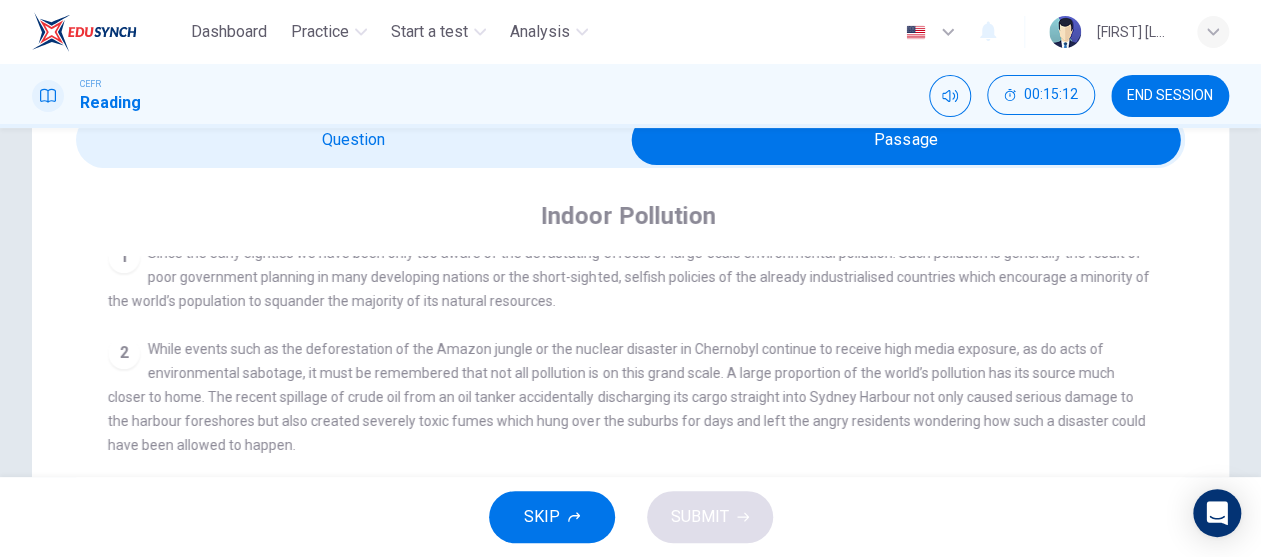 scroll, scrollTop: 600, scrollLeft: 0, axis: vertical 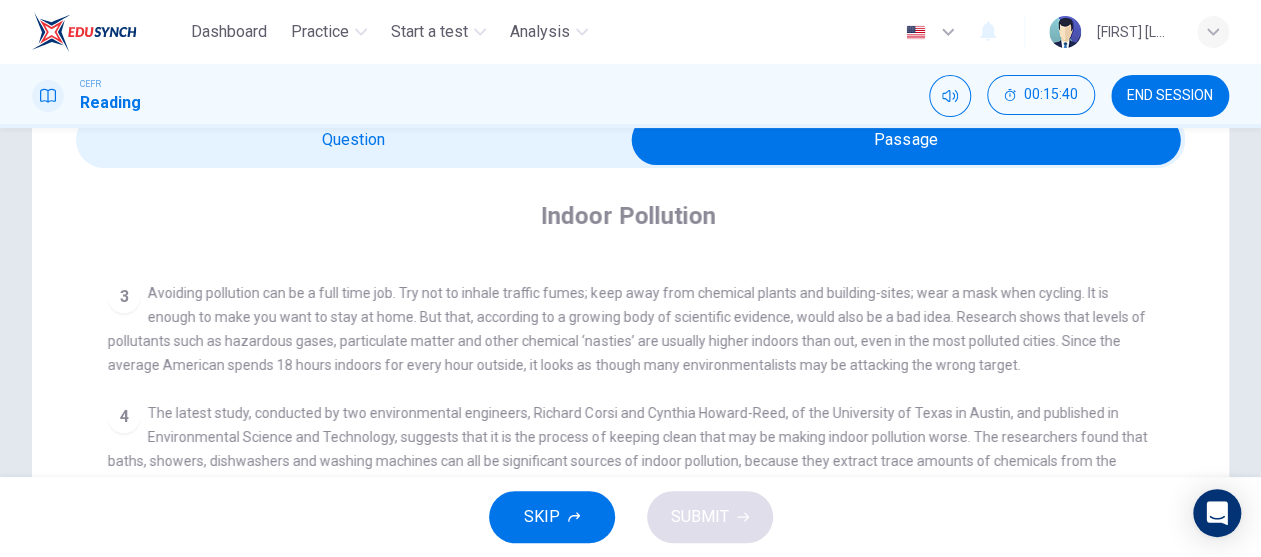 click at bounding box center [906, 140] 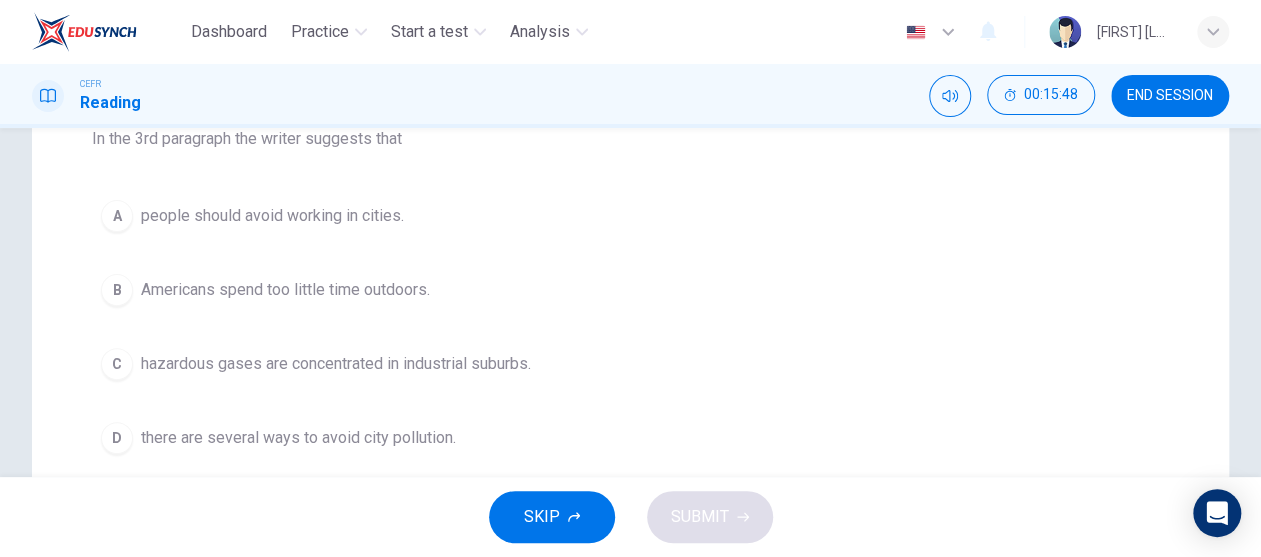 scroll, scrollTop: 300, scrollLeft: 0, axis: vertical 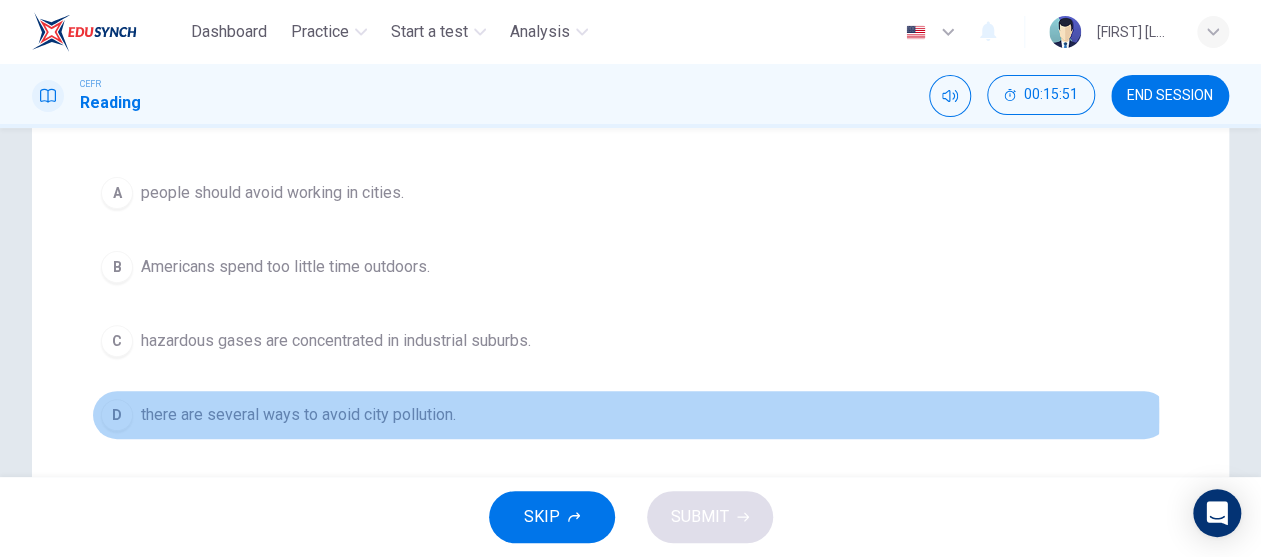 click on "there are several ways to avoid city pollution." at bounding box center [272, 193] 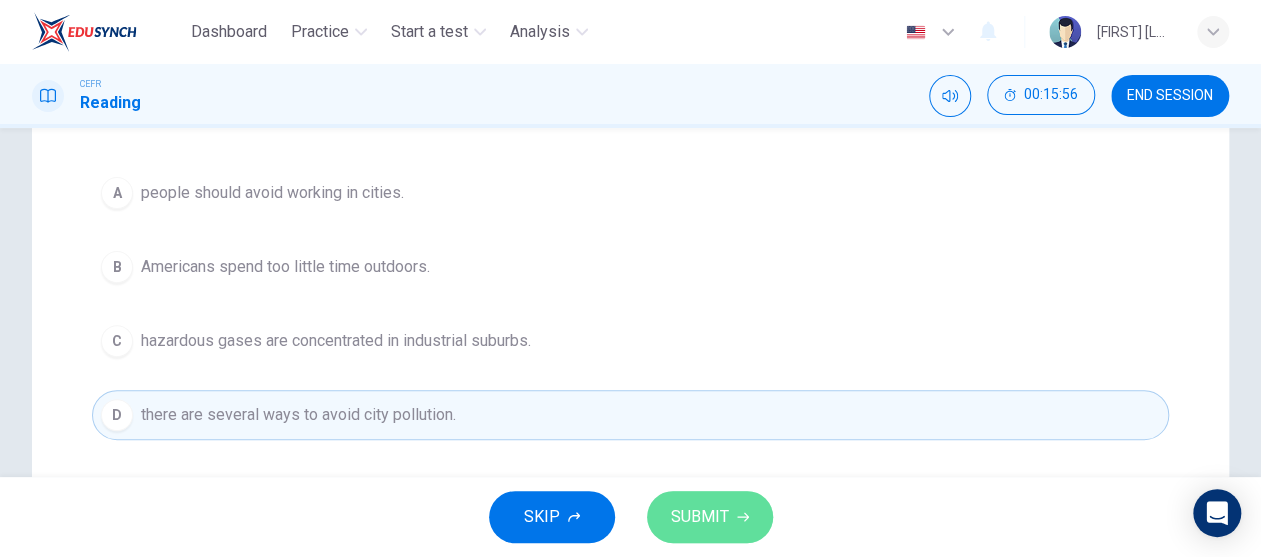 click at bounding box center (743, 517) 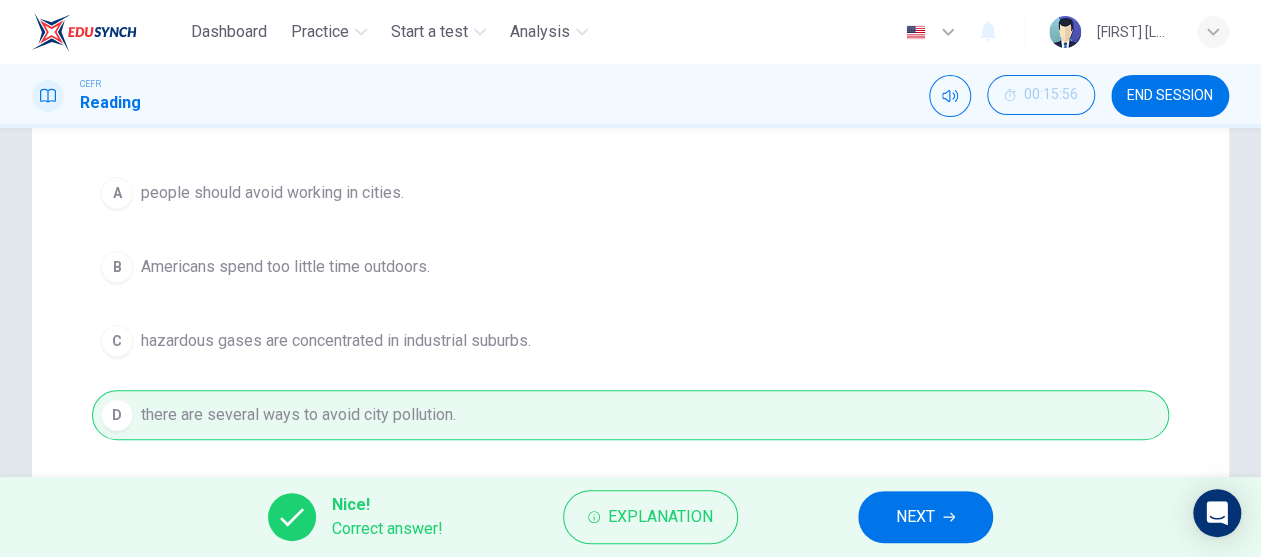 click on "NEXT" at bounding box center [915, 517] 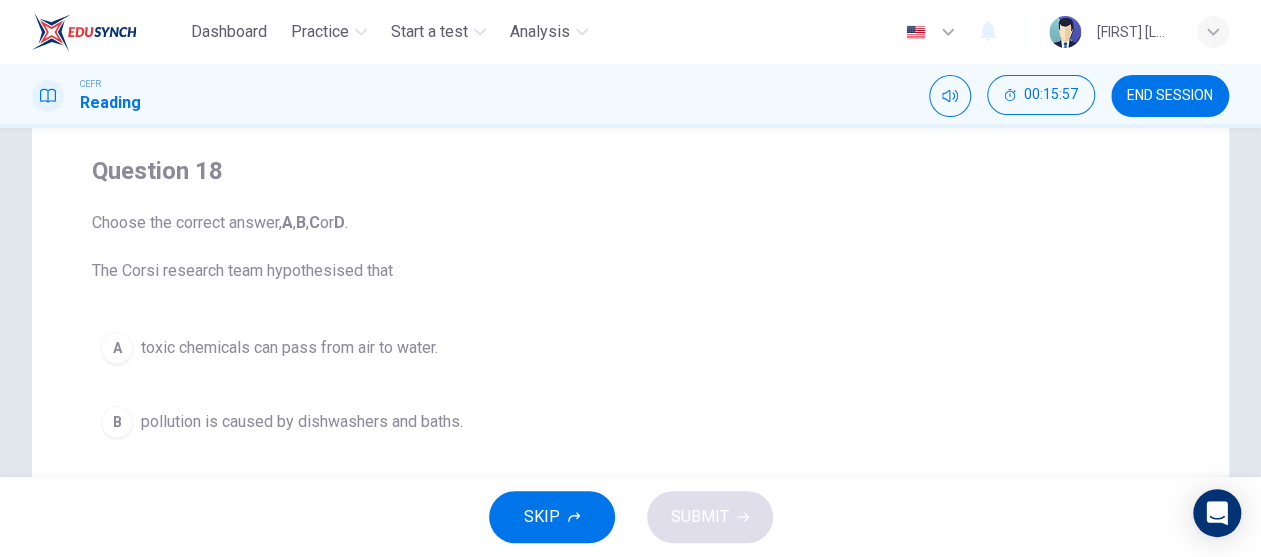 scroll, scrollTop: 100, scrollLeft: 0, axis: vertical 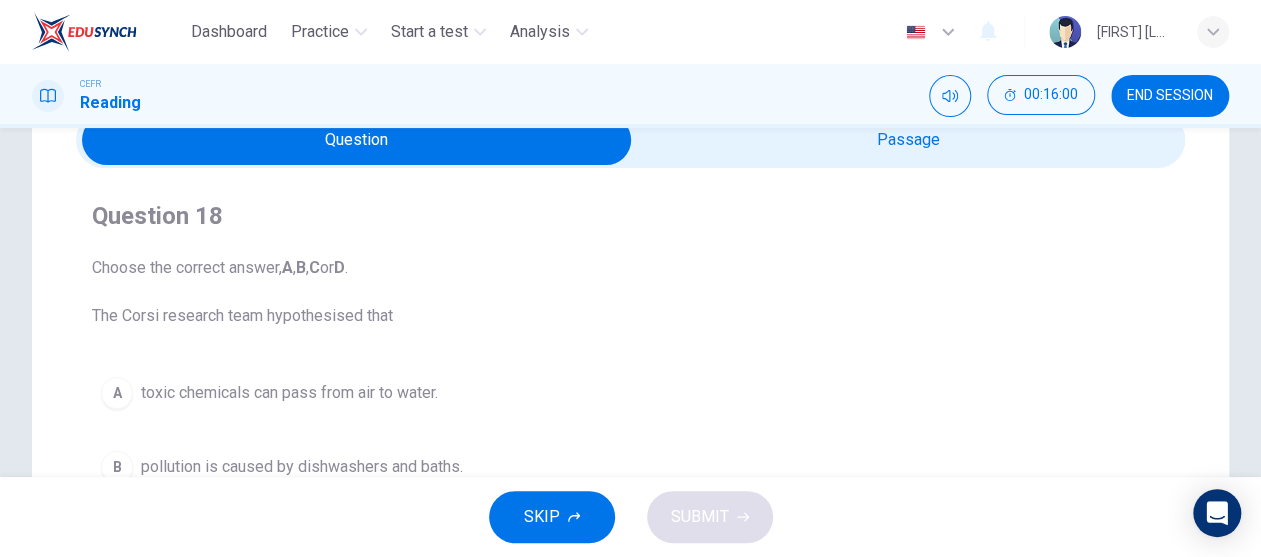 click at bounding box center [357, 140] 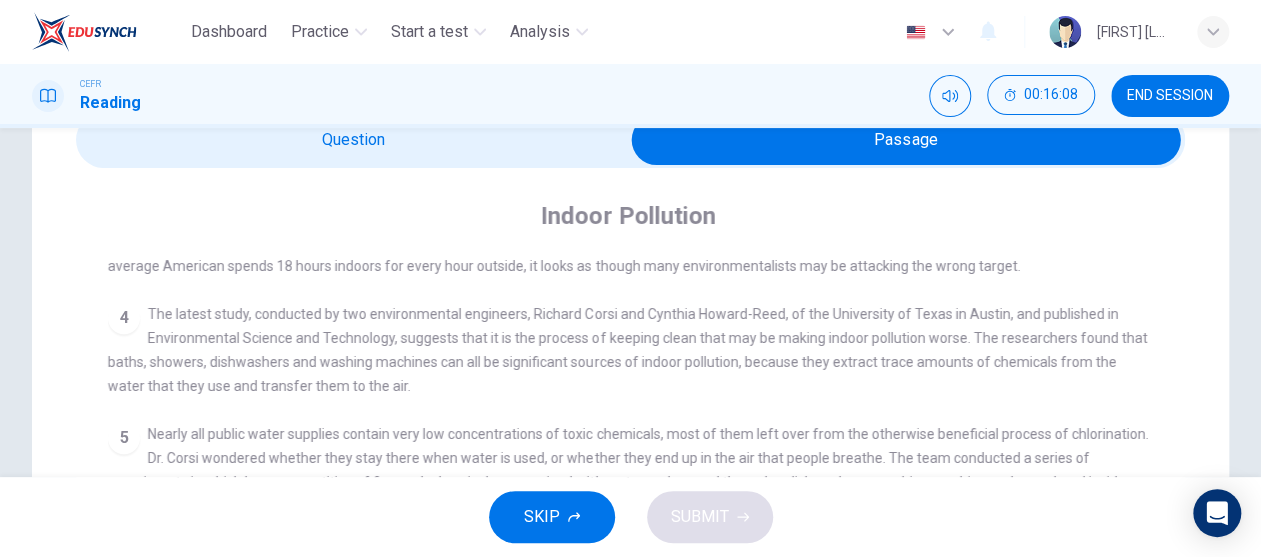 scroll, scrollTop: 700, scrollLeft: 0, axis: vertical 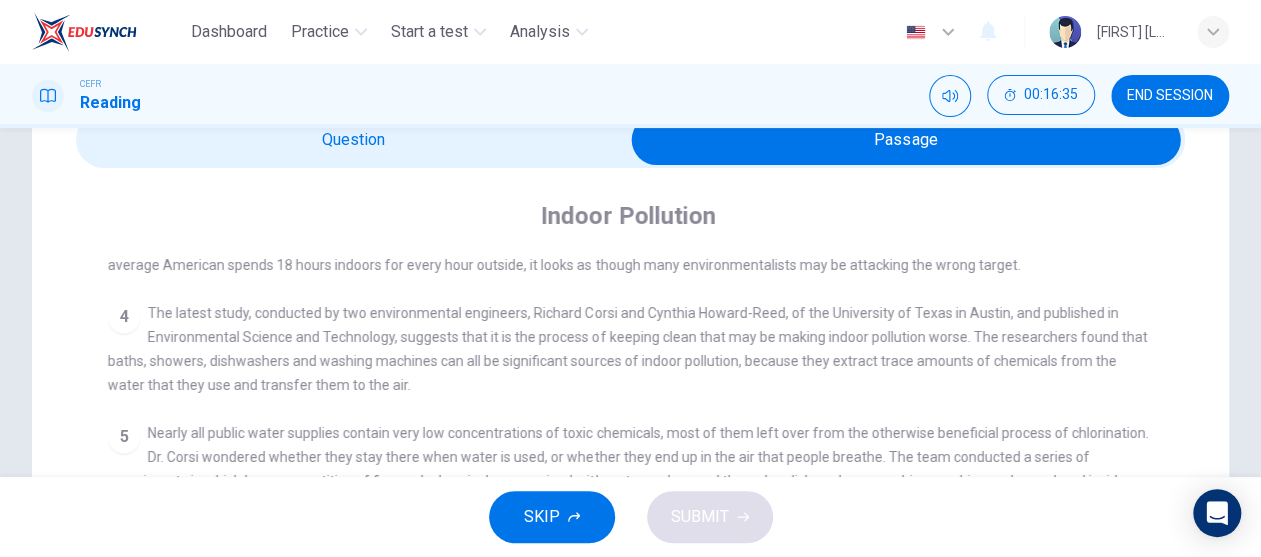 click at bounding box center (906, 140) 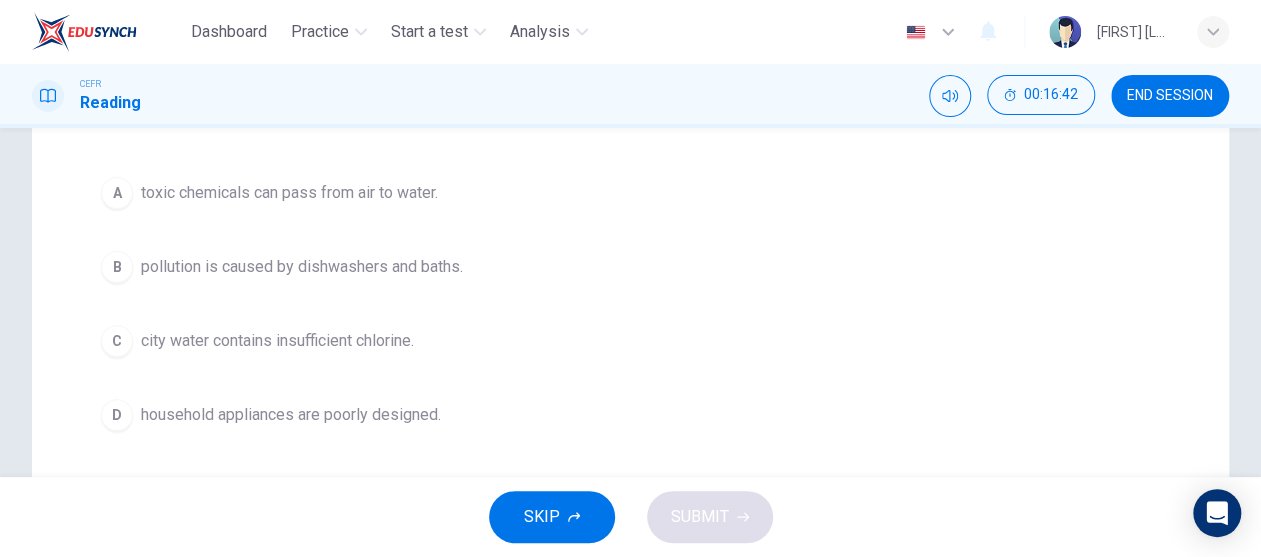 scroll, scrollTop: 200, scrollLeft: 0, axis: vertical 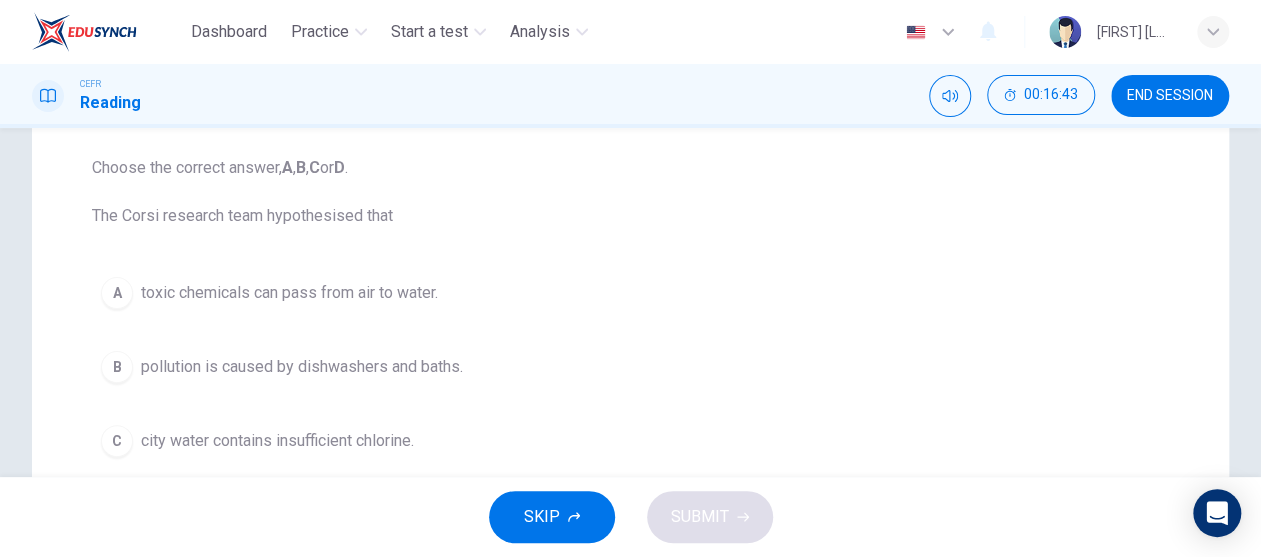 click on "toxic chemicals can pass from air to water." at bounding box center (289, 293) 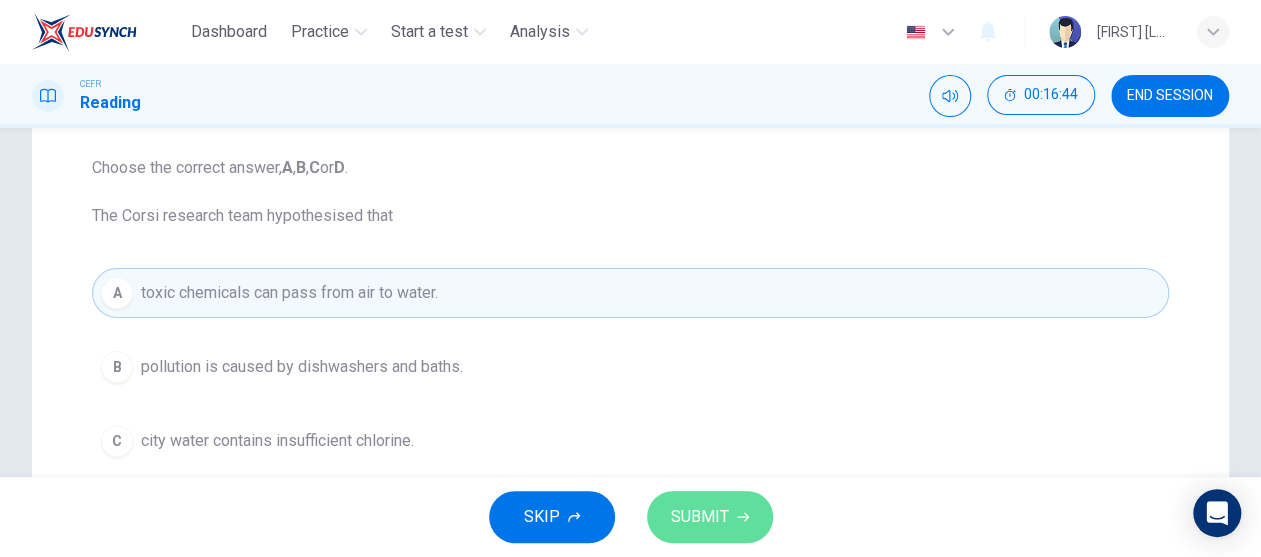 click on "SUBMIT" at bounding box center (710, 517) 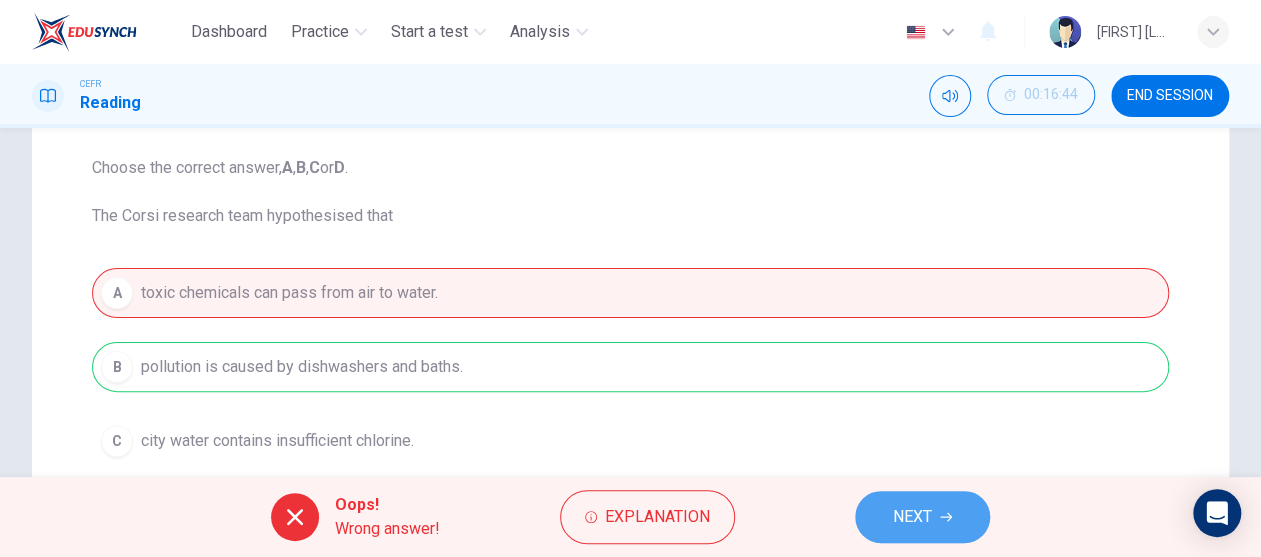click on "NEXT" at bounding box center (922, 517) 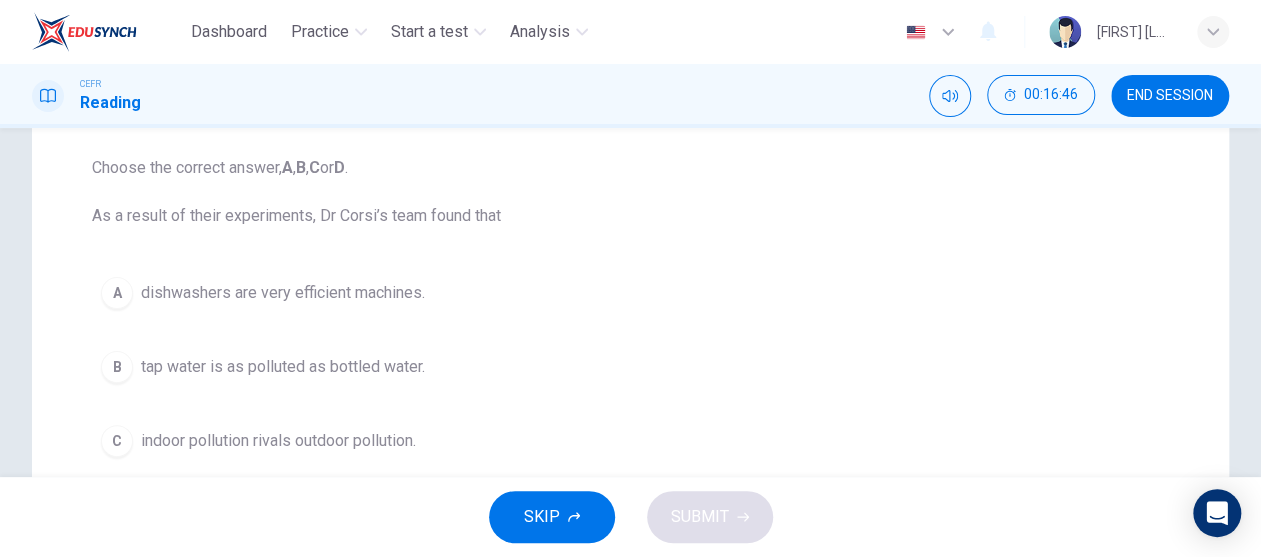 scroll, scrollTop: 100, scrollLeft: 0, axis: vertical 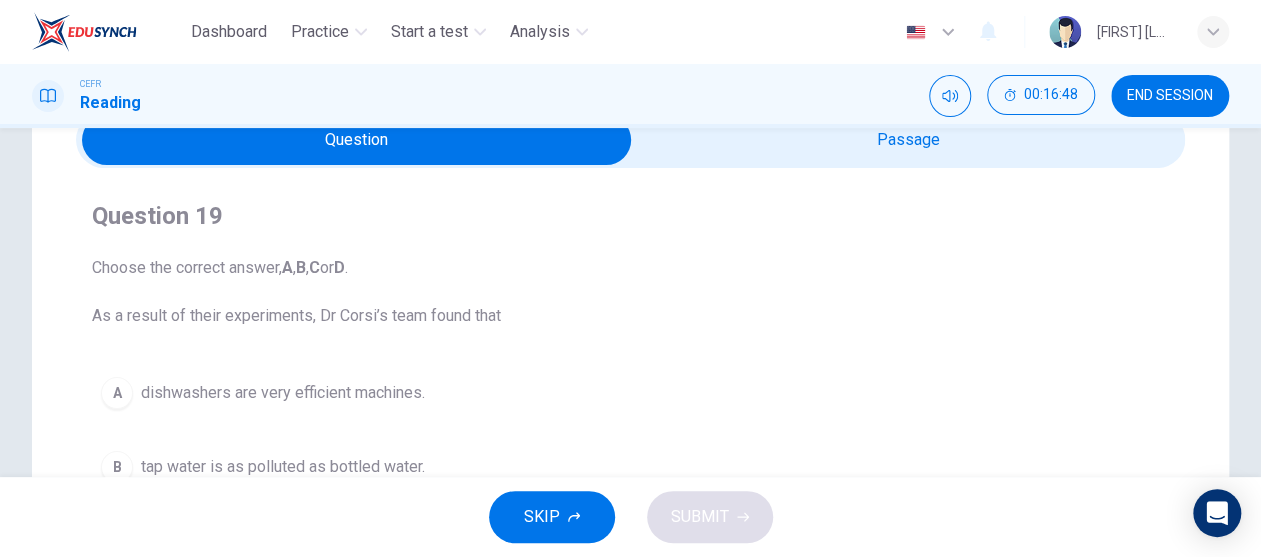click at bounding box center [357, 140] 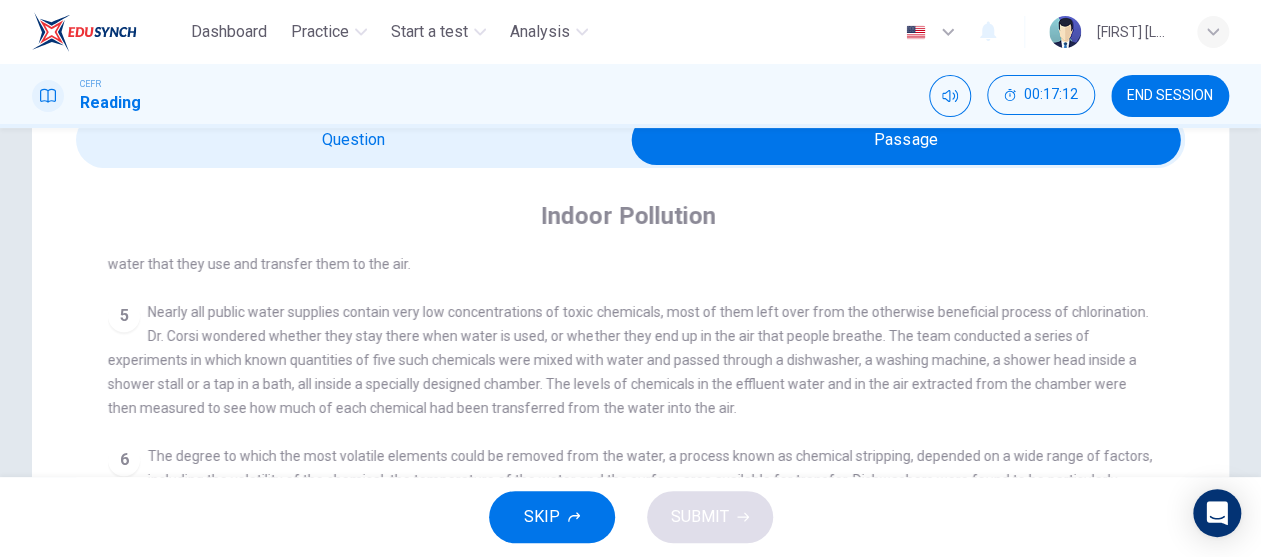 scroll, scrollTop: 851, scrollLeft: 0, axis: vertical 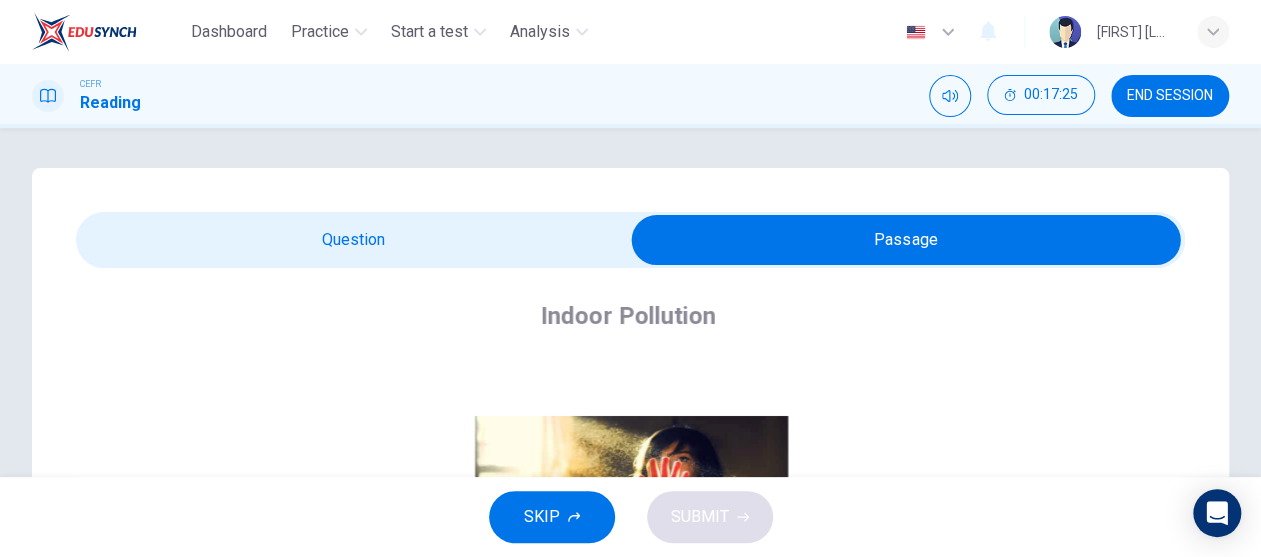 click on "Question Passage Question 19 Choose the correct answer,  A ,  B ,  C  or  D .
As a result of their experiments, Dr Corsi’s team found that A dishwashers are very efficient machines. B tap water is as polluted as bottled water. C indoor pollution rivals outdoor pollution. D gas masks are a useful protective device. Indoor Pollution CLICK TO ZOOM Click to Zoom 1 Since the early eighties we have been only too aware of the devastating effects of large-scale environmental pollution. Such pollution is generally the result of poor government planning in many developing nations or the short-sighted, selfish policies of the already industrialised countries which encourage a minority of the world’s population to squander the majority of its natural resources. 2 3 4 5 6 7 8 9 10" at bounding box center (630, 302) 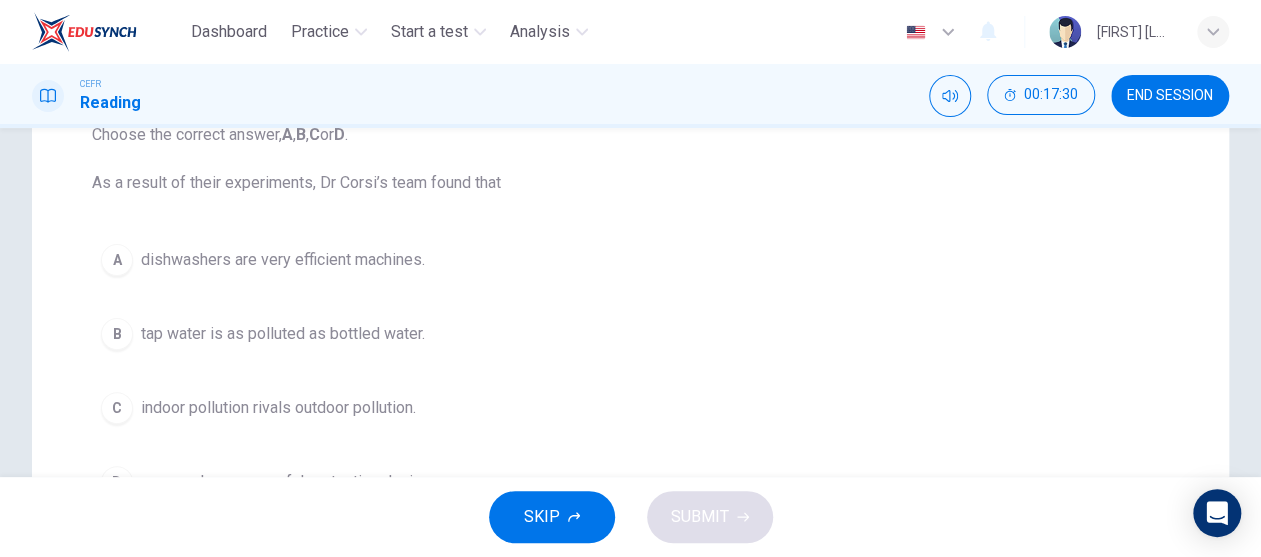 scroll, scrollTop: 200, scrollLeft: 0, axis: vertical 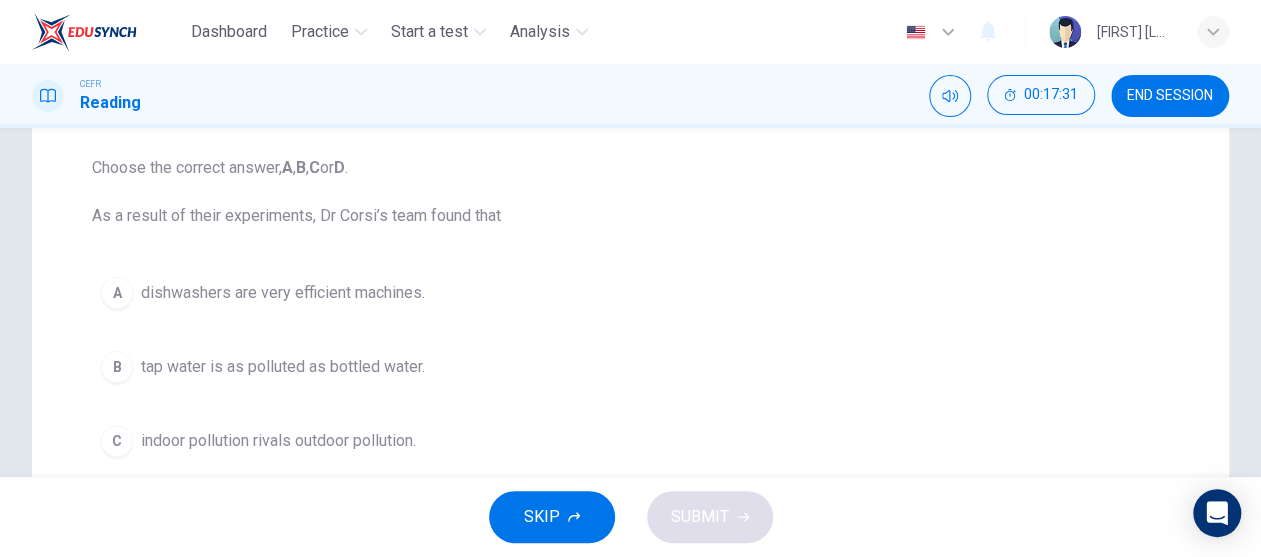 click on "dishwashers are very efficient machines." at bounding box center [283, 293] 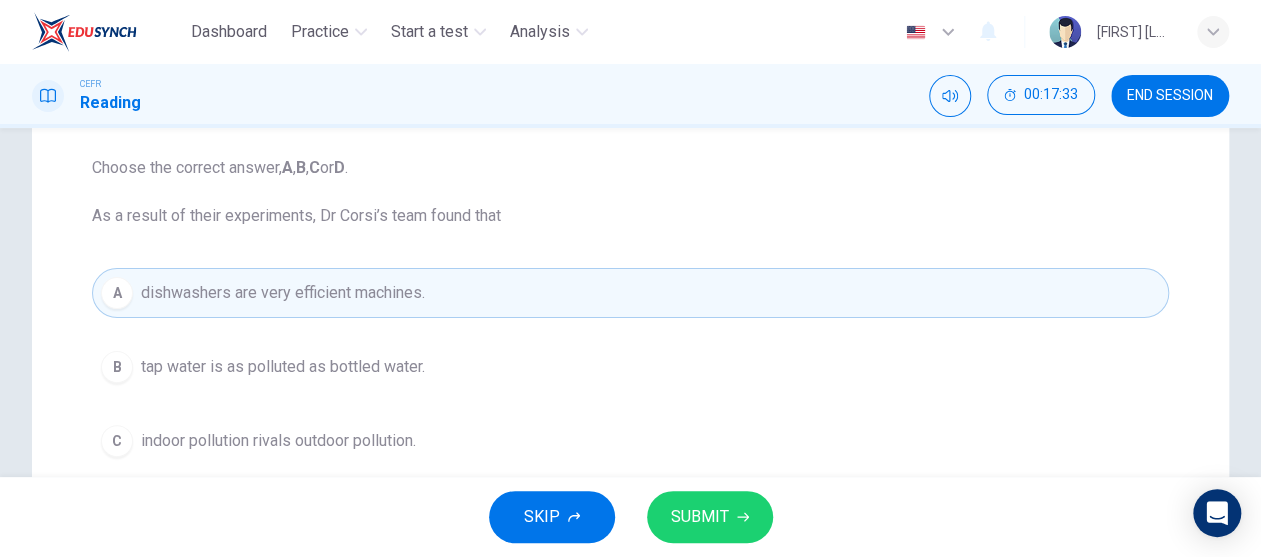 click on "SUBMIT" at bounding box center (700, 517) 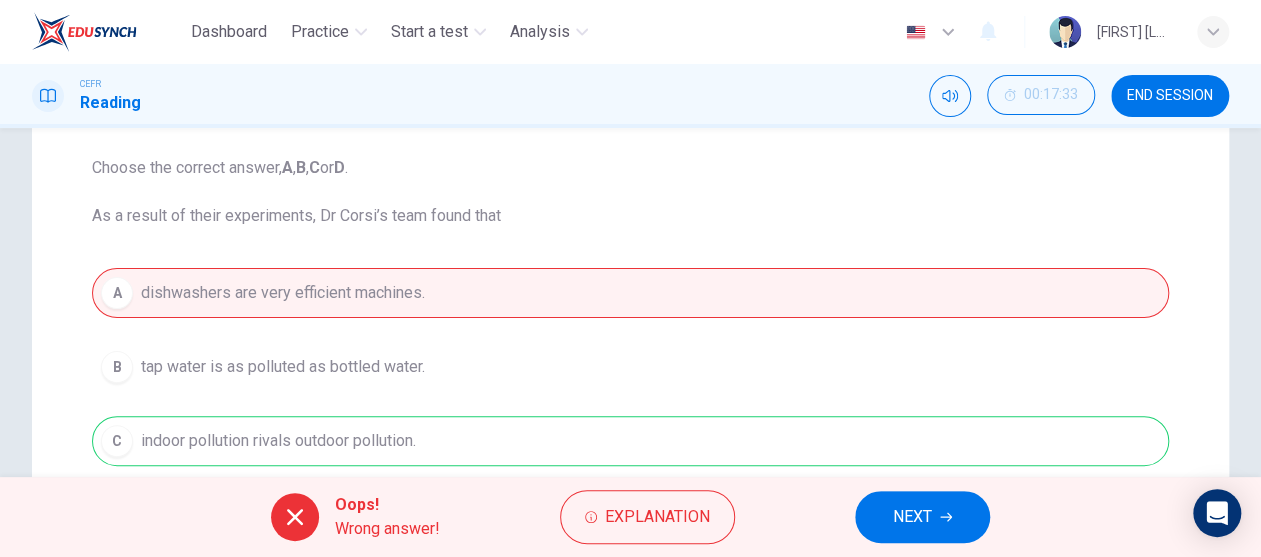 click on "NEXT" at bounding box center [912, 517] 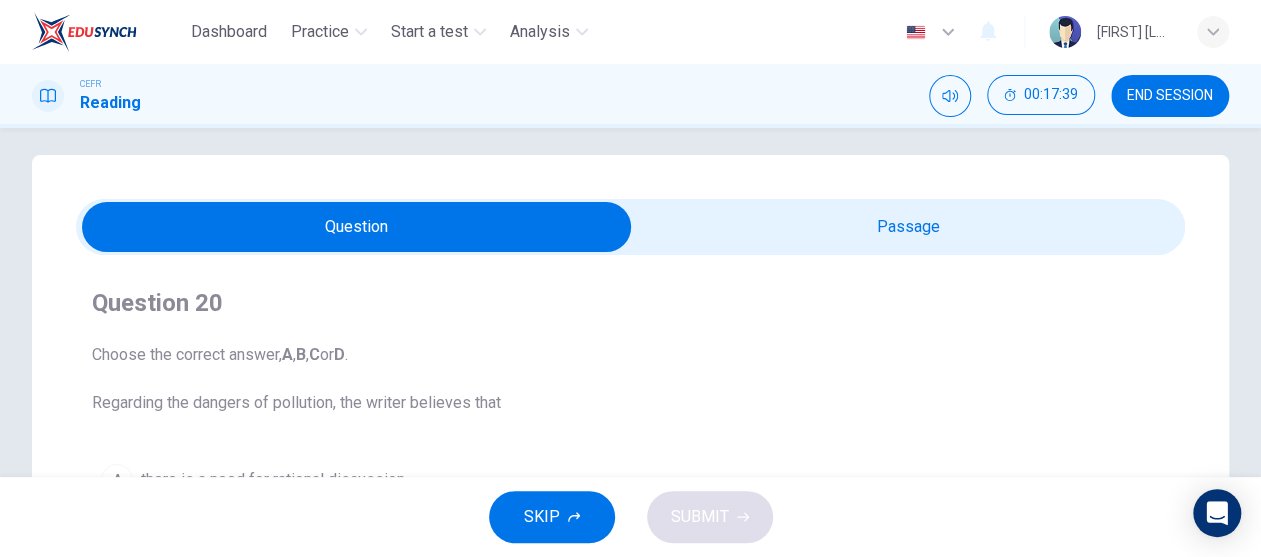 scroll, scrollTop: 0, scrollLeft: 0, axis: both 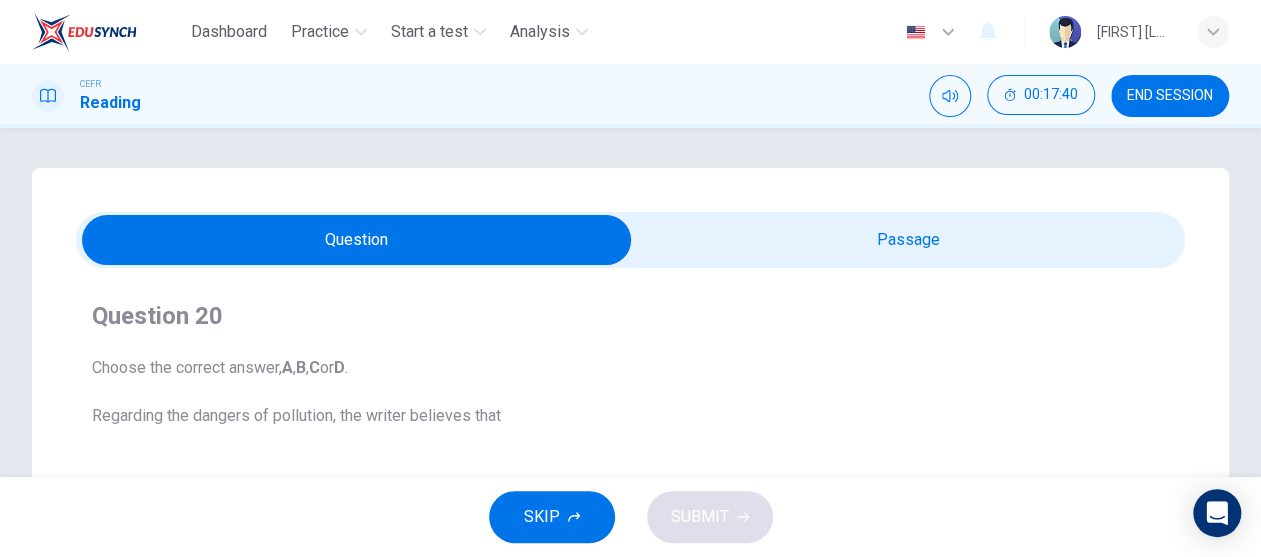 click at bounding box center [357, 240] 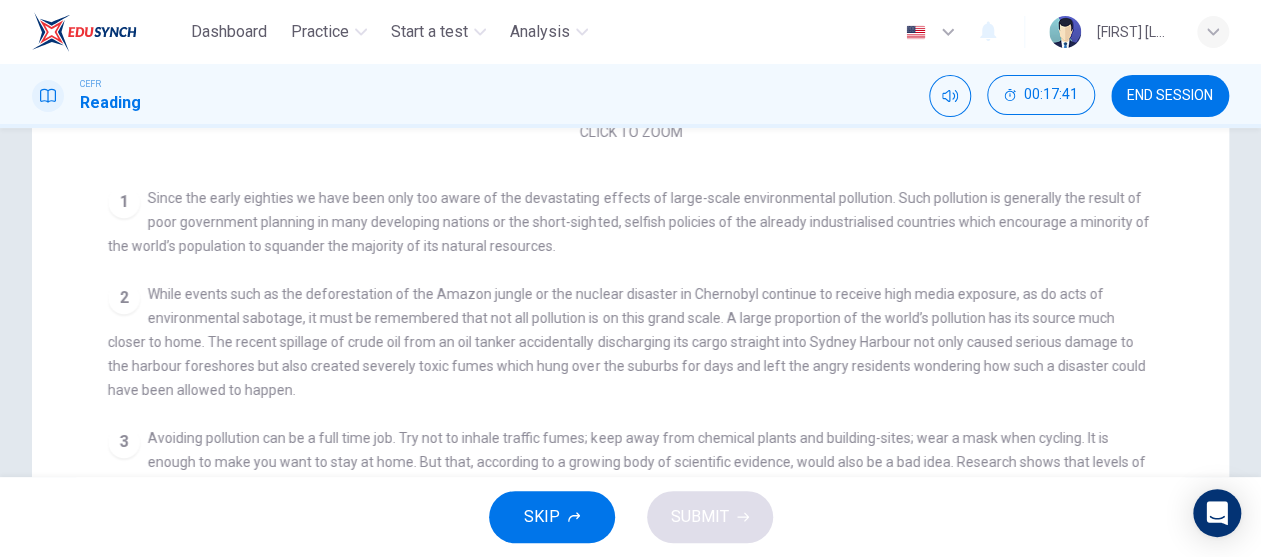 scroll, scrollTop: 600, scrollLeft: 0, axis: vertical 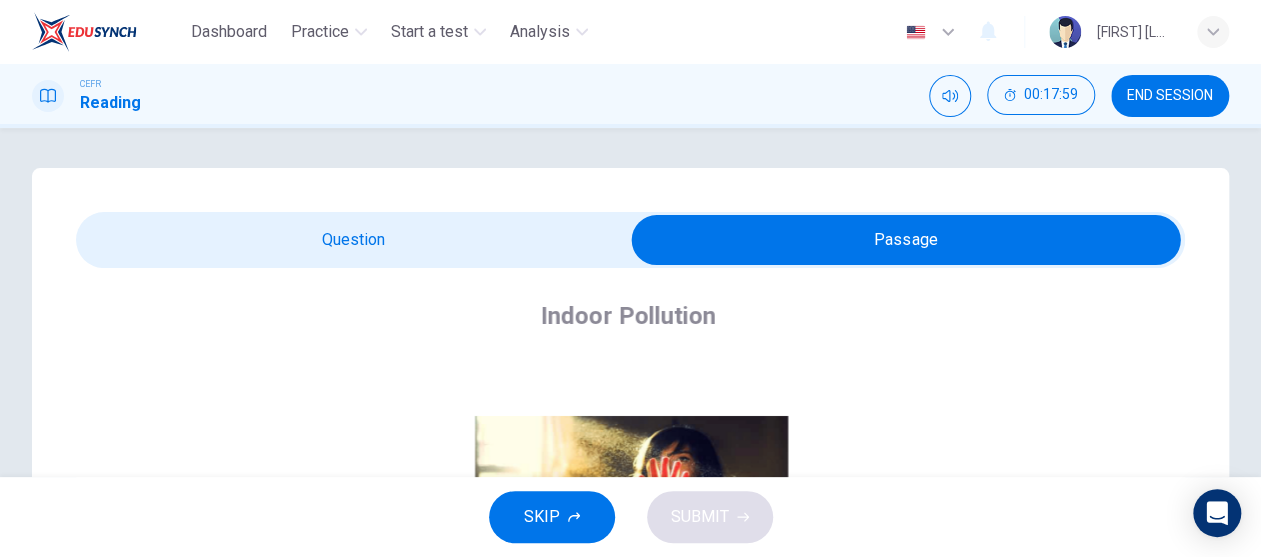 click on "Question Passage Question 20 Choose the correct answer,  A ,  B ,  C  or  D .
Regarding the dangers of pollution, the writer believes that A there is a need for rational discussion. B indoor pollution is a recent phenomenon. C people should worry most about their work environment. D industrial pollution causes specific diseases. Indoor Pollution CLICK TO ZOOM Click to Zoom 1 Since the early eighties we have been only too aware of the devastating effects of large-scale environmental pollution. Such pollution is generally the result of poor government planning in many developing nations or the short-sighted, selfish policies of the already industrialised countries which encourage a minority of the world’s population to squander the majority of its natural resources. 2 3 4 5 6 7 8 9 10" at bounding box center [630, 642] 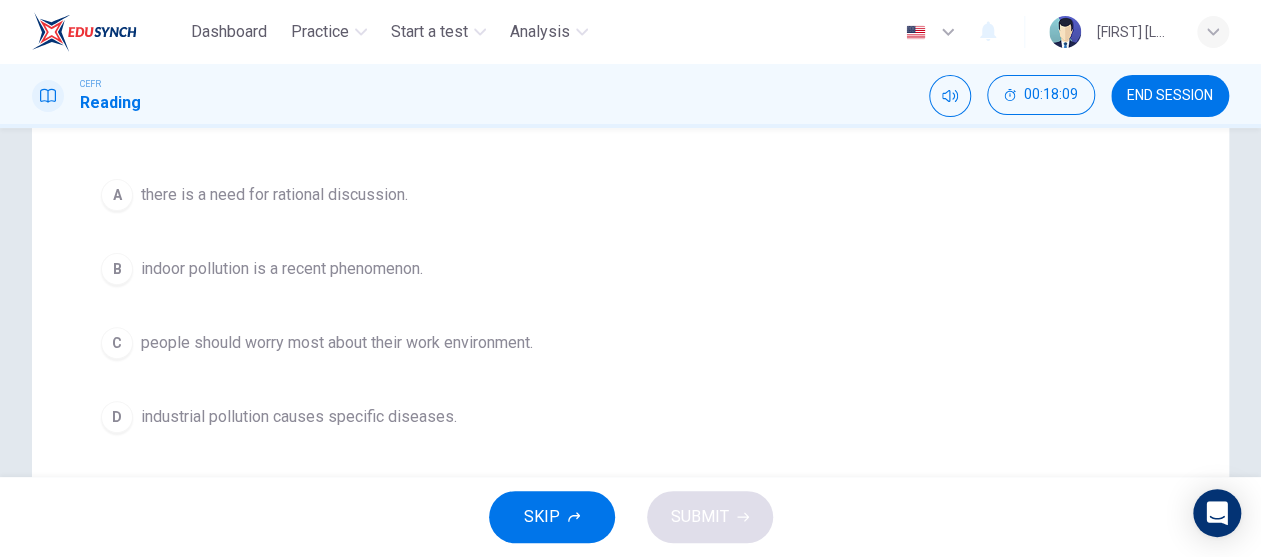 scroll, scrollTop: 300, scrollLeft: 0, axis: vertical 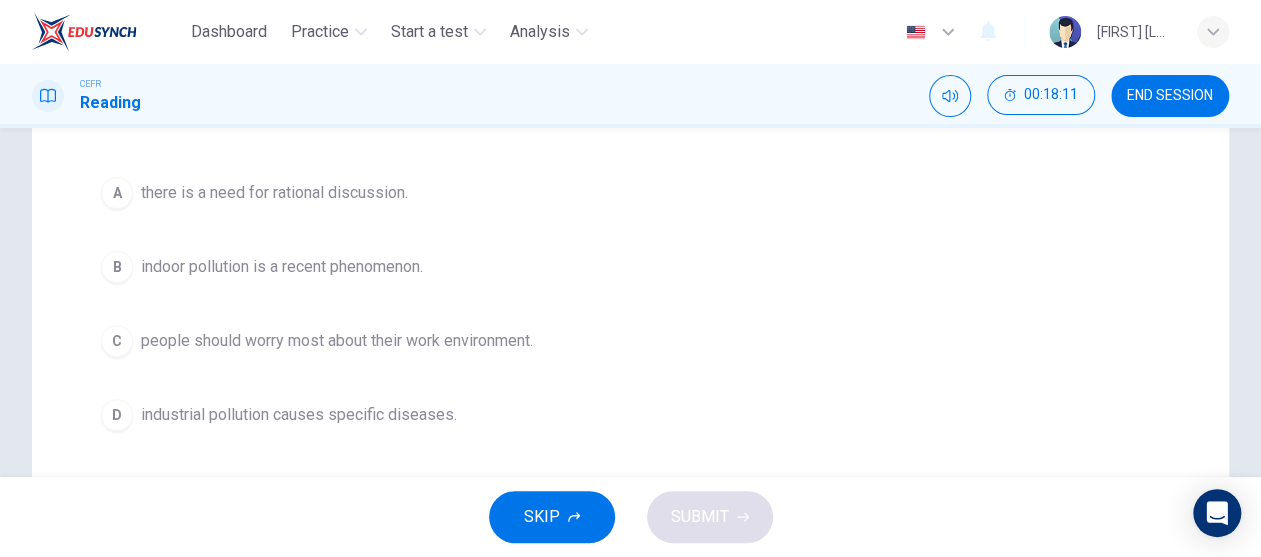 click on "indoor pollution is a recent phenomenon." at bounding box center [274, 193] 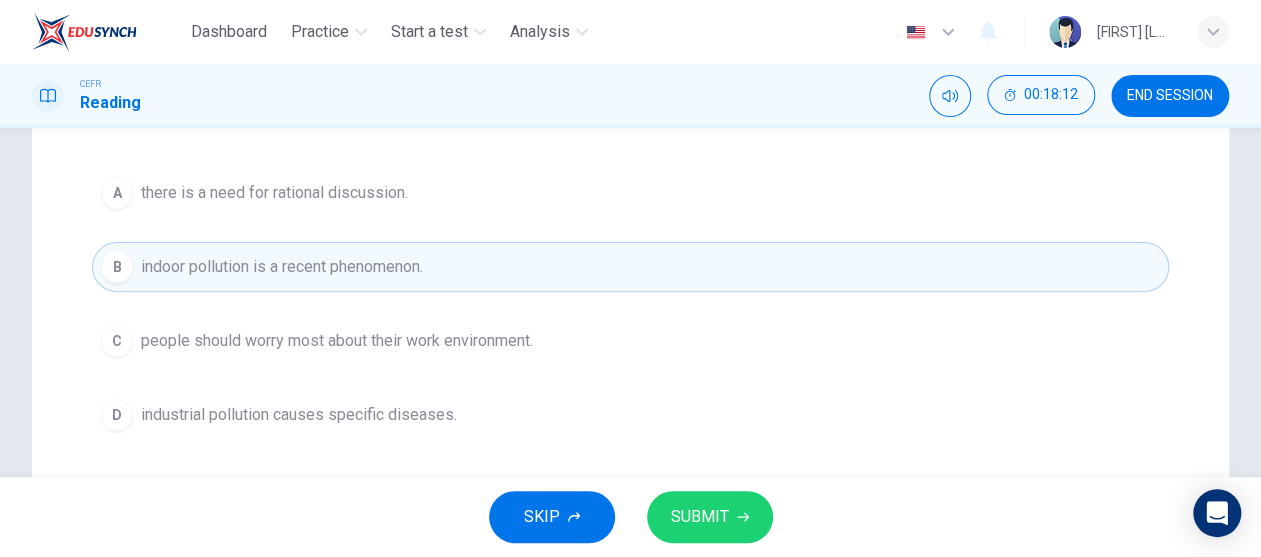 click on "SUBMIT" at bounding box center (710, 517) 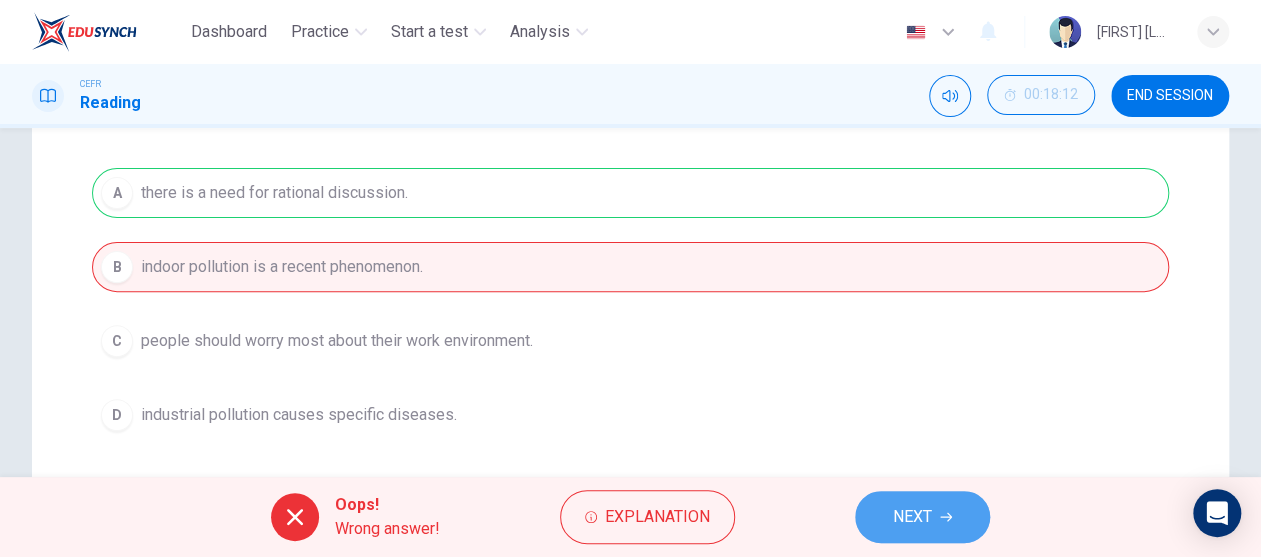 click on "NEXT" at bounding box center [922, 517] 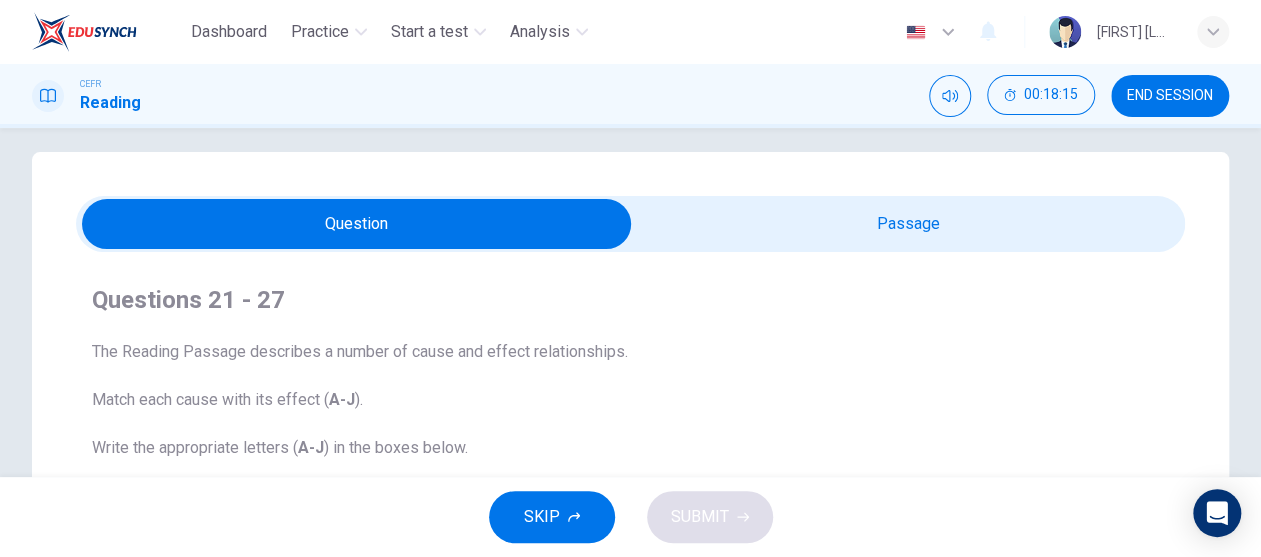 scroll, scrollTop: 0, scrollLeft: 0, axis: both 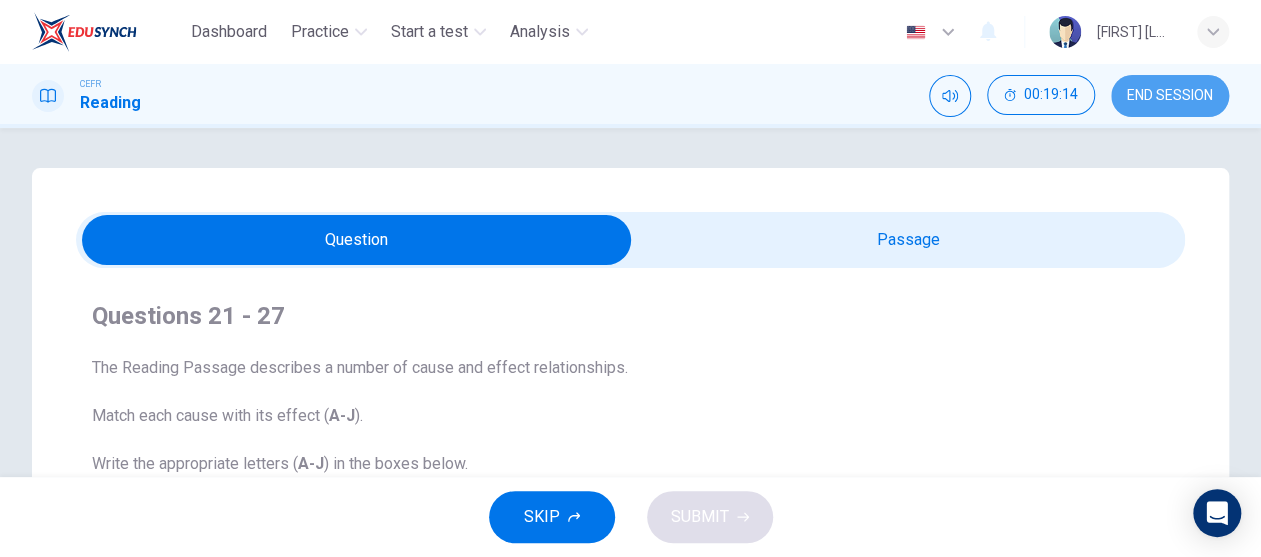 click on "END SESSION" at bounding box center (1170, 96) 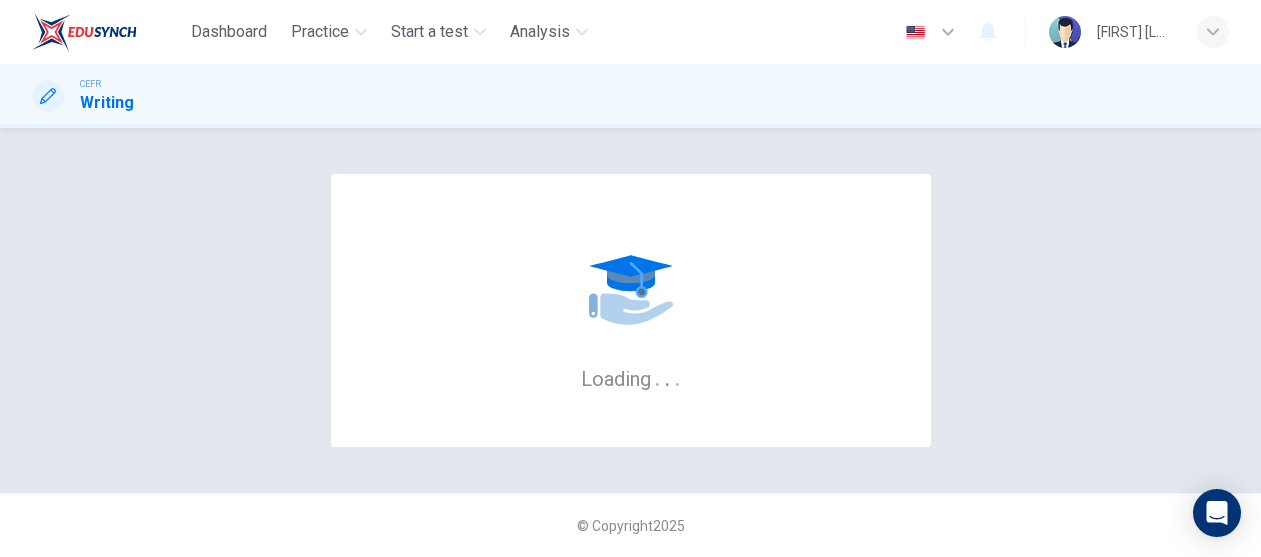 scroll, scrollTop: 0, scrollLeft: 0, axis: both 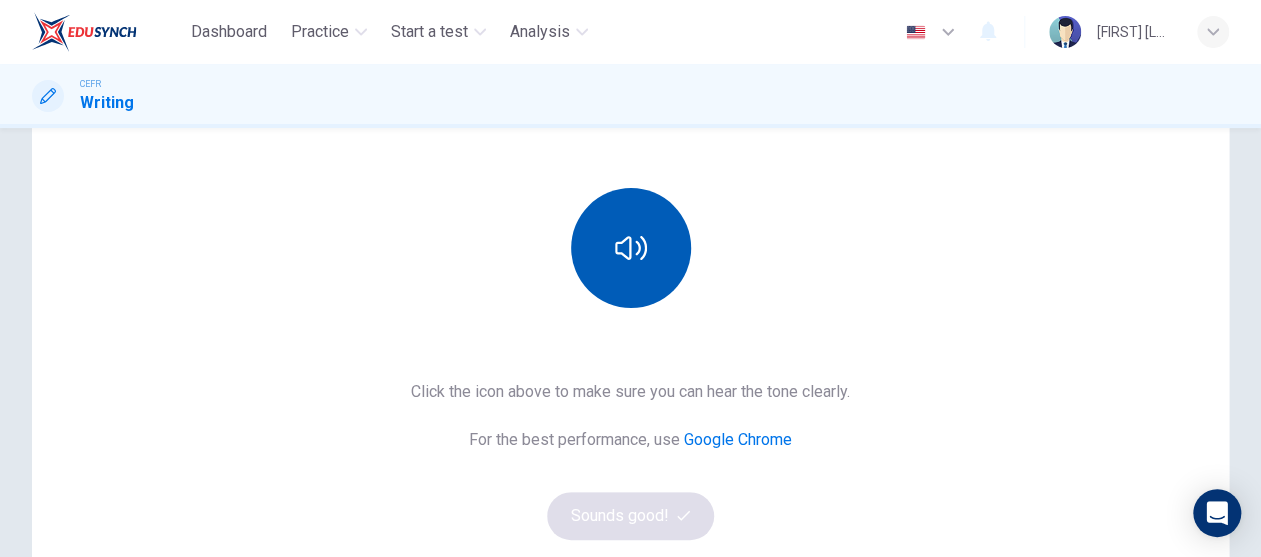 click at bounding box center (631, 248) 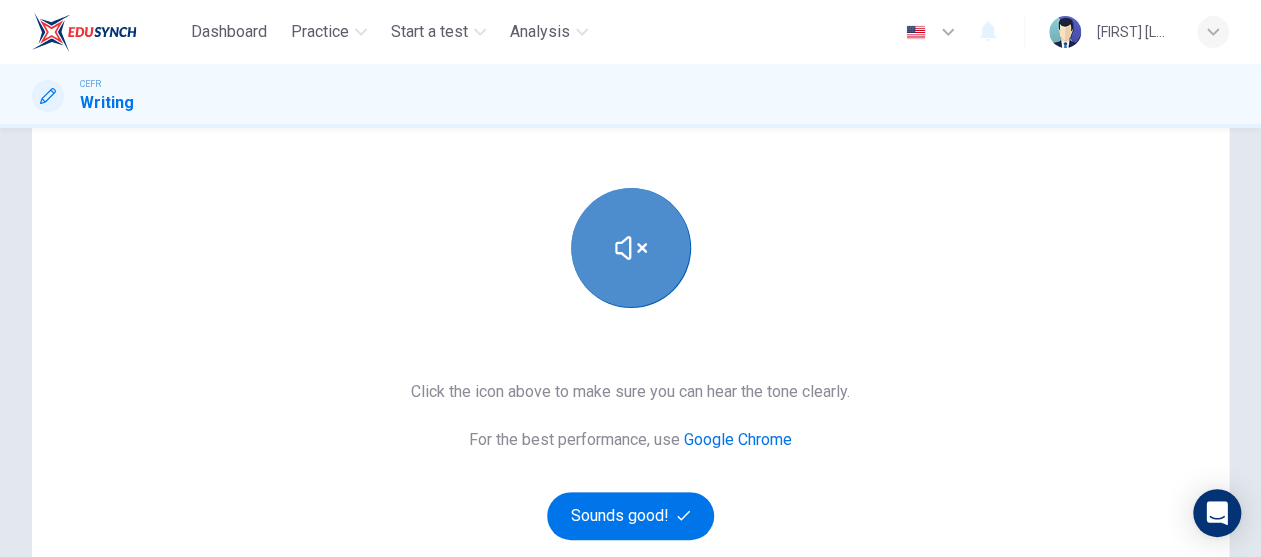 click at bounding box center [631, 248] 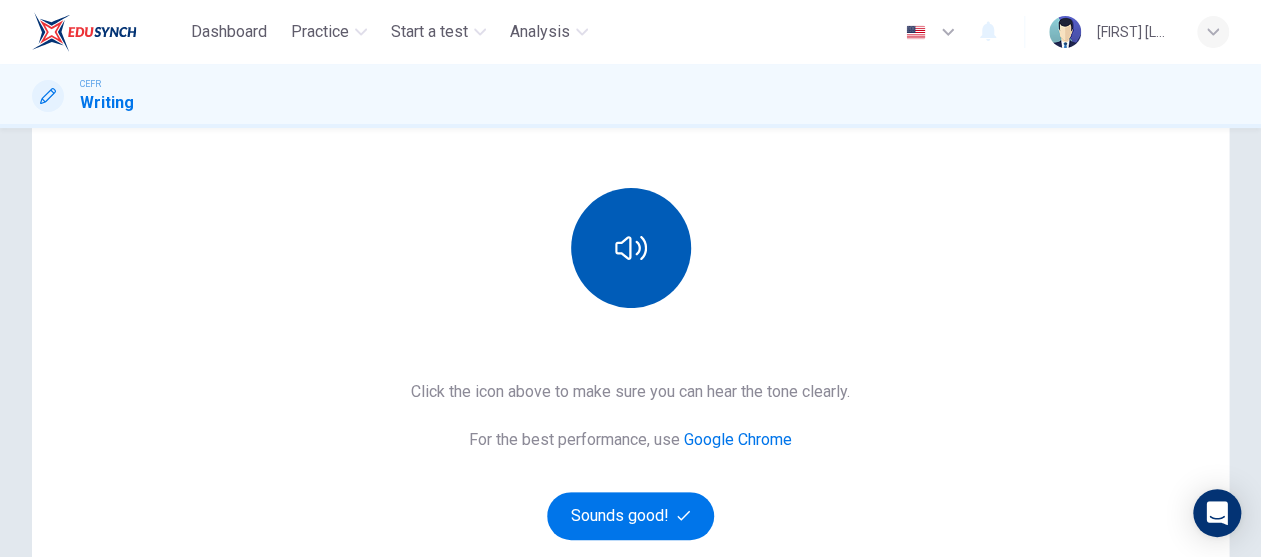 click at bounding box center (631, 248) 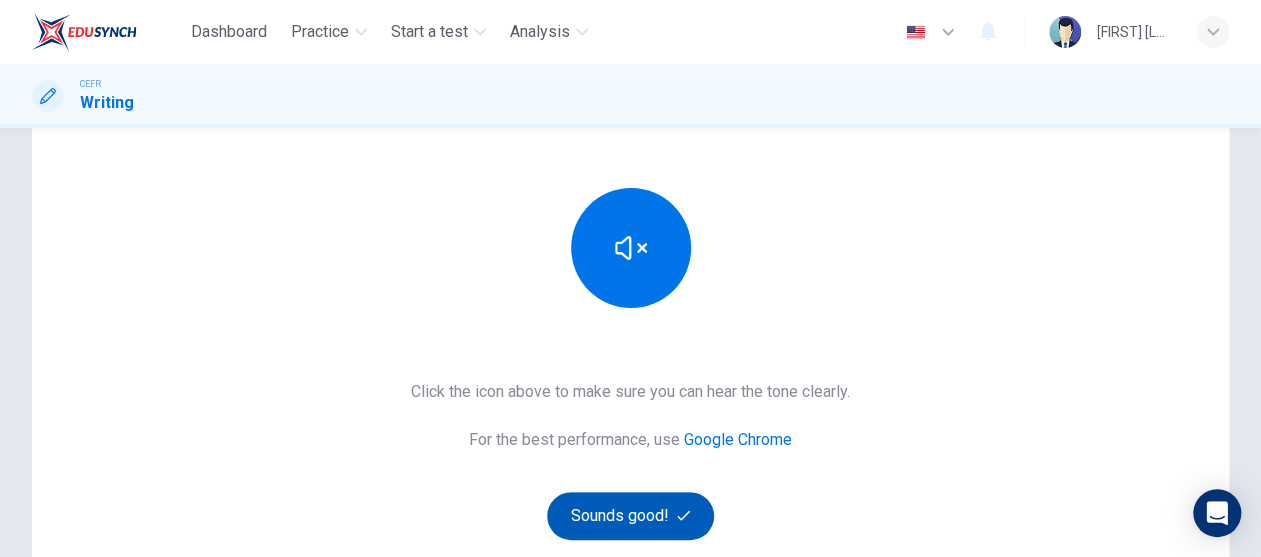 click on "Sounds good!" at bounding box center [631, 516] 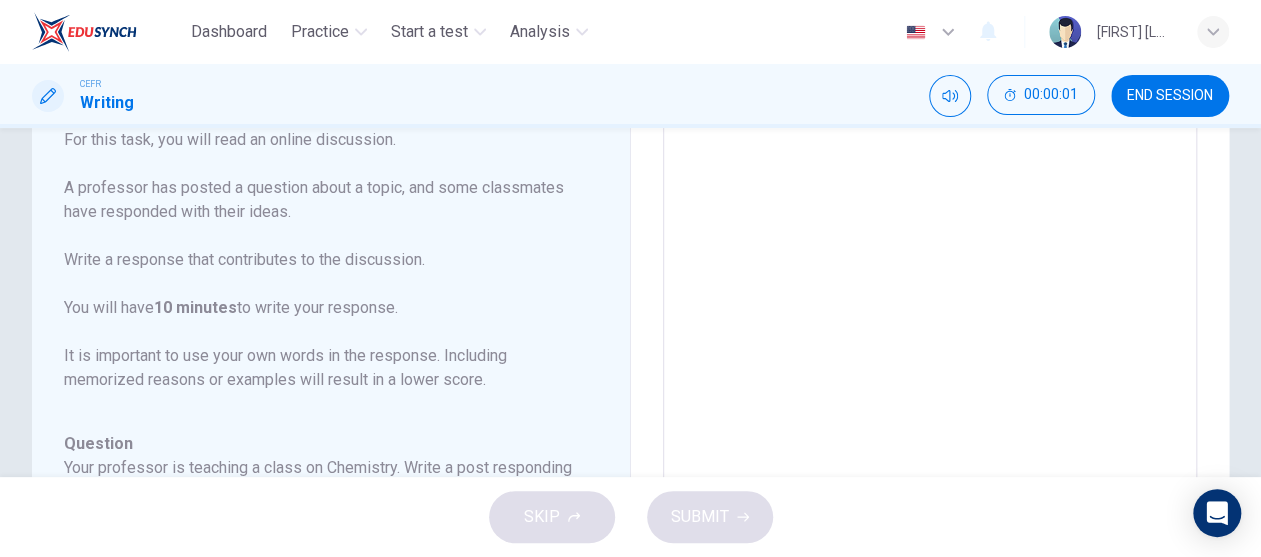 scroll, scrollTop: 0, scrollLeft: 0, axis: both 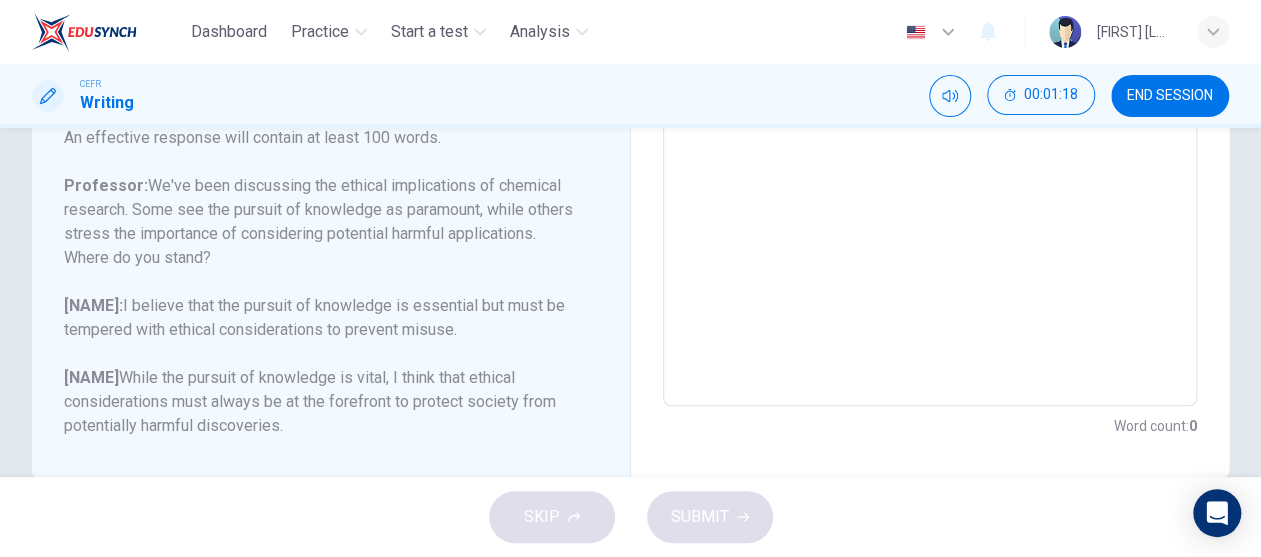 drag, startPoint x: 148, startPoint y: 183, endPoint x: 330, endPoint y: 260, distance: 197.61832 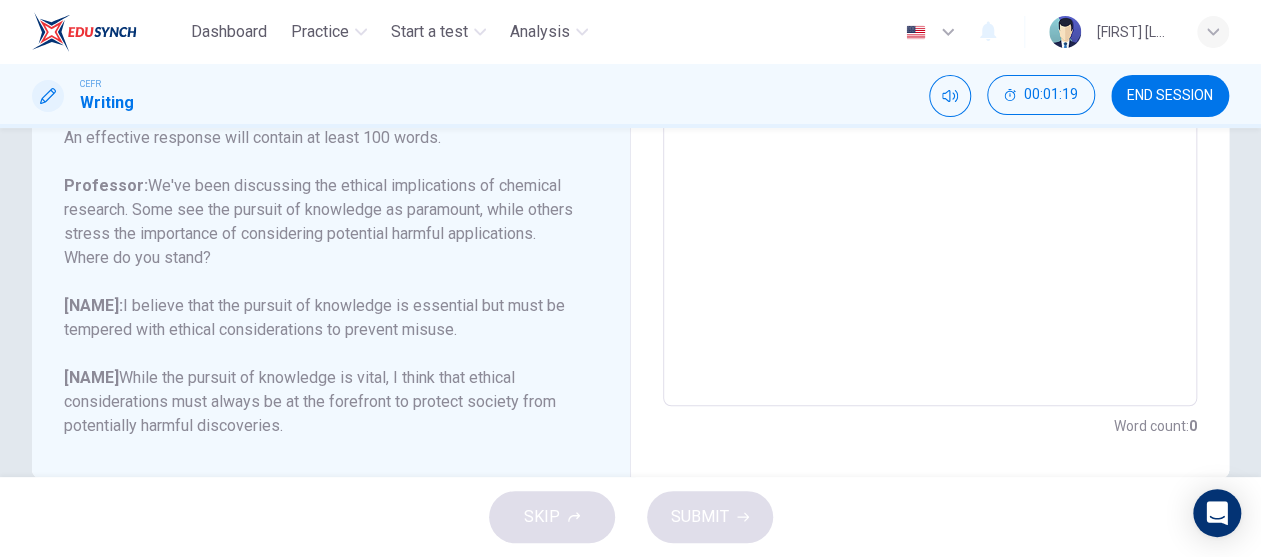 drag, startPoint x: 295, startPoint y: 238, endPoint x: 277, endPoint y: 241, distance: 18.248287 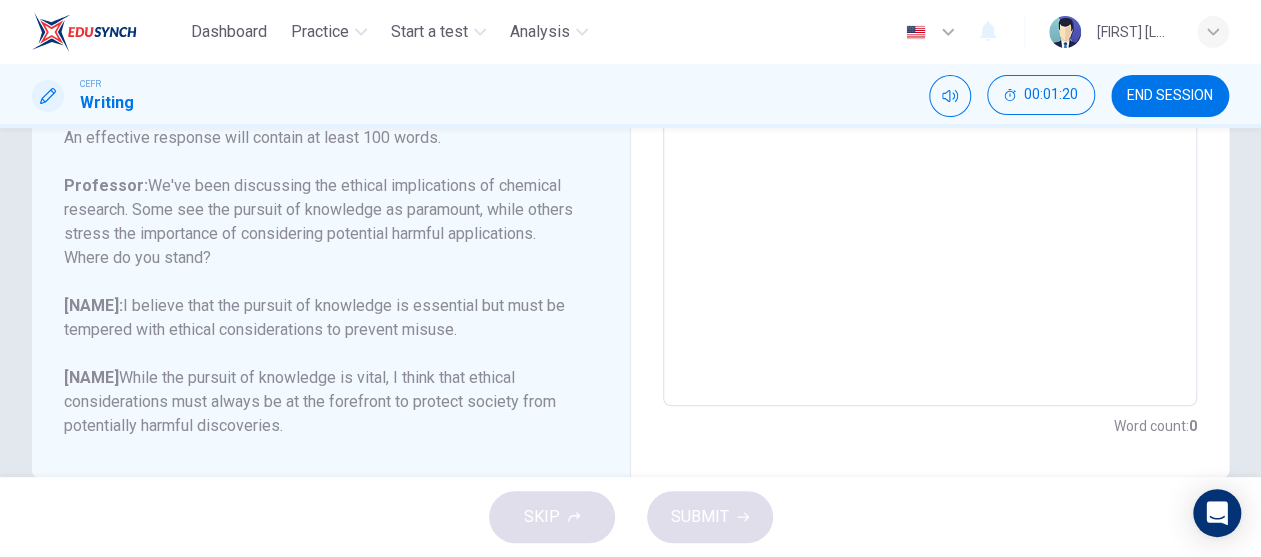 click on "Professor: We've been discussing the ethical implications of chemical research. Some see the pursuit of knowledge as paramount, while others stress the importance of considering potential harmful applications. Where do you stand?" at bounding box center (319, 222) 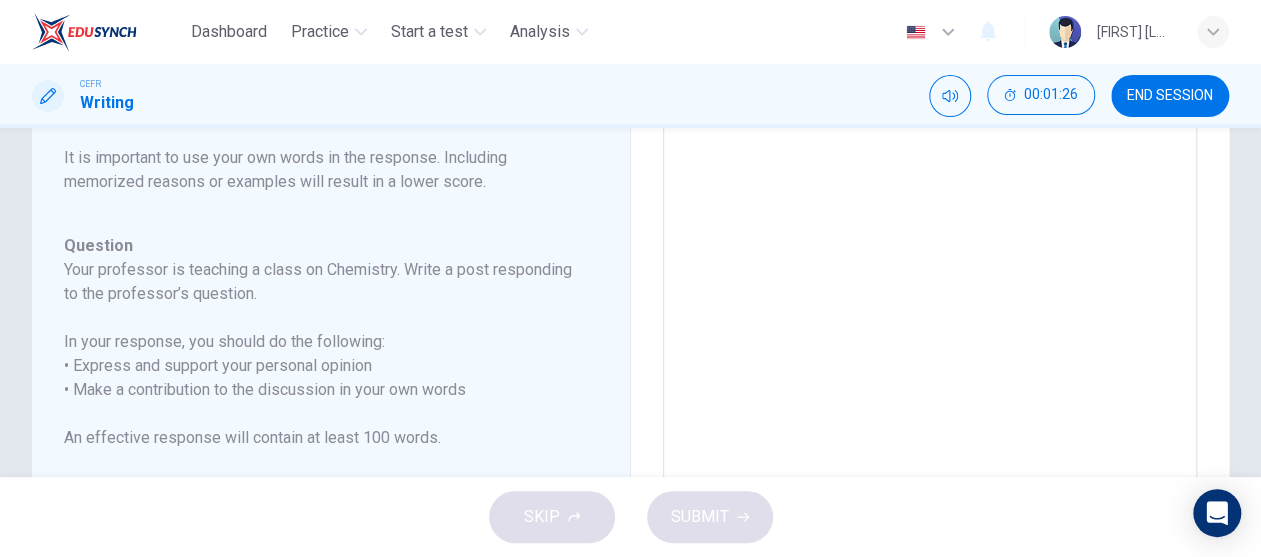 scroll, scrollTop: 0, scrollLeft: 0, axis: both 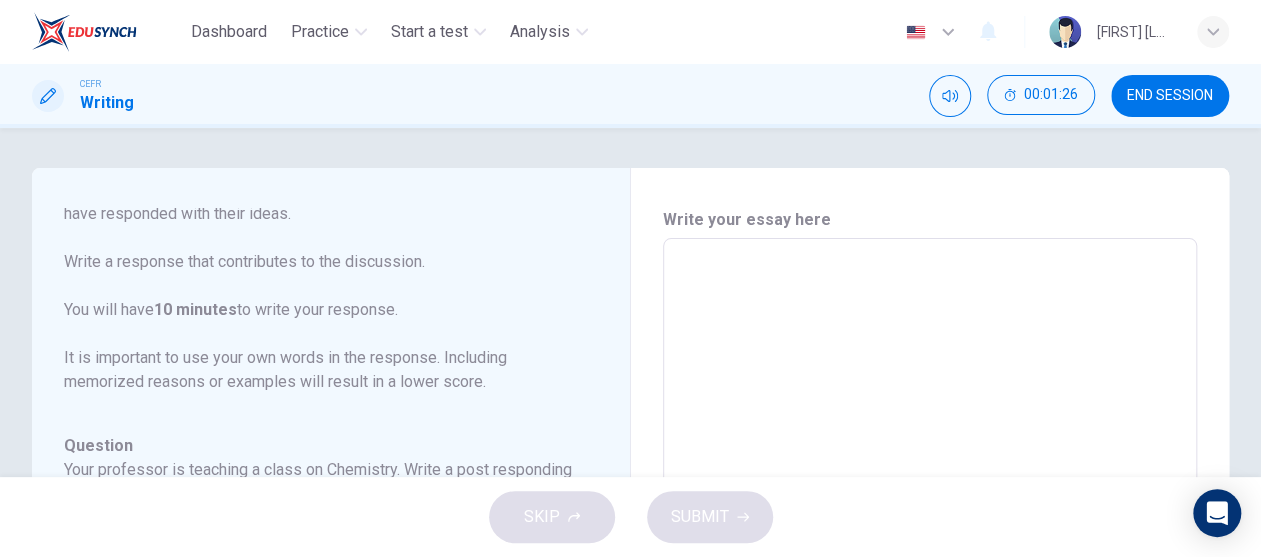 click at bounding box center (930, 572) 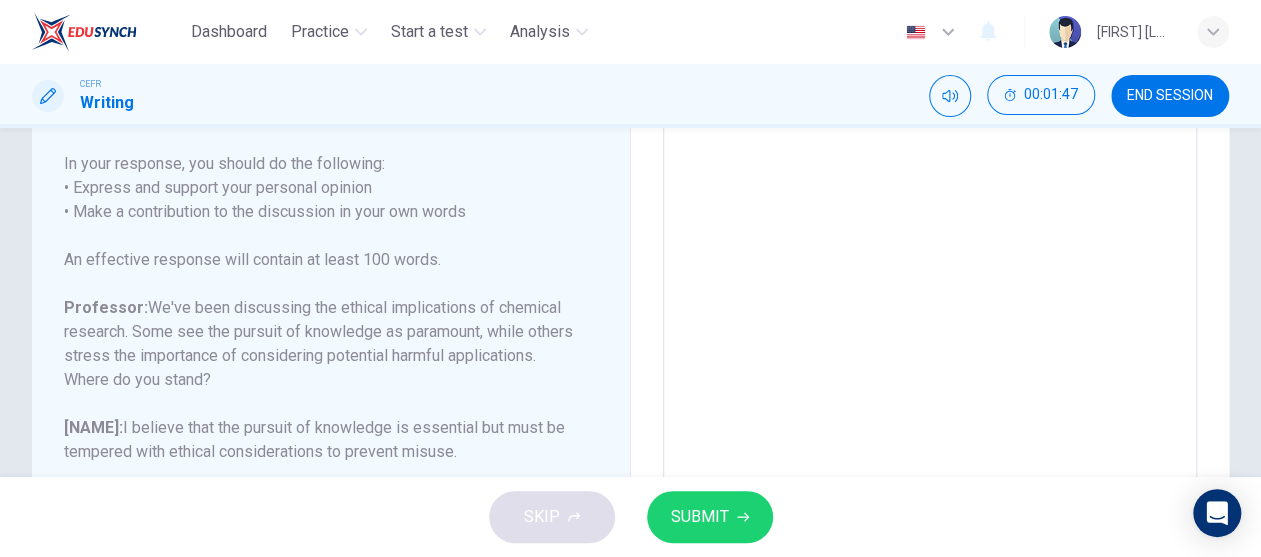 scroll, scrollTop: 427, scrollLeft: 0, axis: vertical 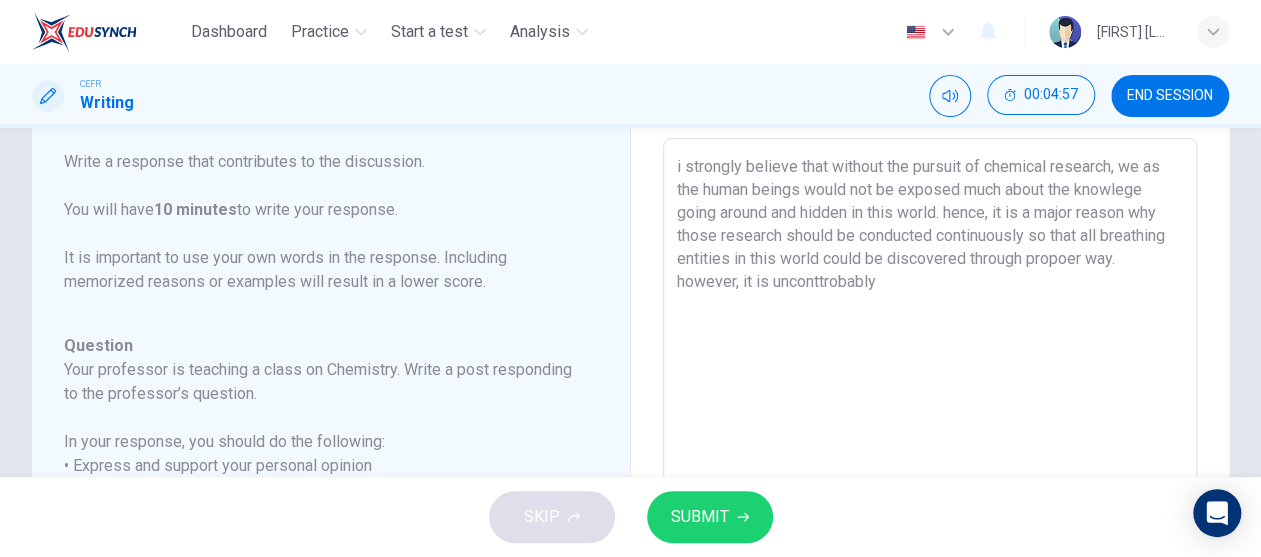 click on "i strongly believe that without the pursuit of chemical research, we as the human beings would not be exposed much about the knowlege going around and hidden in this world. hence, it is a major reason why those research should be conducted continuously so that all breathing entities in this world could be discovered through propoer way. however, it is unconttrobably" at bounding box center (930, 472) 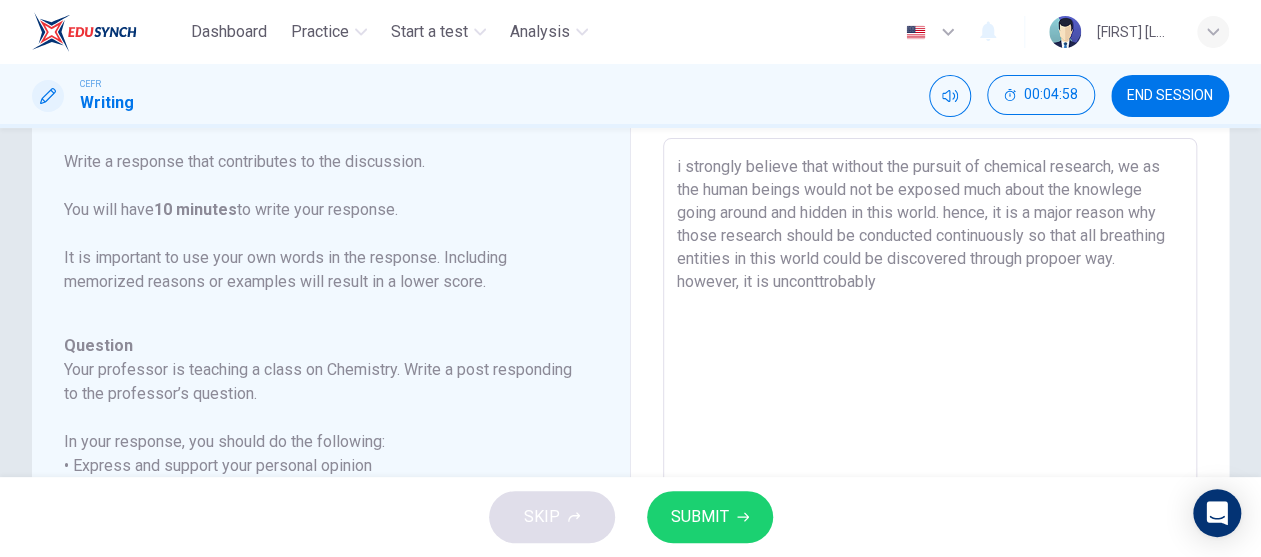 click on "i strongly believe that without the pursuit of chemical research, we as the human beings would not be exposed much about the knowlege going around and hidden in this world. hence, it is a major reason why those research should be conducted continuously so that all breathing entities in this world could be discovered through propoer way. however, it is unconttrobably" at bounding box center (930, 472) 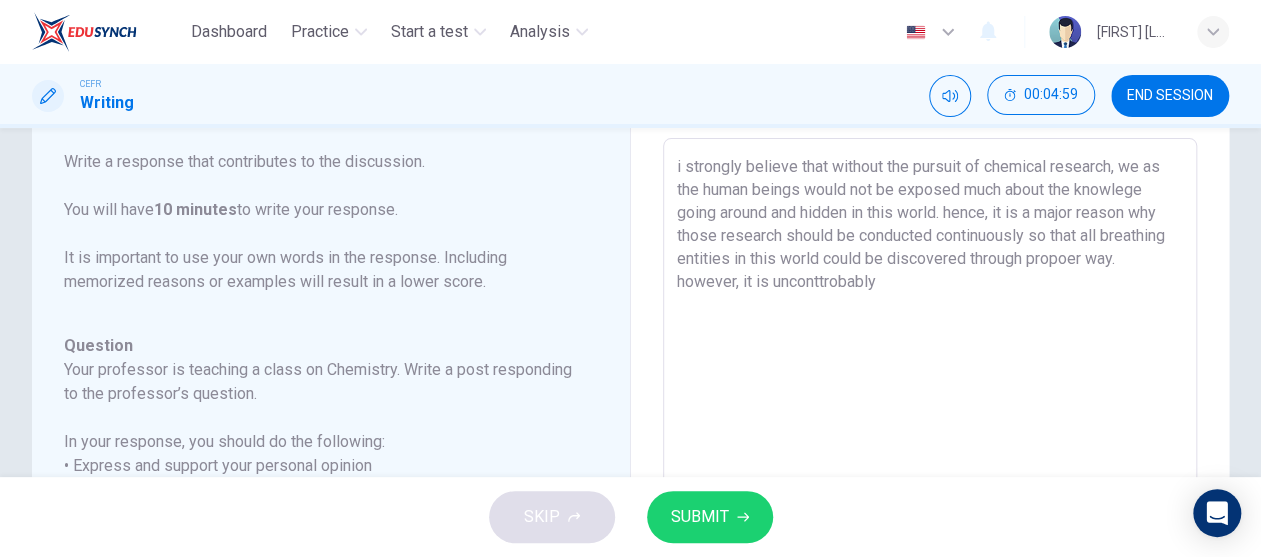 click on "i strongly believe that without the pursuit of chemical research, we as the human beings would not be exposed much about the knowlege going around and hidden in this world. hence, it is a major reason why those research should be conducted continuously so that all breathing entities in this world could be discovered through propoer way. however, it is unconttrobably" at bounding box center [930, 472] 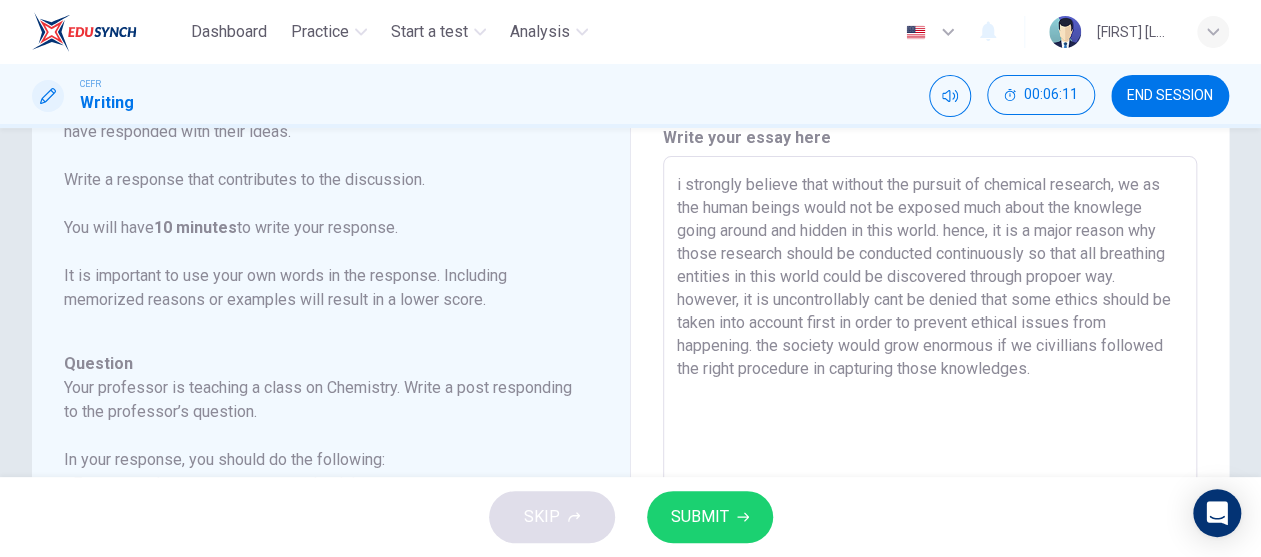 scroll, scrollTop: 40, scrollLeft: 0, axis: vertical 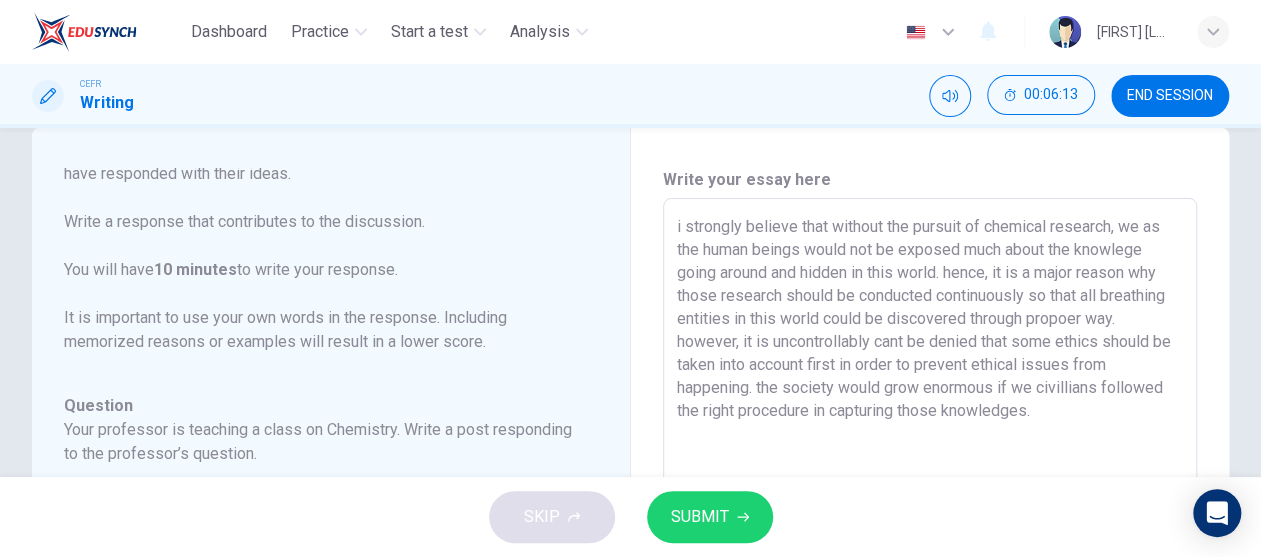 click on "i strongly believe that without the pursuit of chemical research, we as the human beings would not be exposed much about the knowlege going around and hidden in this world. hence, it is a major reason why those research should be conducted continuously so that all breathing entities in this world could be discovered through propoer way. however, it is uncontrollably cant be denied that some ethics should be taken into account first in order to prevent ethical issues from happening. the society would grow enormous if we civillians followed the right procedure in capturing those knowledges." at bounding box center (930, 532) 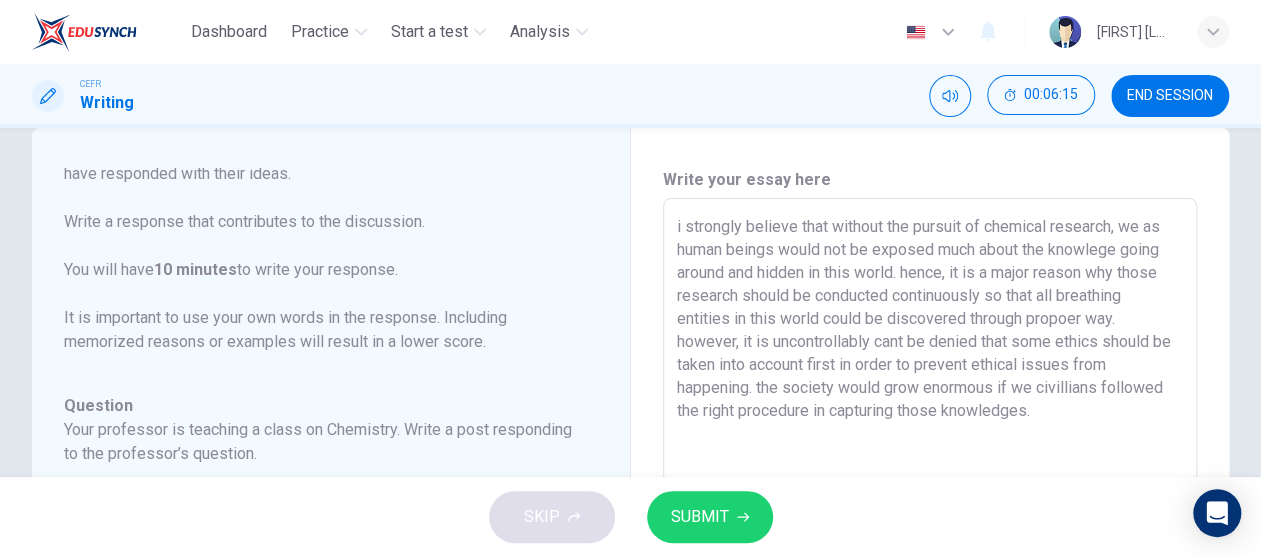 click on "i strongly believe that without the pursuit of chemical research, we as human beings would not be exposed much about the knowlege going around and hidden in this world. hence, it is a major reason why those research should be conducted continuously so that all breathing entities in this world could be discovered through propoer way. however, it is uncontrollably cant be denied that some ethics should be taken into account first in order to prevent ethical issues from happening. the society would grow enormous if we civillians followed the right procedure in capturing those knowledges." at bounding box center [930, 532] 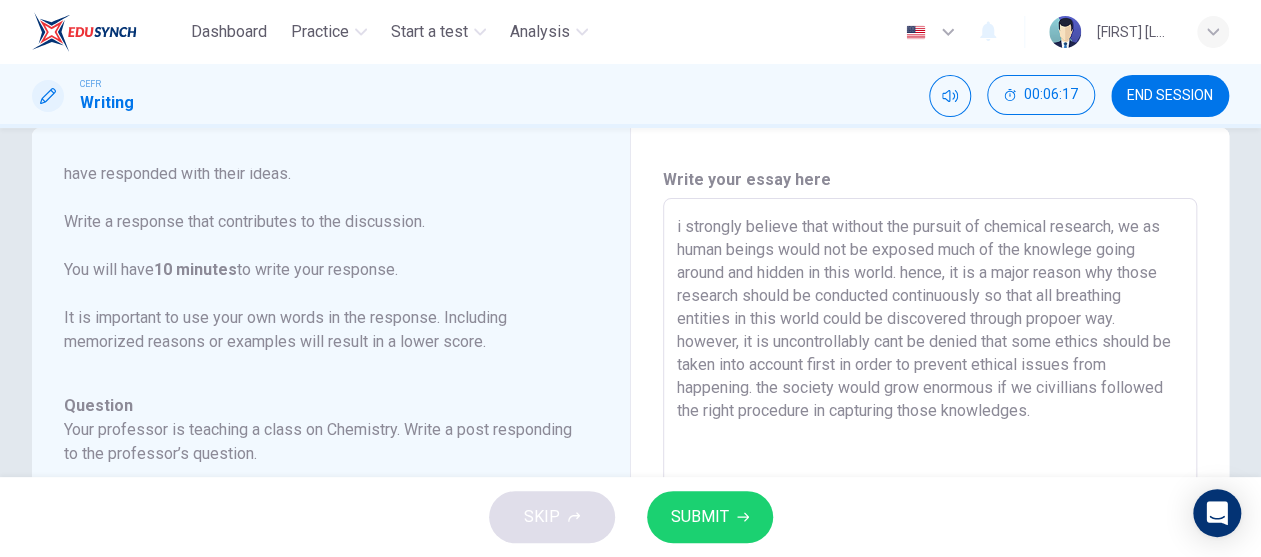click on "i strongly believe that without the pursuit of chemical research, we as human beings would not be exposed much of the knowlege going around and hidden in this world. hence, it is a major reason why those research should be conducted continuously so that all breathing entities in this world could be discovered through propoer way. however, it is uncontrollably cant be denied that some ethics should be taken into account first in order to prevent ethical issues from happening. the society would grow enormous if we civillians followed the right procedure in capturing those knowledges." at bounding box center (930, 532) 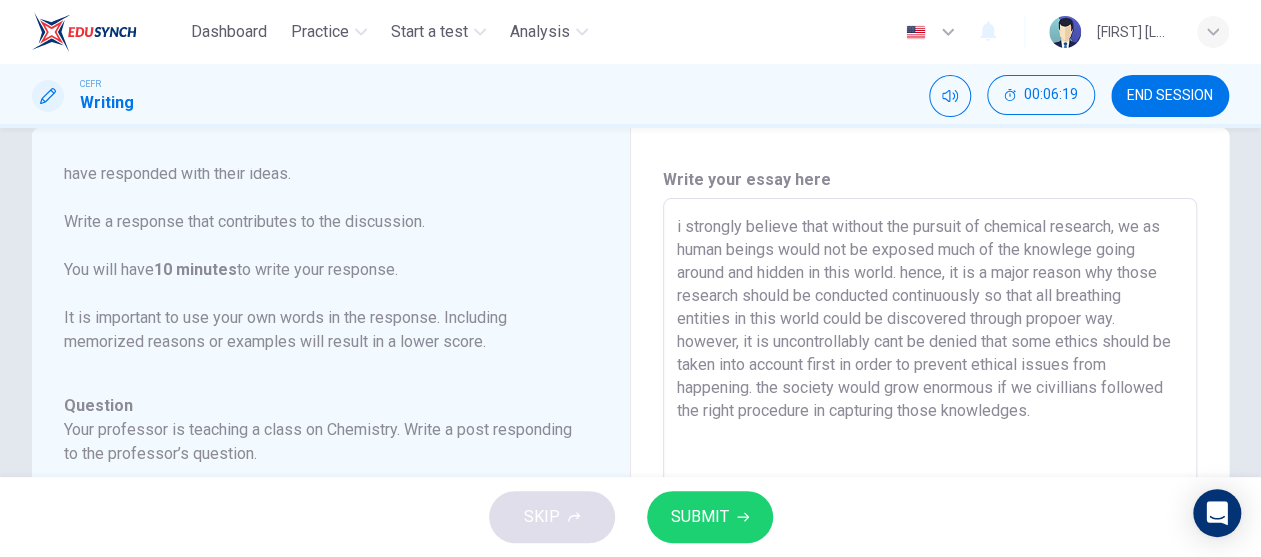 click on "i strongly believe that without the pursuit of chemical research, we as human beings would not be exposed much of the knowlege going around and hidden in this world. hence, it is a major reason why those research should be conducted continuously so that all breathing entities in this world could be discovered through propoer way. however, it is uncontrollably cant be denied that some ethics should be taken into account first in order to prevent ethical issues from happening. the society would grow enormous if we civillians followed the right procedure in capturing those knowledges." at bounding box center [930, 532] 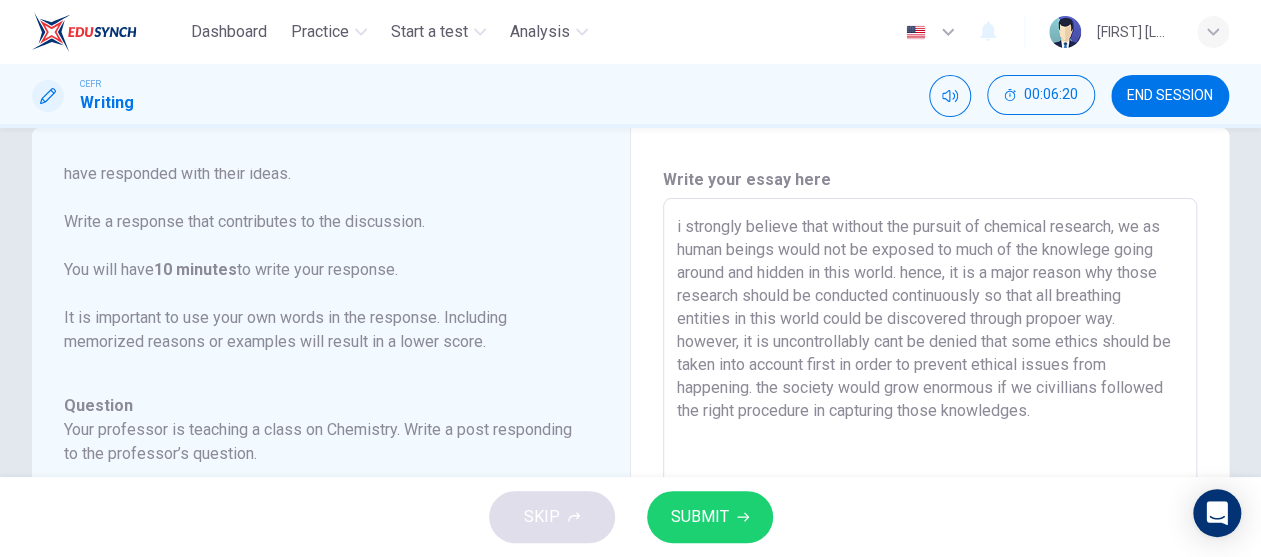 click on "i strongly believe that without the pursuit of chemical research, we as human beings would not be exposed to much of the knowlege going around and hidden in this world. hence, it is a major reason why those research should be conducted continuously so that all breathing entities in this world could be discovered through propoer way. however, it is uncontrollably cant be denied that some ethics should be taken into account first in order to prevent ethical issues from happening. the society would grow enormous if we civillians followed the right procedure in capturing those knowledges." at bounding box center (930, 532) 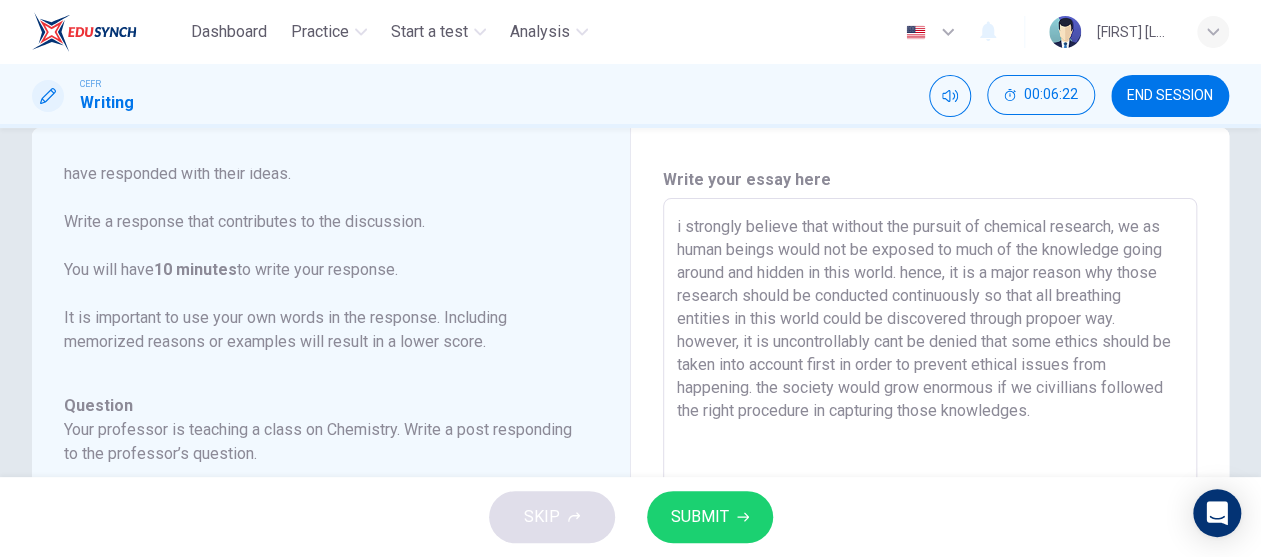click on "i strongly believe that without the pursuit of chemical research, we as human beings would not be exposed to much of the knowledge going around and hidden in this world. hence, it is a major reason why those research should be conducted continuously so that all breathing entities in this world could be discovered through propoer way. however, it is uncontrollably cant be denied that some ethics should be taken into account first in order to prevent ethical issues from happening. the society would grow enormous if we civillians followed the right procedure in capturing those knowledges." at bounding box center [930, 532] 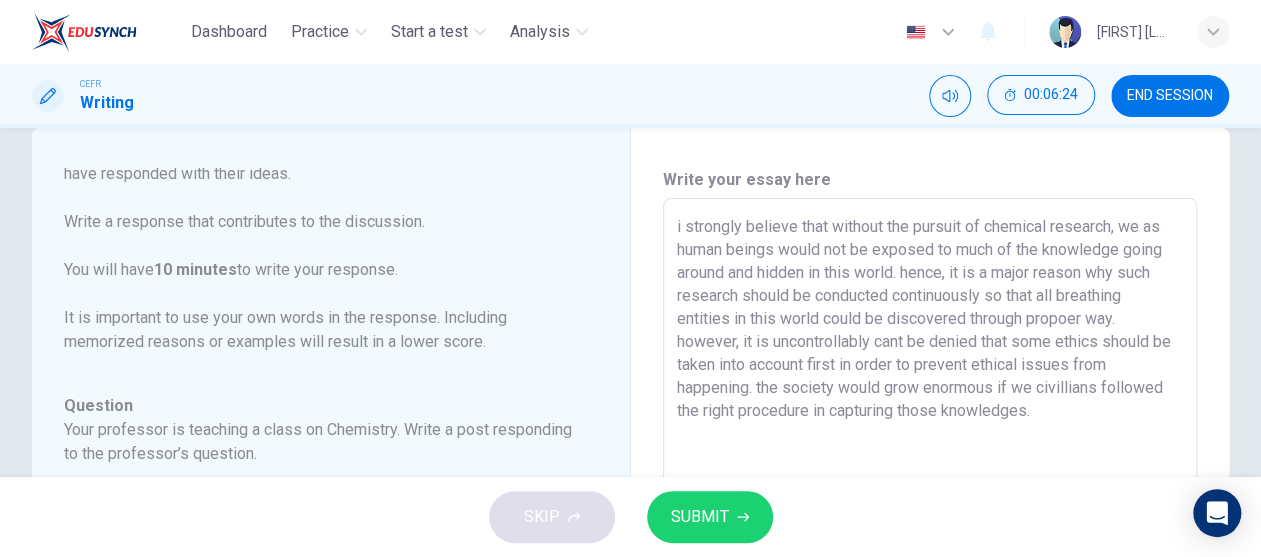 click on "i strongly believe that without the pursuit of chemical research, we as human beings would not be exposed to much of the knowledge going around and hidden in this world. hence, it is a major reason why such research should be conducted continuously so that all breathing entities in this world could be discovered through propoer way. however, it is uncontrollably cant be denied that some ethics should be taken into account first in order to prevent ethical issues from happening. the society would grow enormous if we civillians followed the right procedure in capturing those knowledges." at bounding box center (930, 532) 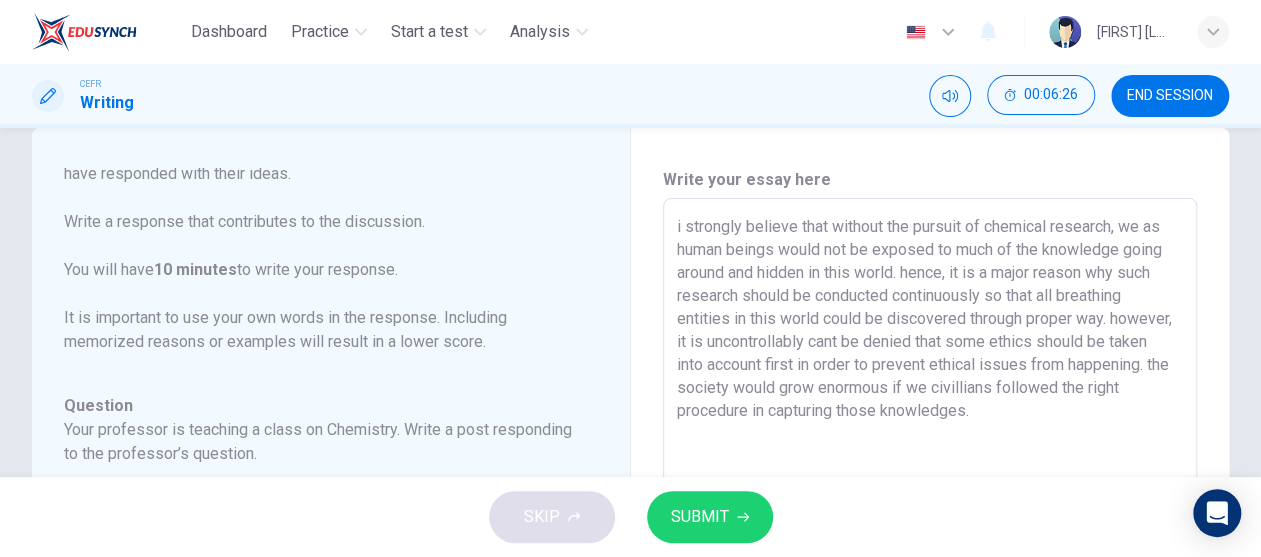 drag, startPoint x: 983, startPoint y: 401, endPoint x: 973, endPoint y: 395, distance: 11.661903 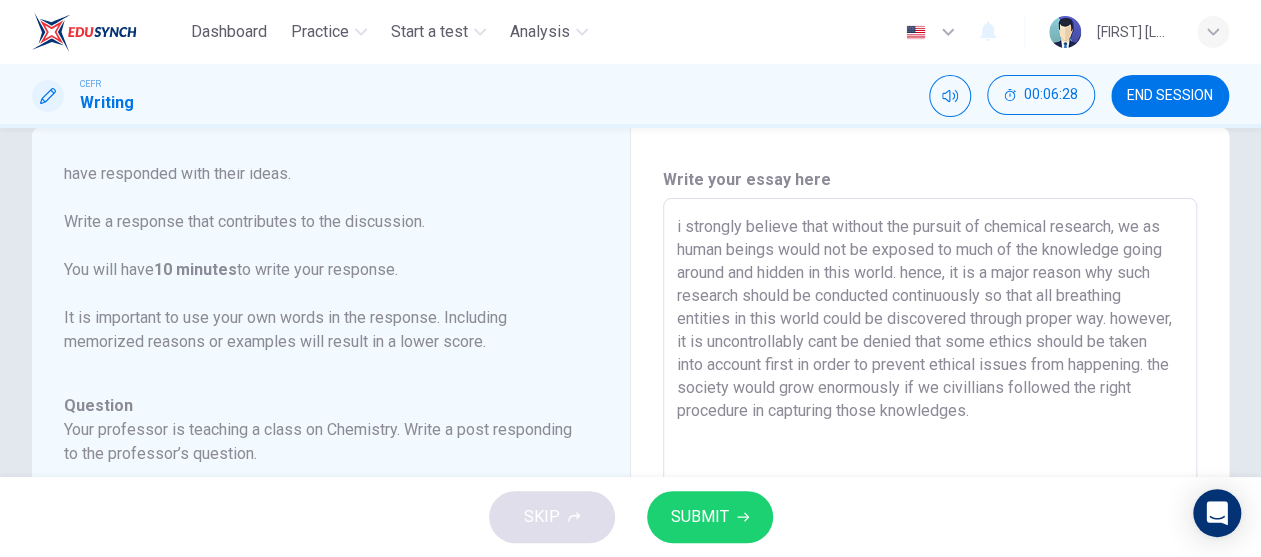 click on "i strongly believe that without the pursuit of chemical research, we as human beings would not be exposed to much of the knowledge going around and hidden in this world. hence, it is a major reason why such research should be conducted continuously so that all breathing entities in this world could be discovered through proper way. however, it is uncontrollably cant be denied that some ethics should be taken into account first in order to prevent ethical issues from happening. the society would grow enormously if we civillians followed the right procedure in capturing those knowledges." at bounding box center [930, 532] 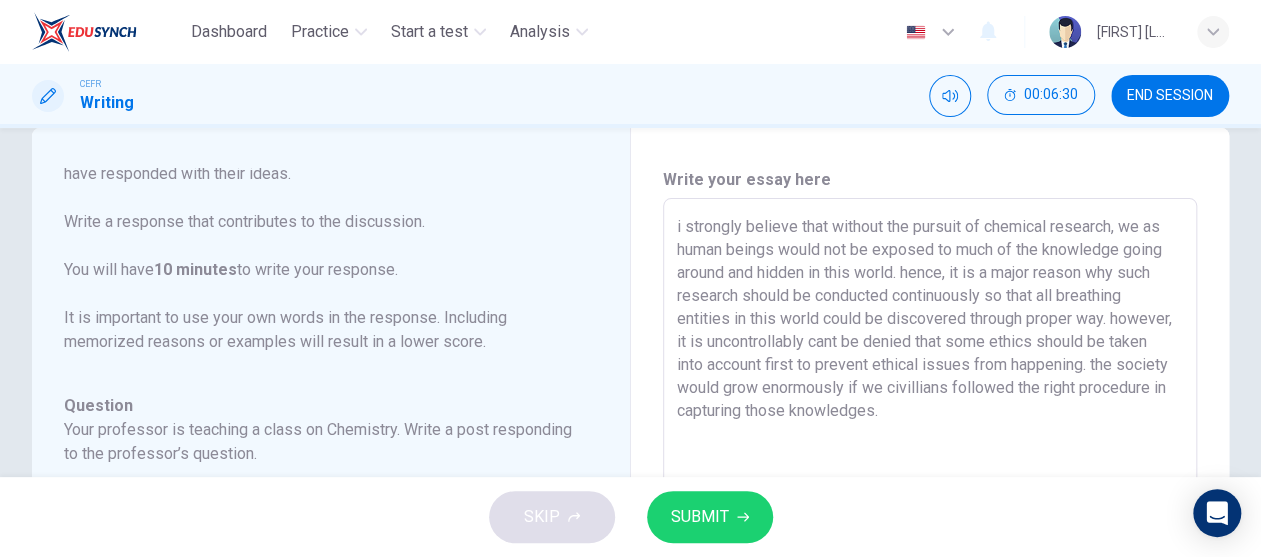 click on "i strongly believe that without the pursuit of chemical research, we as human beings would not be exposed to much of the knowledge going around and hidden in this world. hence, it is a major reason why such research should be conducted continuously so that all breathing entities in this world could be discovered through proper way. however, it is uncontrollably cant be denied that some ethics should be taken into account first to prevent ethical issues from happening. the society would grow enormously if we civillians followed the right procedure in capturing those knowledges." at bounding box center (930, 532) 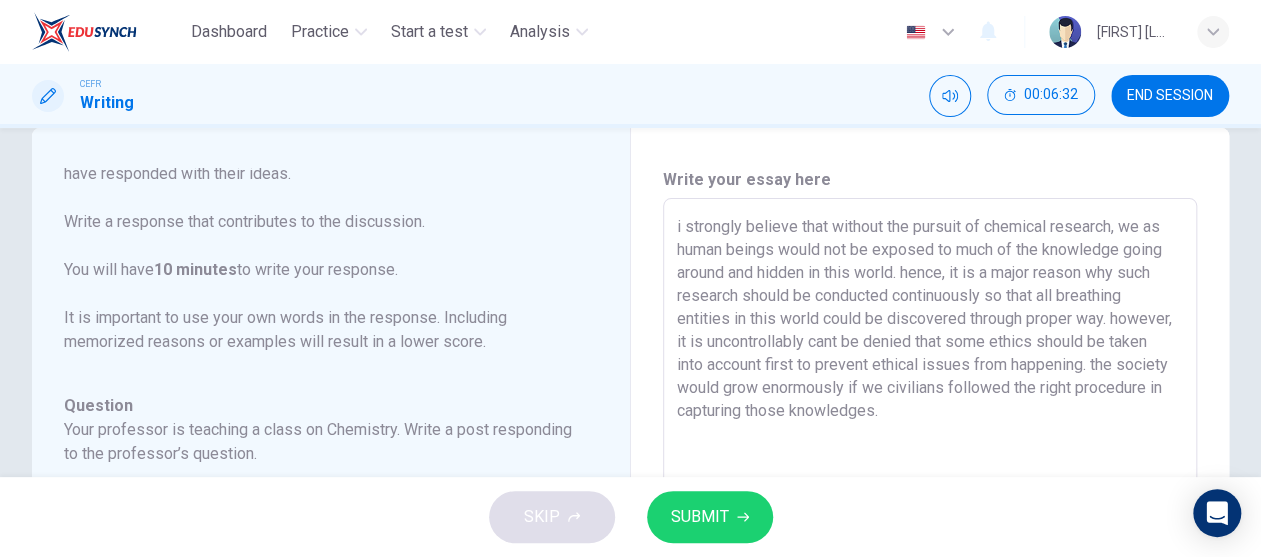 click on "i strongly believe that without the pursuit of chemical research, we as human beings would not be exposed to much of the knowledge going around and hidden in this world. hence, it is a major reason why such research should be conducted continuously so that all breathing entities in this world could be discovered through proper way. however, it is uncontrollably cant be denied that some ethics should be taken into account first to prevent ethical issues from happening. the society would grow enormously if we civilians followed the right procedure in capturing those knowledges." at bounding box center [930, 532] 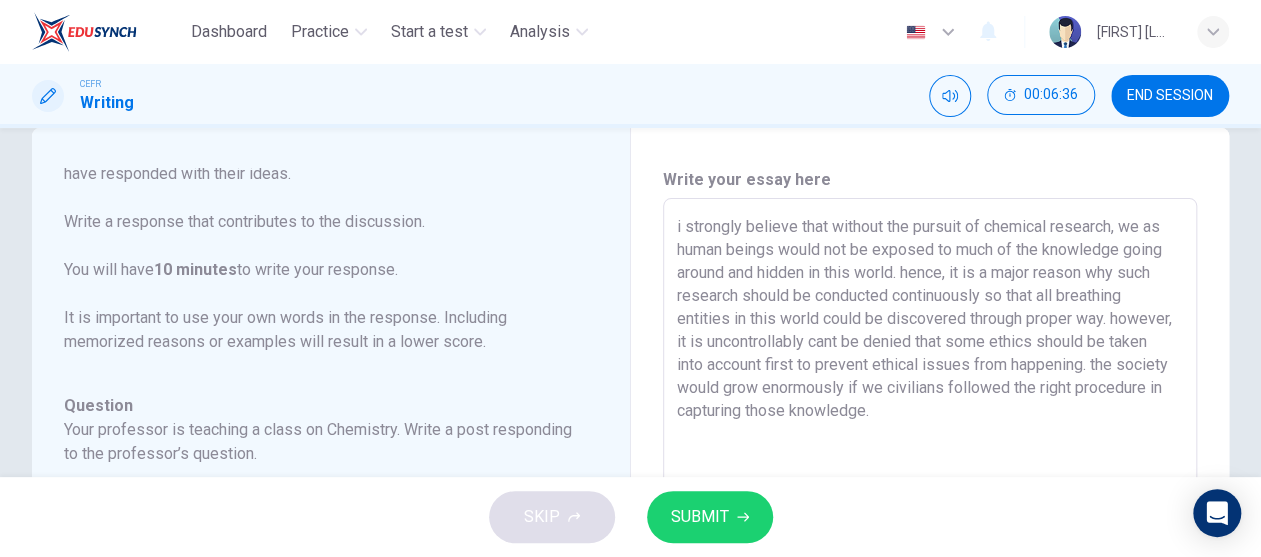 click on "i strongly believe that without the pursuit of chemical research, we as human beings would not be exposed to much of the knowledge going around and hidden in this world. hence, it is a major reason why such research should be conducted continuously so that all breathing entities in this world could be discovered through proper way. however, it is uncontrollably cant be denied that some ethics should be taken into account first to prevent ethical issues from happening. the society would grow enormously if we civilians followed the right procedure in capturing those knowledge." at bounding box center [930, 532] 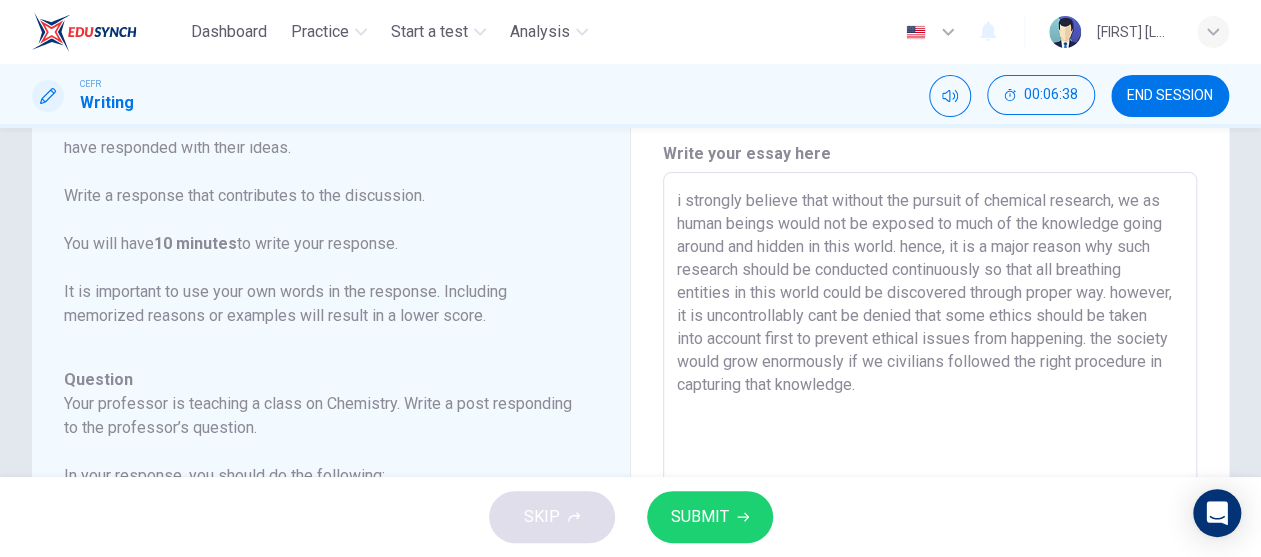 scroll, scrollTop: 0, scrollLeft: 0, axis: both 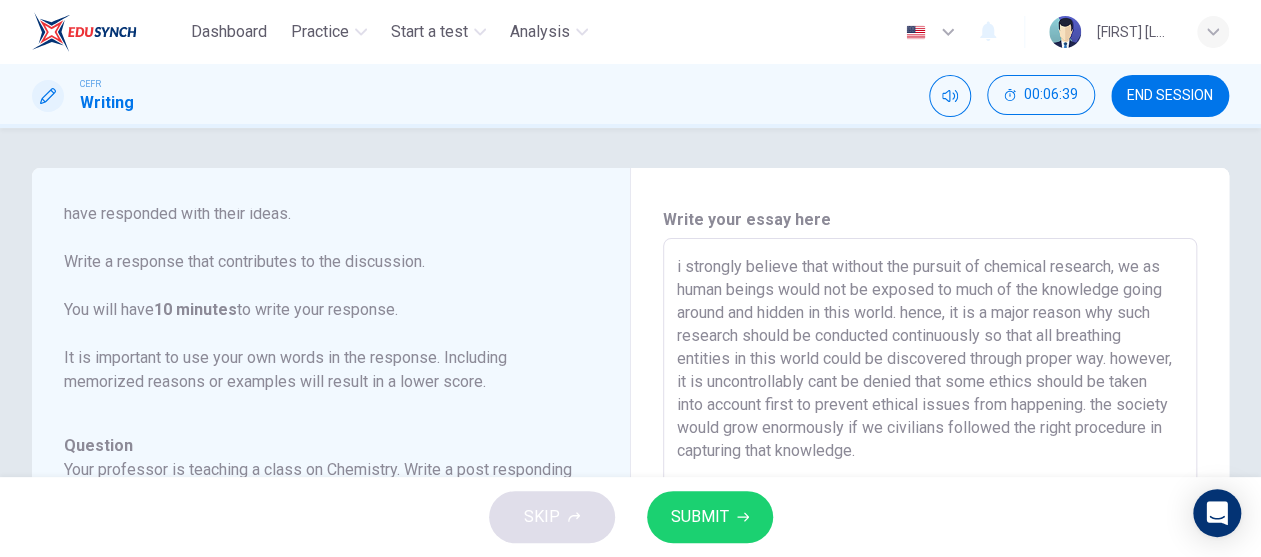 click on "i strongly believe that without the pursuit of chemical research, we as human beings would not be exposed to much of the knowledge going around and hidden in this world. hence, it is a major reason why such research should be conducted continuously so that all breathing entities in this world could be discovered through proper way. however, it is uncontrollably cant be denied that some ethics should be taken into account first to prevent ethical issues from happening. the society would grow enormously if we civilians followed the right procedure in capturing that knowledge." at bounding box center (930, 572) 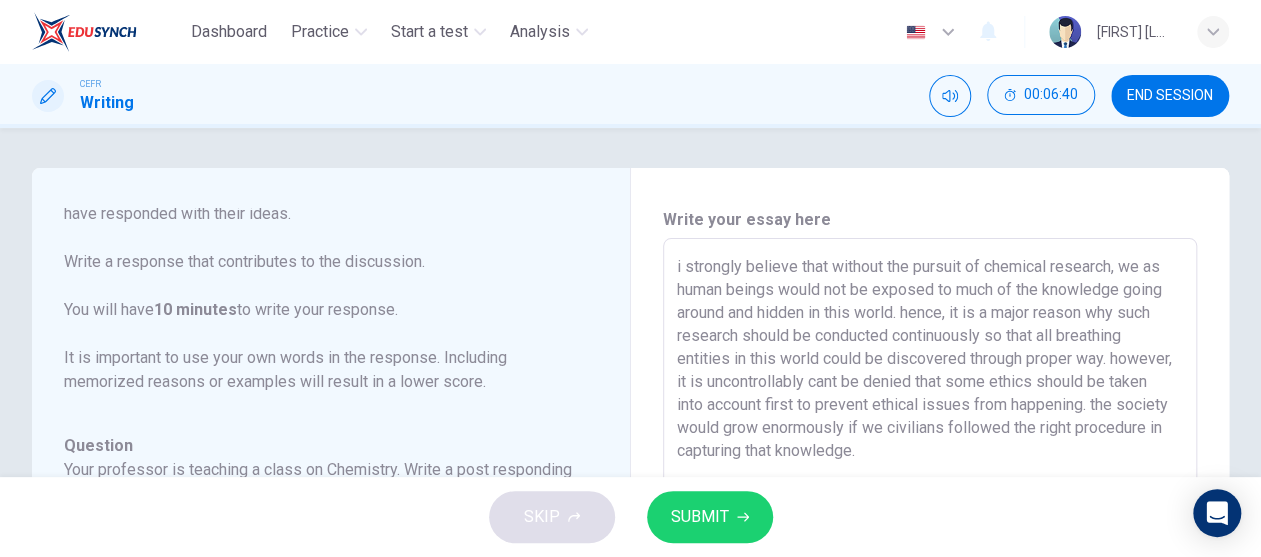 click on "i strongly believe that without the pursuit of chemical research, we as human beings would not be exposed to much of the knowledge going around and hidden in this world. hence, it is a major reason why such research should be conducted continuously so that all breathing entities in this world could be discovered through proper way. however, it is uncontrollably cant be denied that some ethics should be taken into account first to prevent ethical issues from happening. the society would grow enormously if we civilians followed the right procedure in capturing that knowledge." at bounding box center [930, 572] 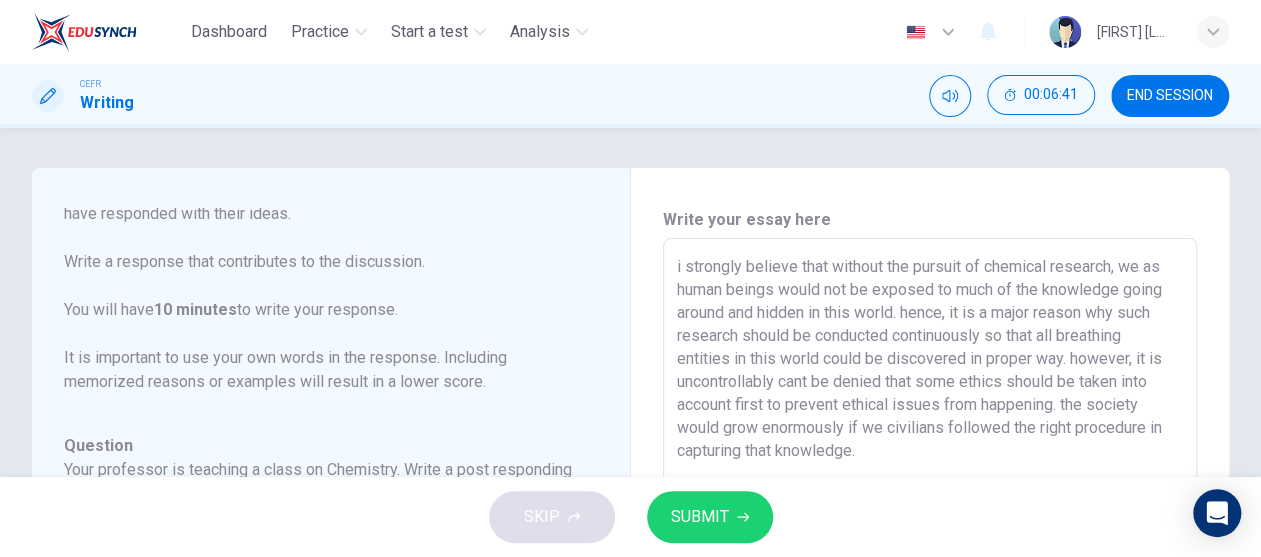 click on "i strongly believe that without the pursuit of chemical research, we as human beings would not be exposed to much of the knowledge going around and hidden in this world. hence, it is a major reason why such research should be conducted continuously so that all breathing entities in this world could be discovered in proper way. however, it is uncontrollably cant be denied that some ethics should be taken into account first to prevent ethical issues from happening. the society would grow enormously if we civilians followed the right procedure in capturing that knowledge." at bounding box center (930, 572) 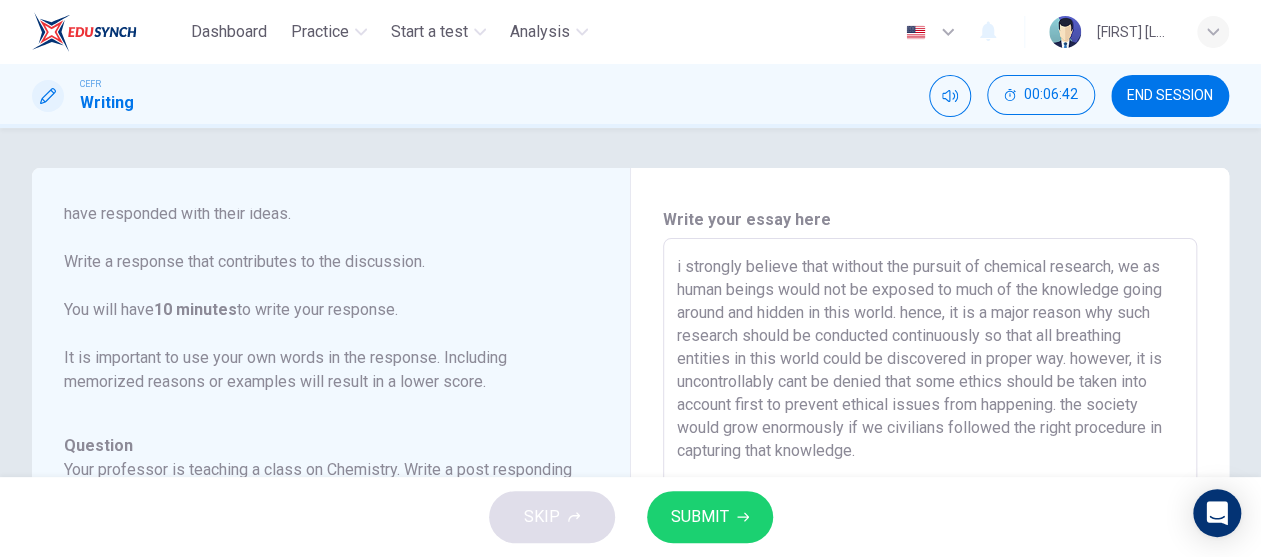 click on "i strongly believe that without the pursuit of chemical research, we as human beings would not be exposed to much of the knowledge going around and hidden in this world. hence, it is a major reason why such research should be conducted continuously so that all breathing entities in this world could be discovered in proper way. however, it is uncontrollably cant be denied that some ethics should be taken into account first to prevent ethical issues from happening. the society would grow enormously if we civilians followed the right procedure in capturing that knowledge." at bounding box center [930, 572] 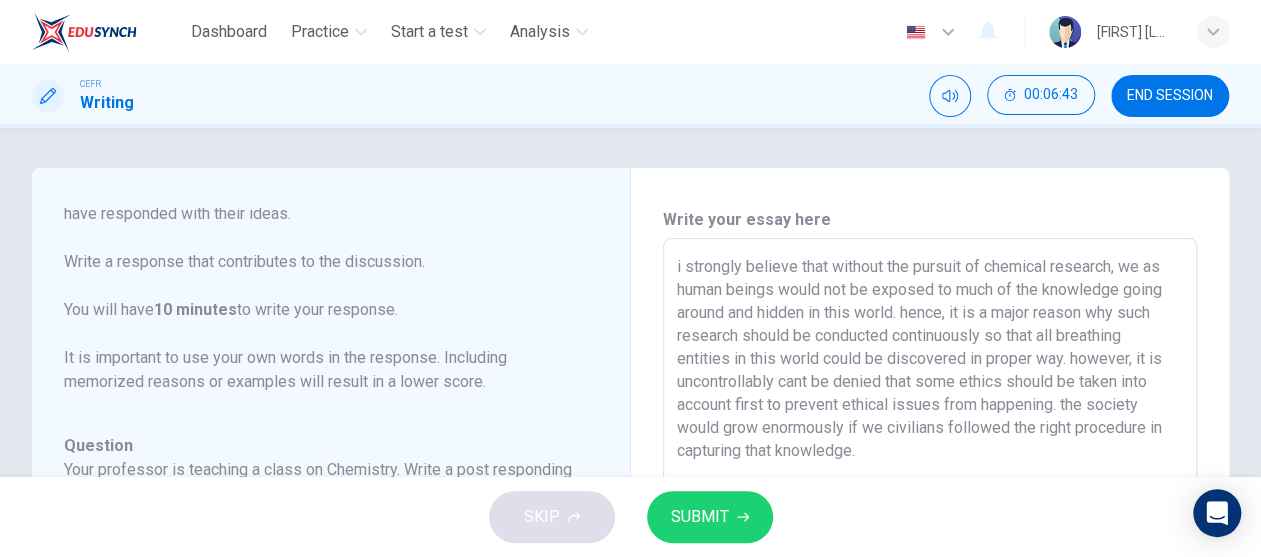 click on "i strongly believe that without the pursuit of chemical research, we as human beings would not be exposed to much of the knowledge going around and hidden in this world. hence, it is a major reason why such research should be conducted continuously so that all breathing entities in this world could be discovered in proper way. however, it is uncontrollably cant be denied that some ethics should be taken into account first to prevent ethical issues from happening. the society would grow enormously if we civilians followed the right procedure in capturing that knowledge." at bounding box center [930, 572] 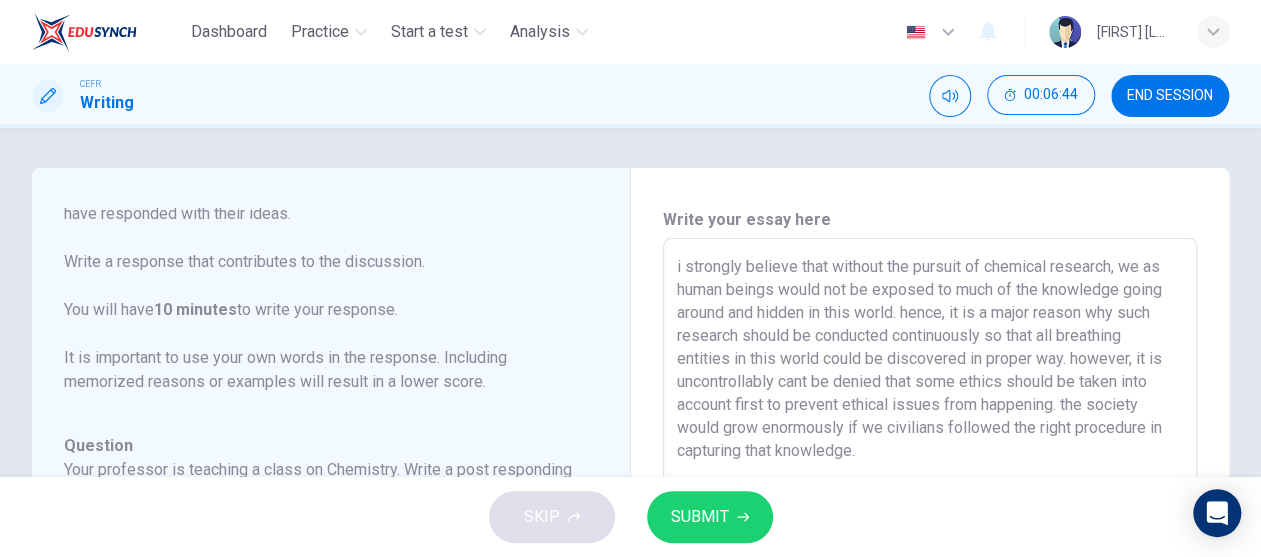 click on "i strongly believe that without the pursuit of chemical research, we as human beings would not be exposed to much of the knowledge going around and hidden in this world. hence, it is a major reason why such research should be conducted continuously so that all breathing entities in this world could be discovered in proper way. however, it is uncontrollably cant be denied that some ethics should be taken into account first to prevent ethical issues from happening. the society would grow enormously if we civilians followed the right procedure in capturing that knowledge." at bounding box center [930, 572] 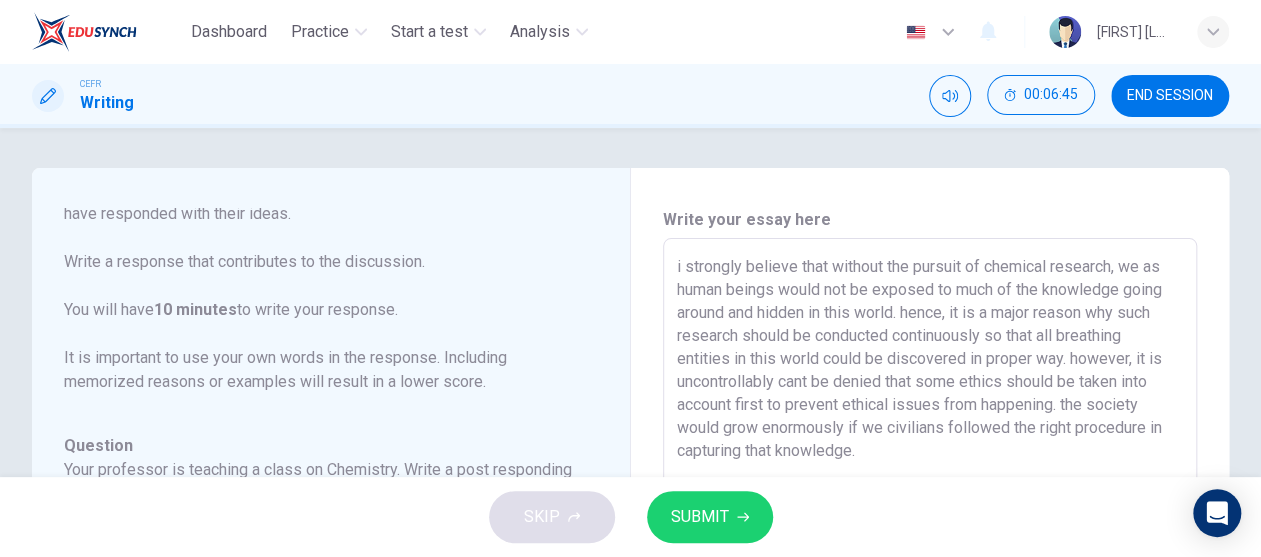 click on "i strongly believe that without the pursuit of chemical research, we as human beings would not be exposed to much of the knowledge going around and hidden in this world. hence, it is a major reason why such research should be conducted continuously so that all breathing entities in this world could be discovered in proper way. however, it is uncontrollably cant be denied that some ethics should be taken into account first to prevent ethical issues from happening. the society would grow enormously if we civilians followed the right procedure in capturing that knowledge." at bounding box center (930, 572) 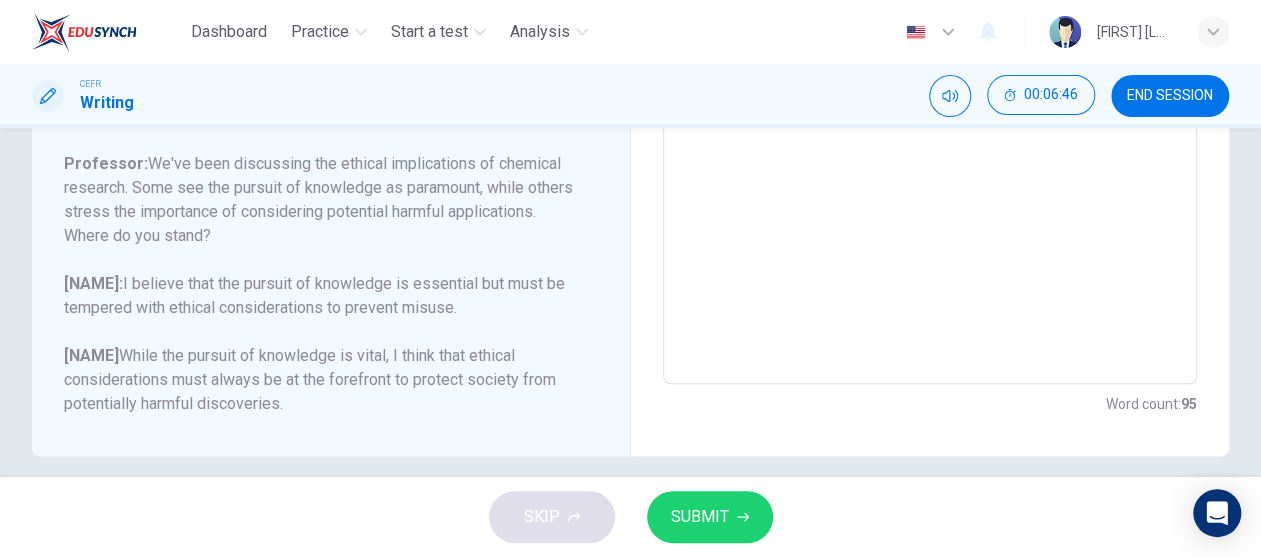 scroll, scrollTop: 540, scrollLeft: 0, axis: vertical 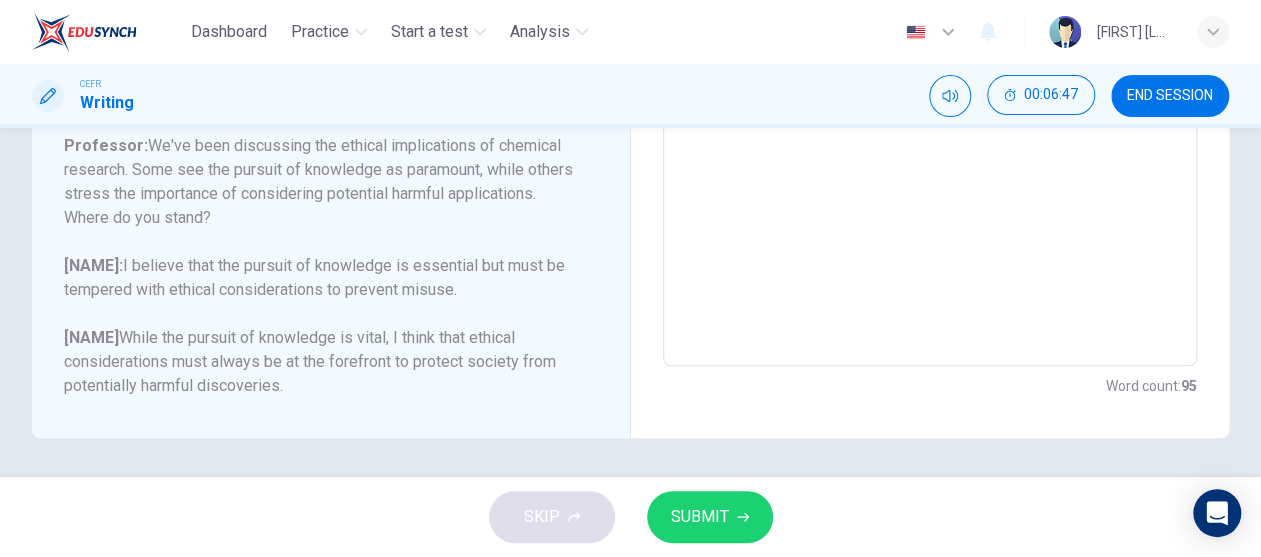 type on "i strongly believe that without the pursuit of chemical research, we as human beings would not be exposed to much of the knowledge going around and hidden in this world. hence, it is a major reason why such research should be conducted continuously so that all breathing entities in this world could be discovered in proper way. however, it is uncontrollably cant be denied that some ethics should be taken into account first to prevent ethical issues from happening. the society would grow enormously if we civilians followed the right procedure in capturing that knowledge." 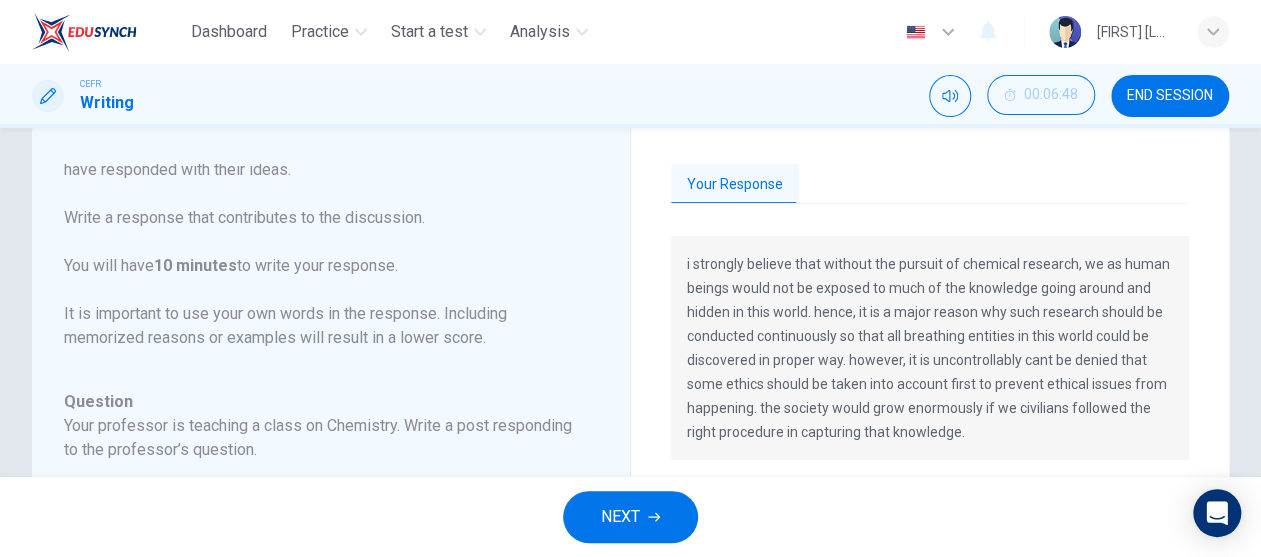 scroll, scrollTop: 40, scrollLeft: 0, axis: vertical 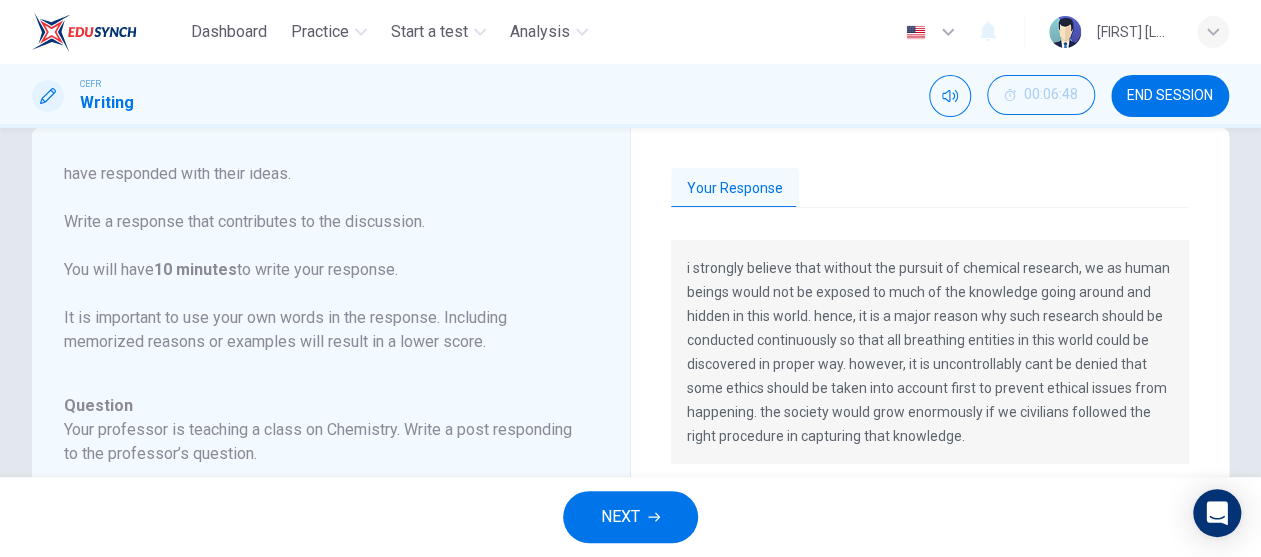 click on "NEXT" at bounding box center (630, 517) 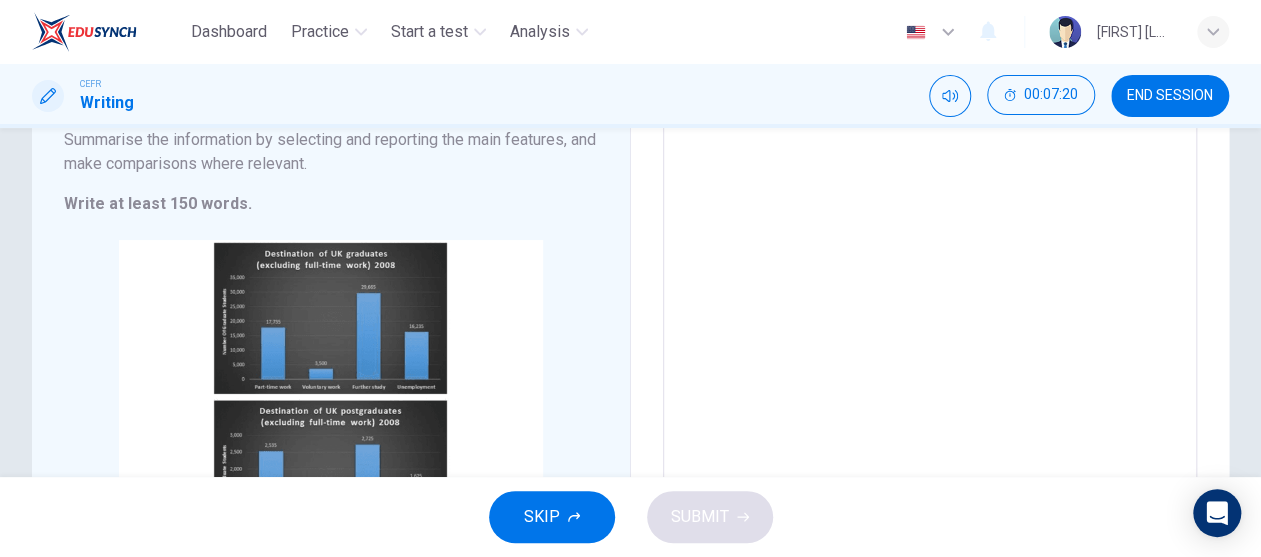 scroll, scrollTop: 300, scrollLeft: 0, axis: vertical 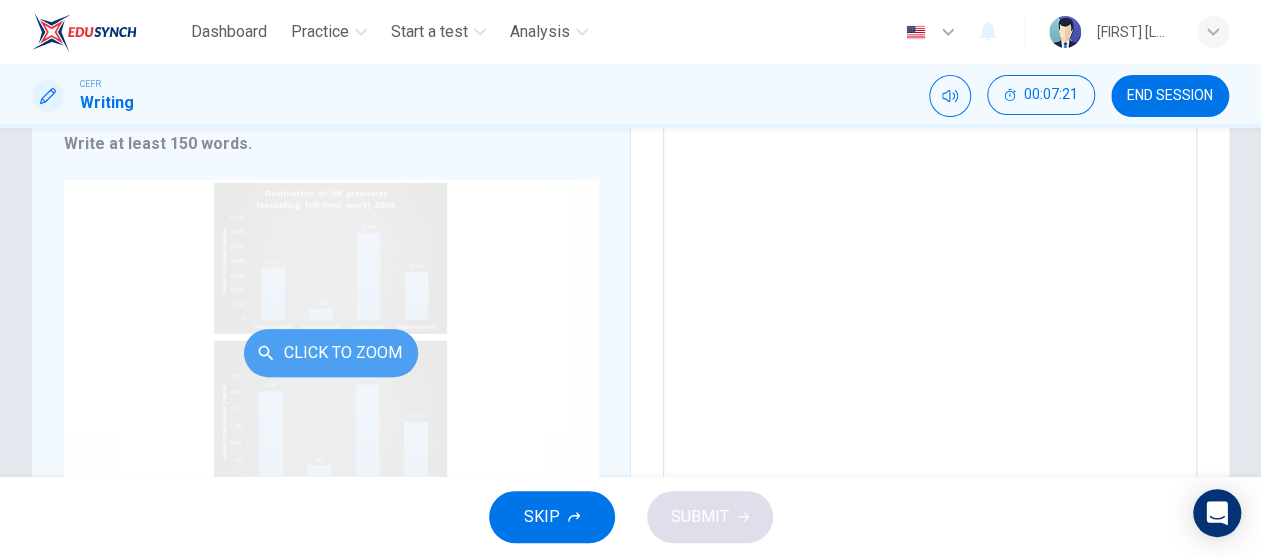 click on "Click to Zoom" at bounding box center [331, 353] 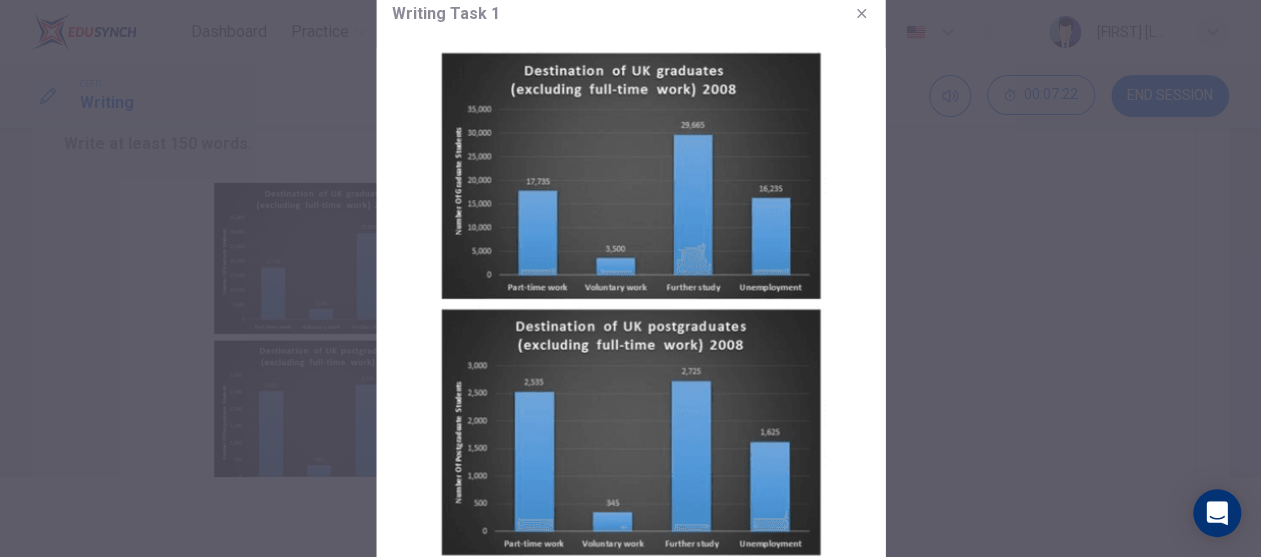 click at bounding box center (630, 302) 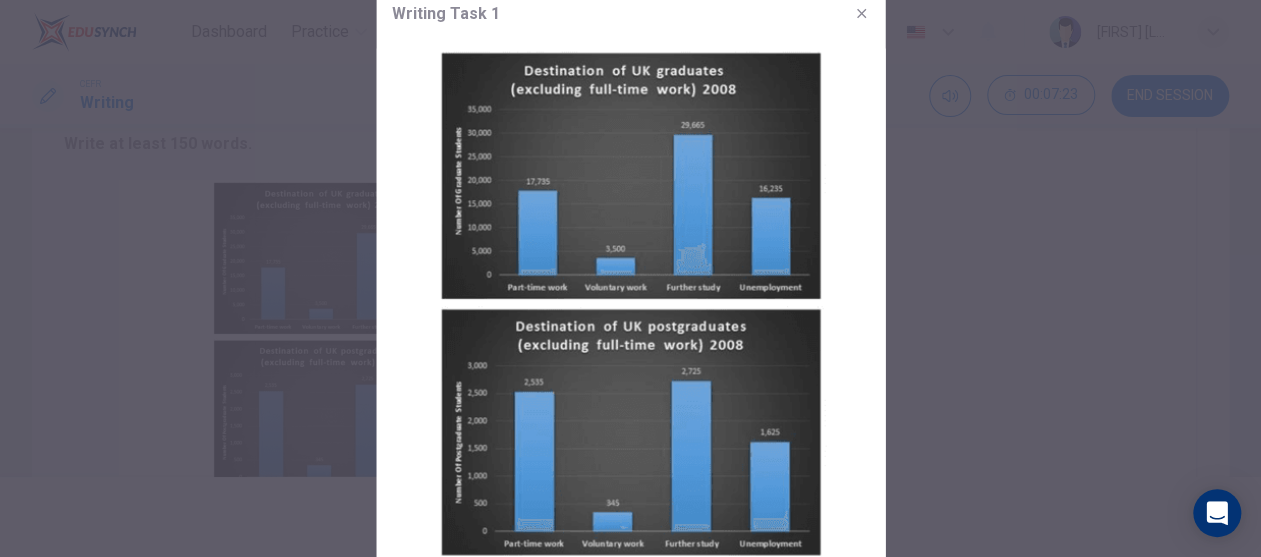 click at bounding box center (630, 302) 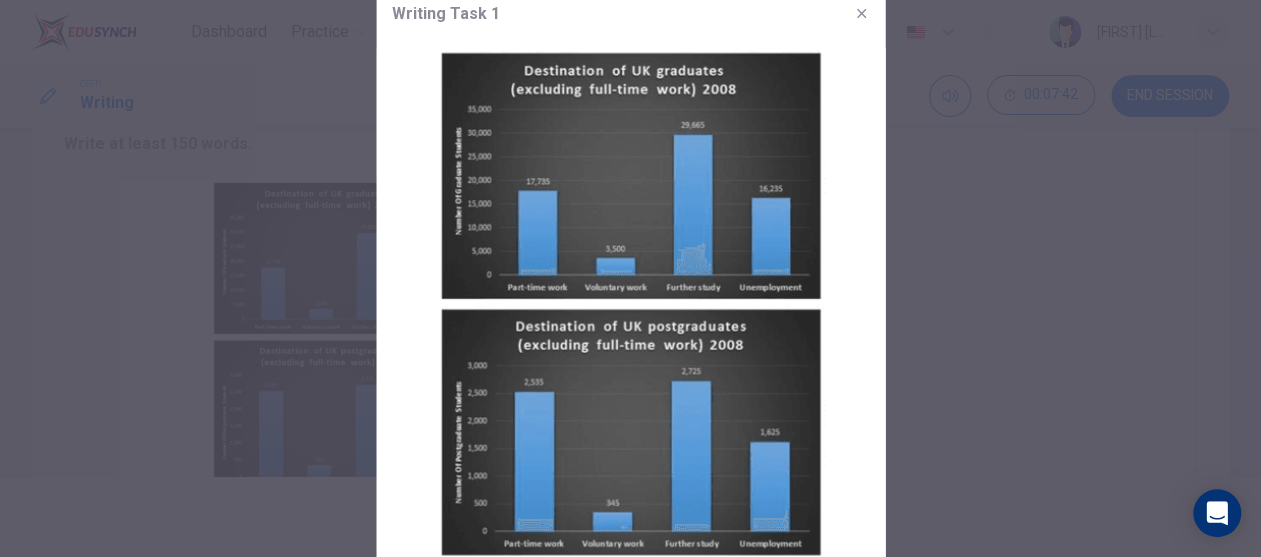 click at bounding box center (630, 278) 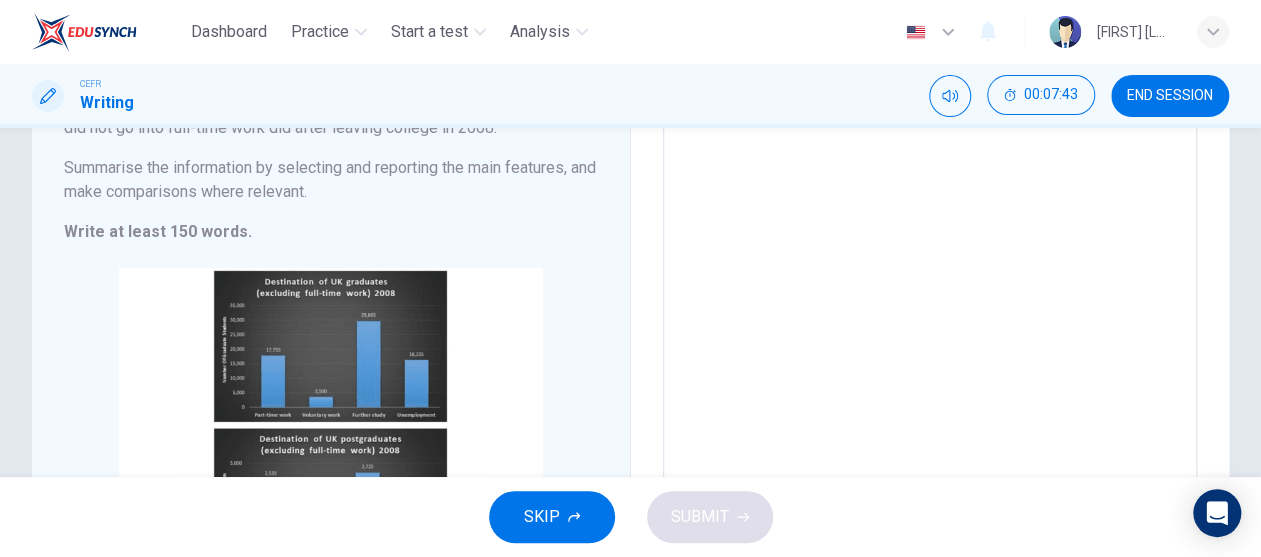 scroll, scrollTop: 0, scrollLeft: 0, axis: both 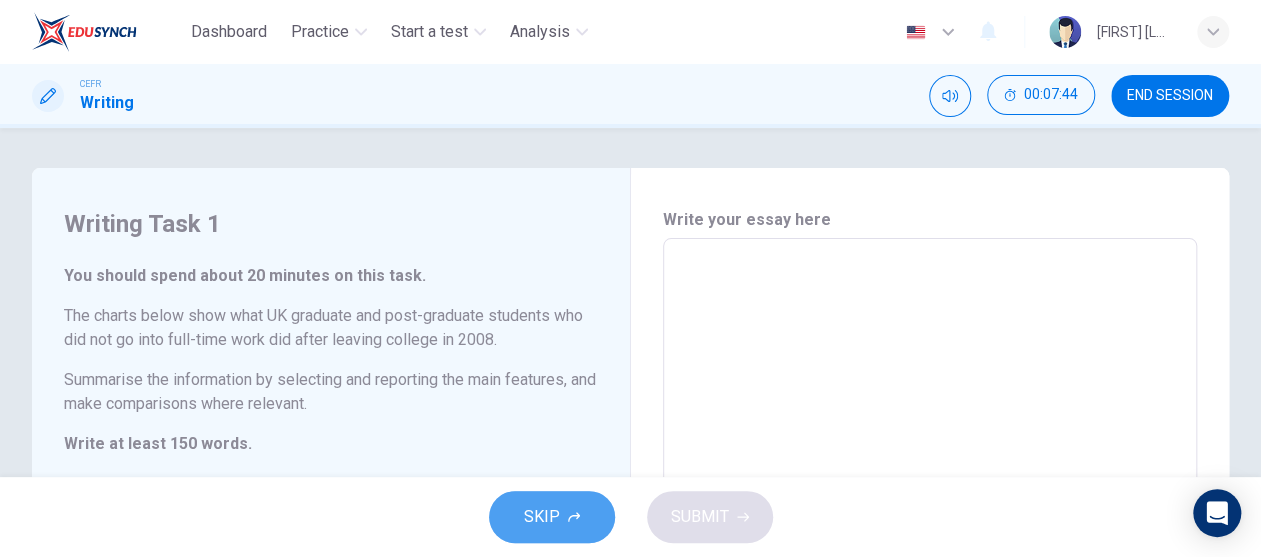 click on "SKIP" at bounding box center (552, 517) 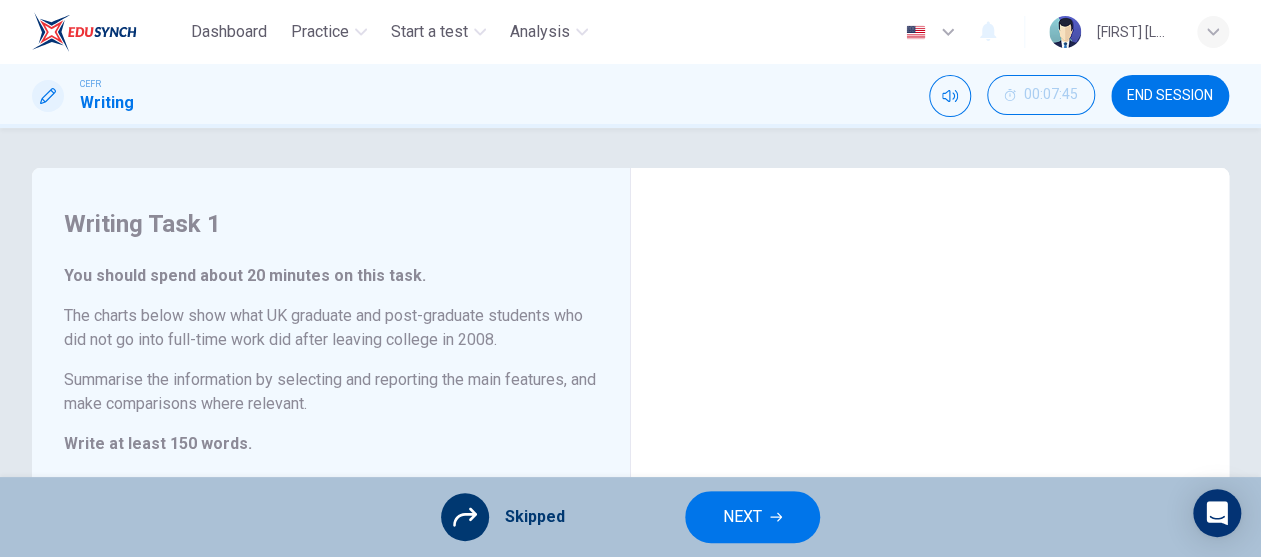click on "NEXT" at bounding box center [752, 517] 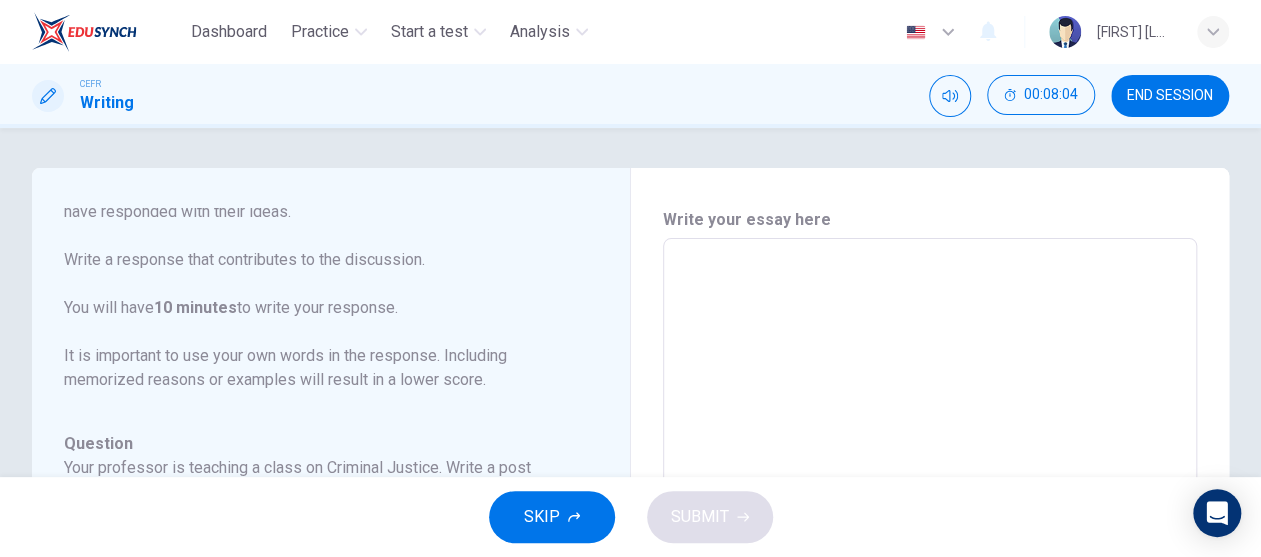 scroll, scrollTop: 222, scrollLeft: 0, axis: vertical 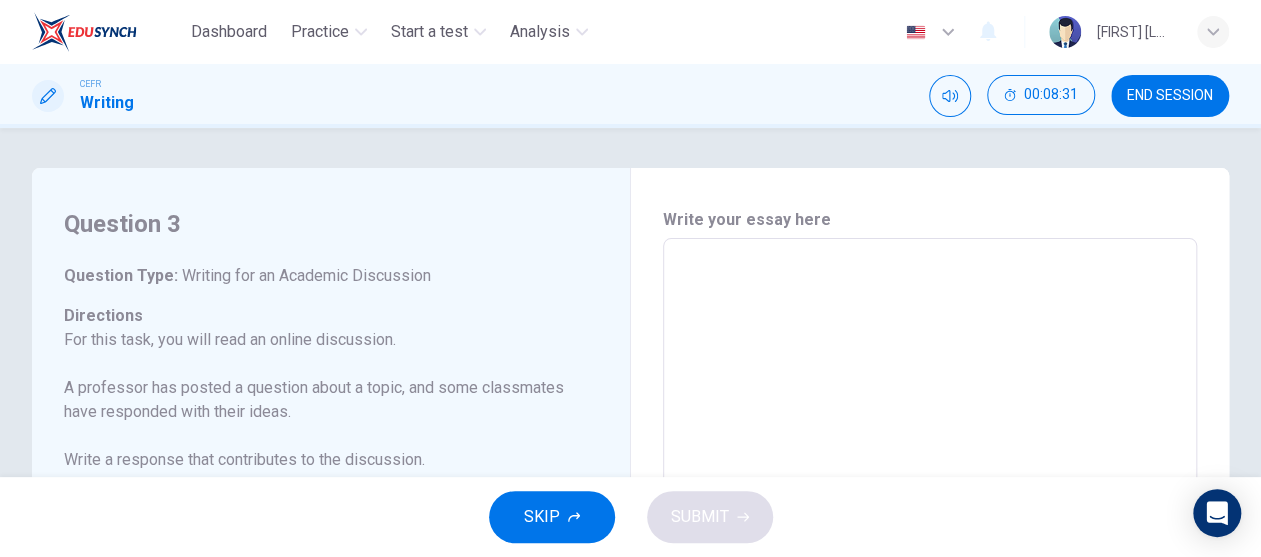 click at bounding box center [930, 572] 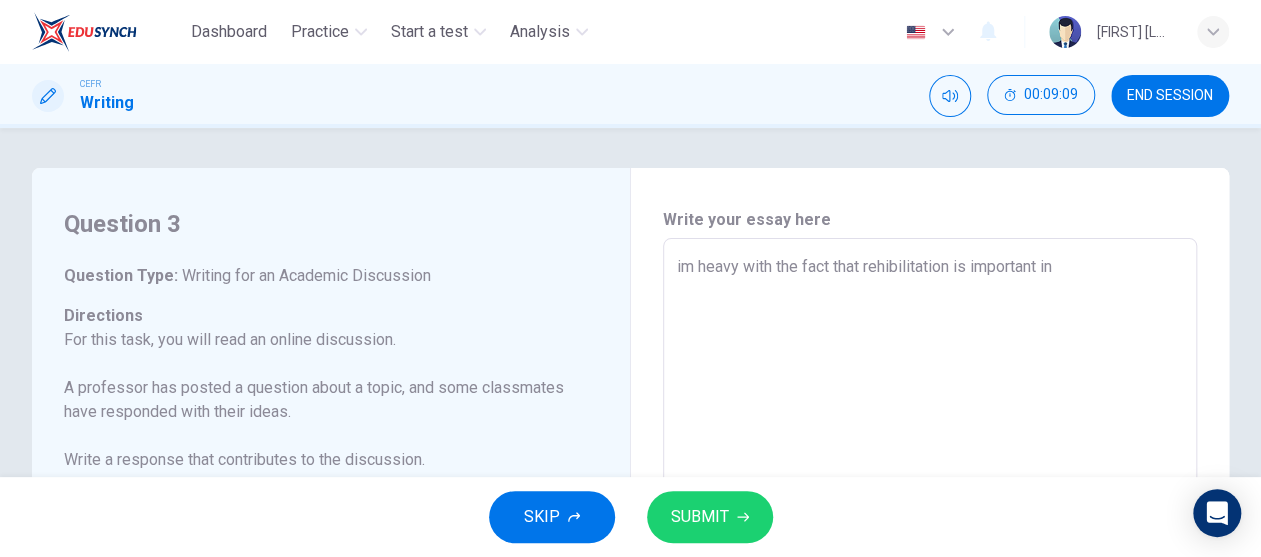 click on "im heavy with the fact that rehibilitation is important in" at bounding box center (930, 572) 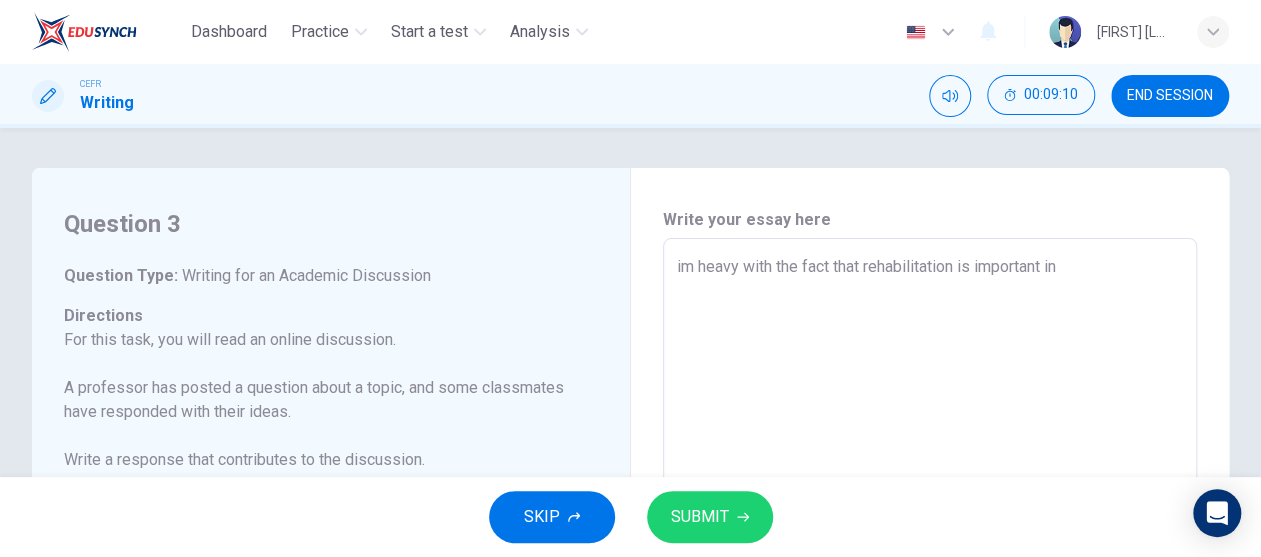 click on "im heavy with the fact that rehabilitation is important in" at bounding box center [930, 572] 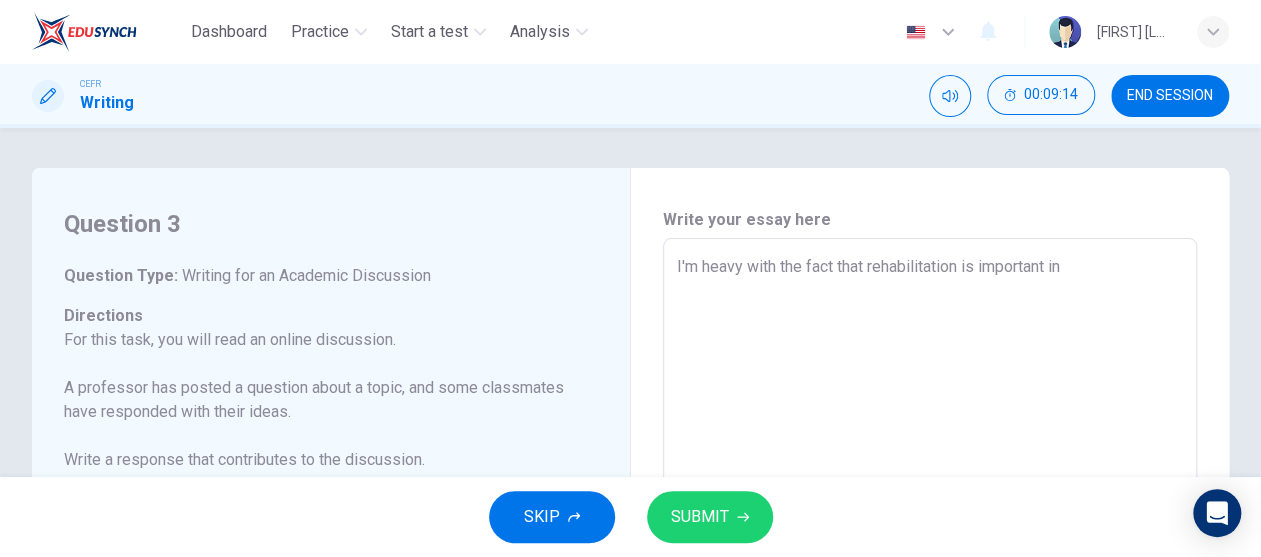 click on "I'm heavy with the fact that rehabilitation is important in" at bounding box center [930, 572] 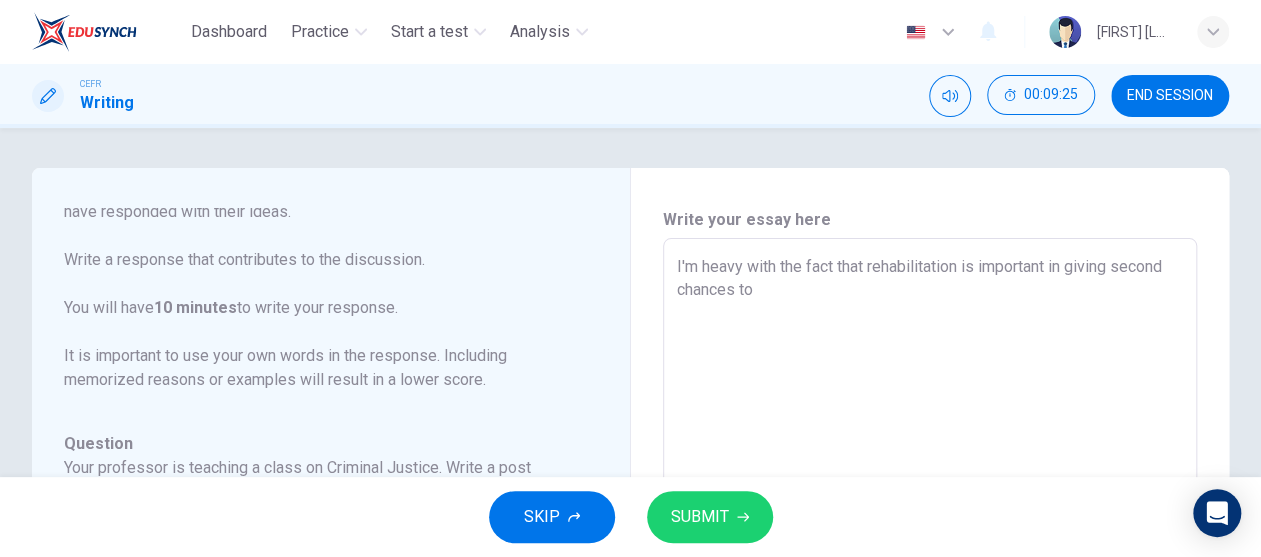 scroll, scrollTop: 222, scrollLeft: 0, axis: vertical 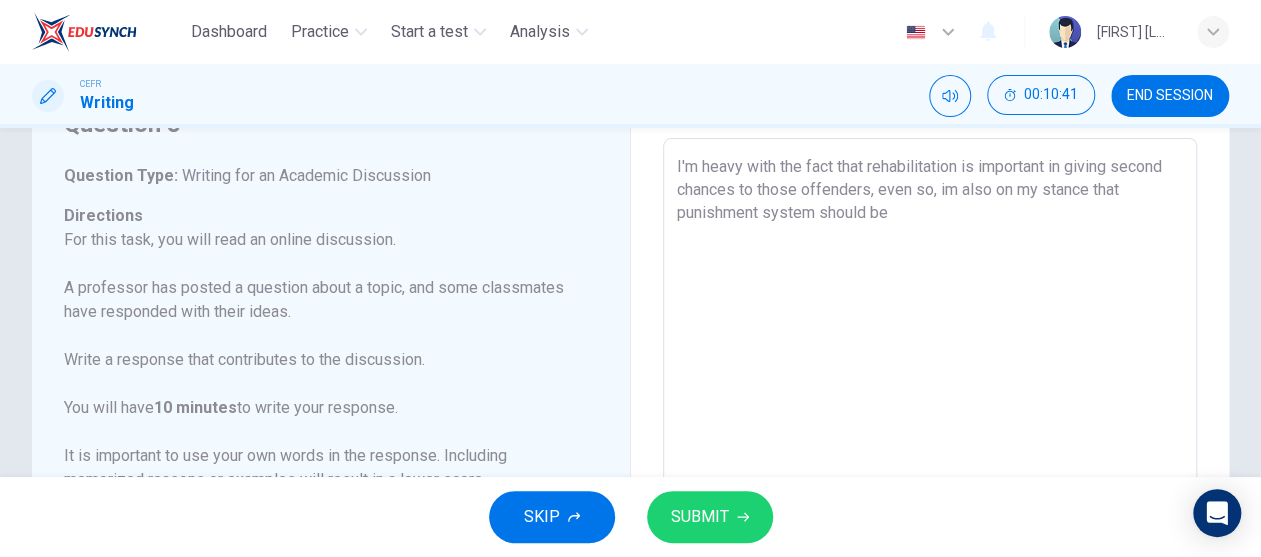 click on "I'm heavy with the fact that rehabilitation is important in giving second chances to those offenders, even so, im also on my stance that punishment system should be" at bounding box center (930, 472) 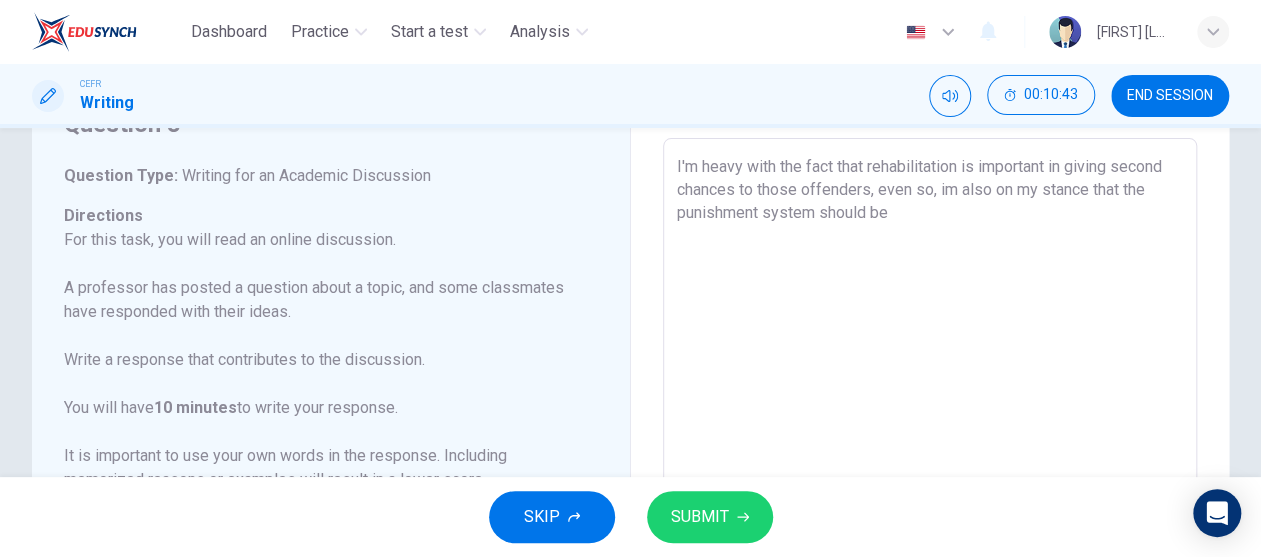 click on "I'm heavy with the fact that rehabilitation is important in giving second chances to those offenders, even so, im also on my stance that the punishment system should be" at bounding box center [930, 472] 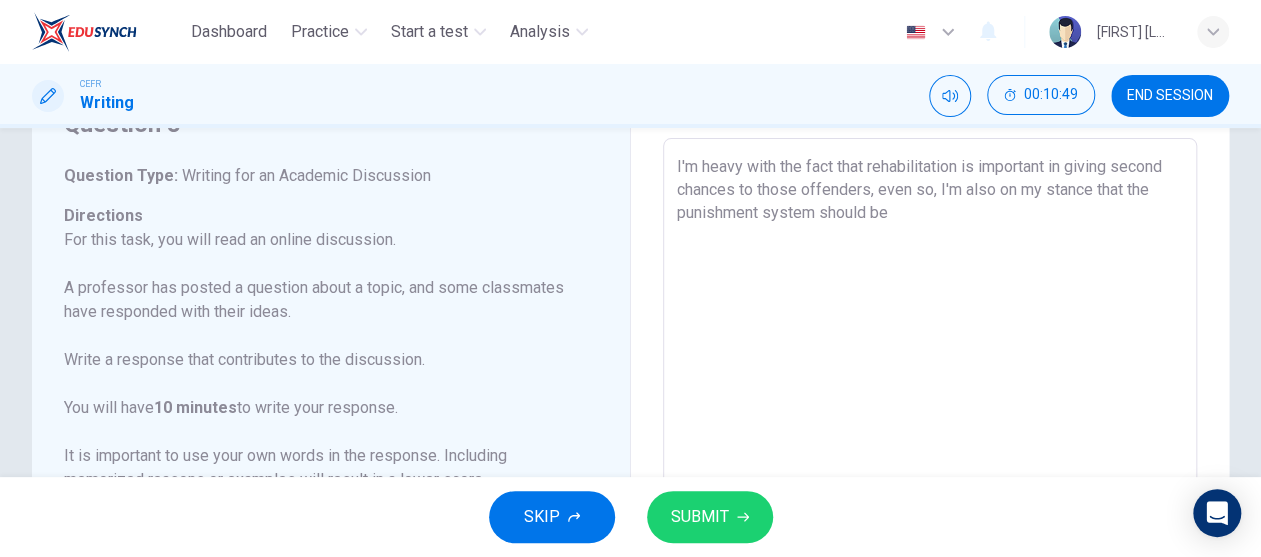 click on "I'm heavy with the fact that rehabilitation is important in giving second chances to those offenders, even so, I'm also on my stance that the punishment system should be" at bounding box center [930, 472] 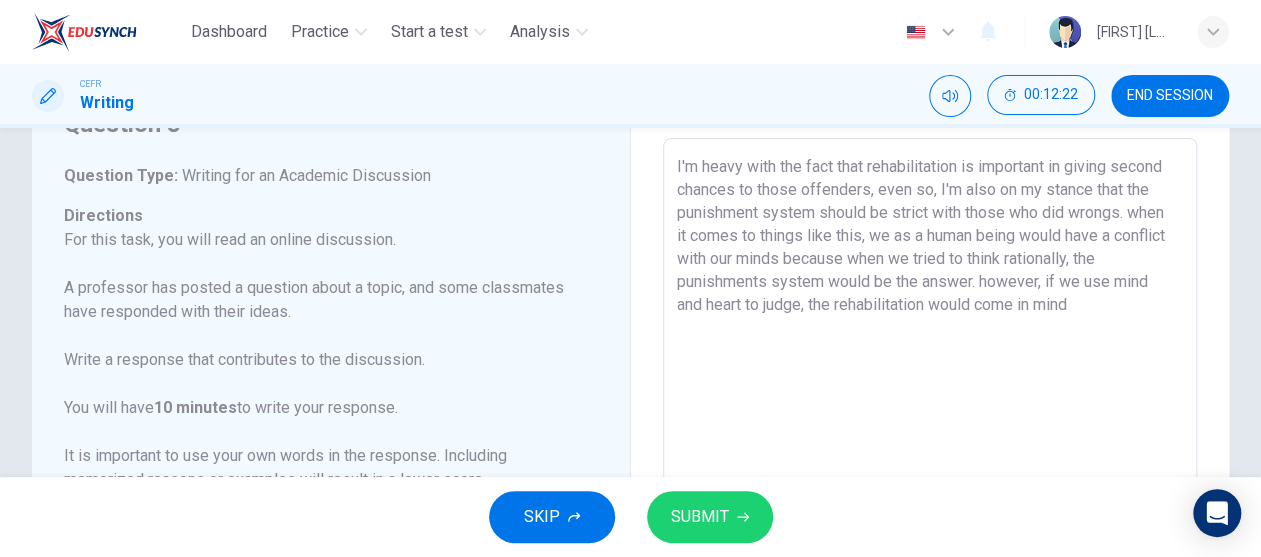 click on "I'm heavy with the fact that rehabilitation is important in giving second chances to those offenders, even so, I'm also on my stance that the punishment system should be strict with those who did wrongs. when it comes to things like this, we as a human being would have a conflict with our minds because when we tried to think rationally, the punishments system would be the answer. however, if we use mind and heart to judge, the rehabilitation would come in mind" at bounding box center [930, 472] 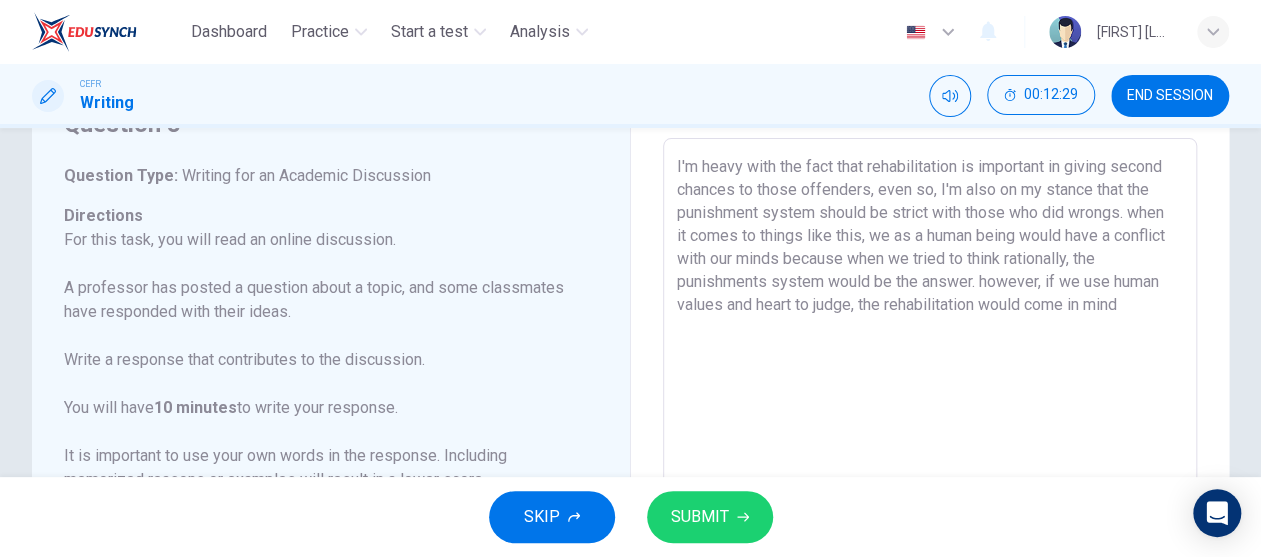 click on "I'm heavy with the fact that rehabilitation is important in giving second chances to those offenders, even so, I'm also on my stance that the punishment system should be strict with those who did wrongs. when it comes to things like this, we as a human being would have a conflict with our minds because when we tried to think rationally, the punishments system would be the answer. however, if we use human values and heart to judge, the rehabilitation would come in mind" at bounding box center (930, 472) 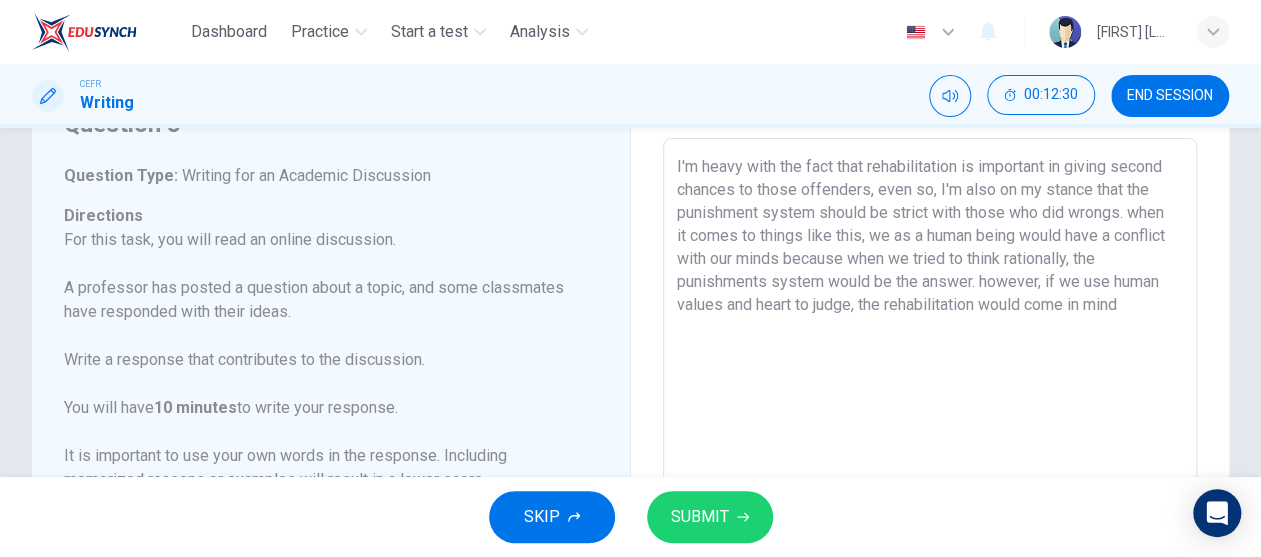 click on "I'm heavy with the fact that rehabilitation is important in giving second chances to those offenders, even so, I'm also on my stance that the punishment system should be strict with those who did wrongs. when it comes to things like this, we as a human being would have a conflict with our minds because when we tried to think rationally, the punishments system would be the answer. however, if we use human values and heart to judge, the rehabilitation would come in mind" at bounding box center [930, 472] 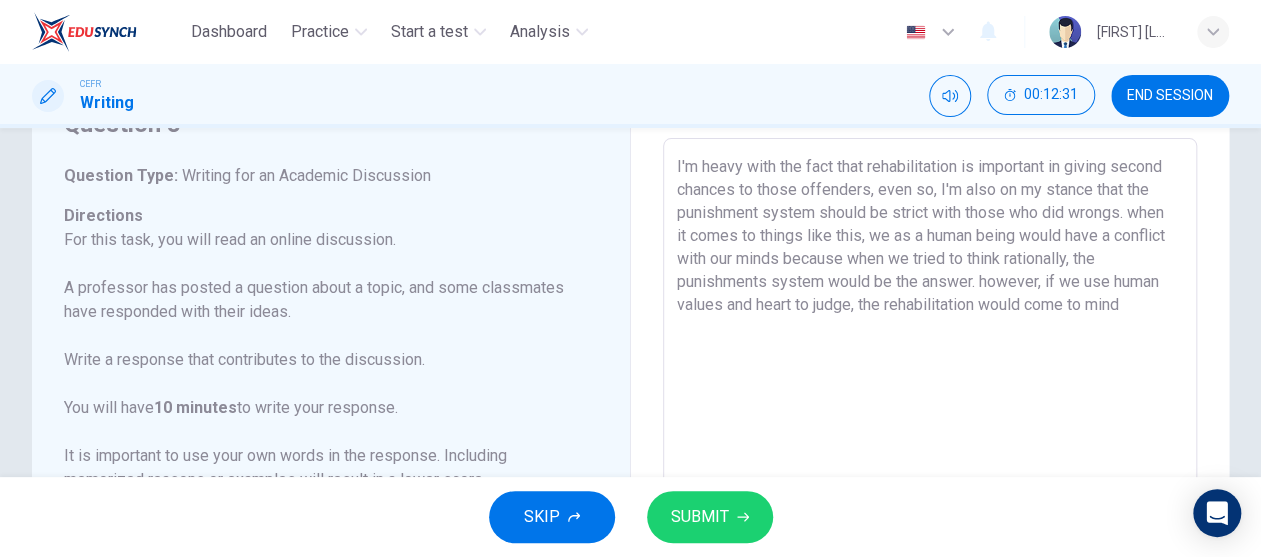 click on "I'm heavy with the fact that rehabilitation is important in giving second chances to those offenders, even so, I'm also on my stance that the punishment system should be strict with those who did wrongs. when it comes to things like this, we as a human being would have a conflict with our minds because when we tried to think rationally, the punishments system would be the answer. however, if we use human values and heart to judge, the rehabilitation would come to mind" at bounding box center [930, 472] 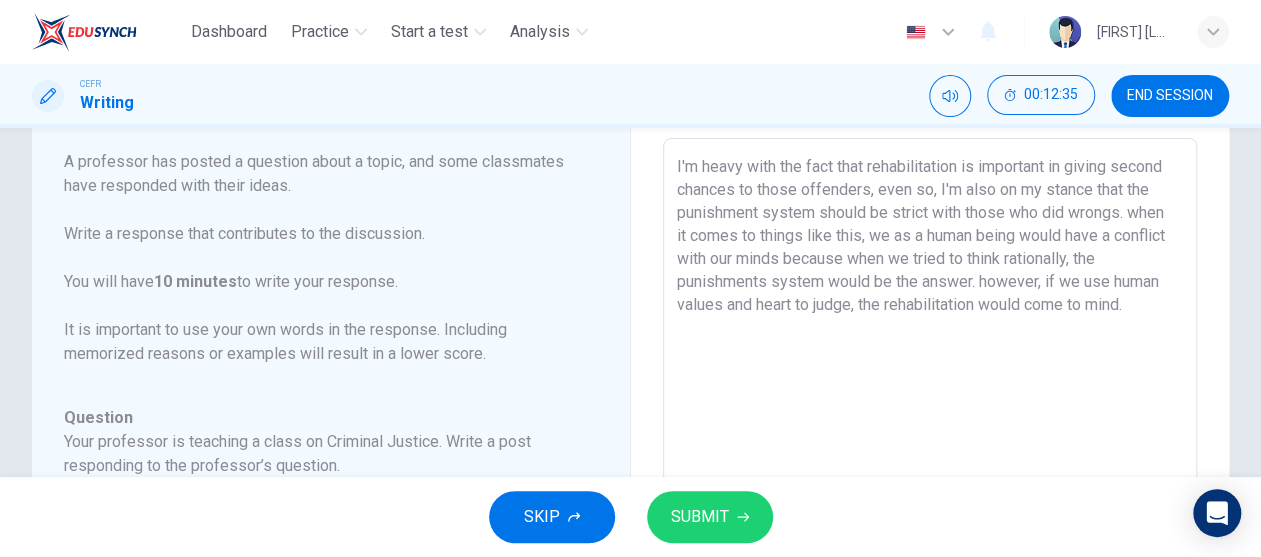 scroll, scrollTop: 222, scrollLeft: 0, axis: vertical 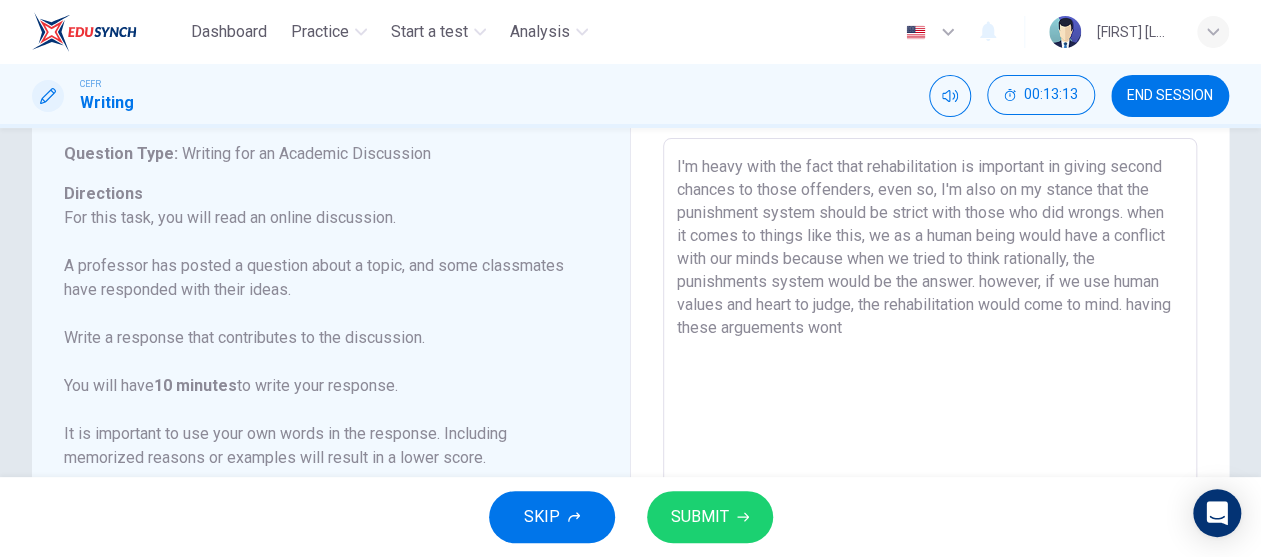 click on "I'm heavy with the fact that rehabilitation is important in giving second chances to those offenders, even so, I'm also on my stance that the punishment system should be strict with those who did wrongs. when it comes to things like this, we as a human being would have a conflict with our minds because when we tried to think rationally, the punishments system would be the answer. however, if we use human values and heart to judge, the rehabilitation would come to mind. having these arguements wont" at bounding box center (930, 472) 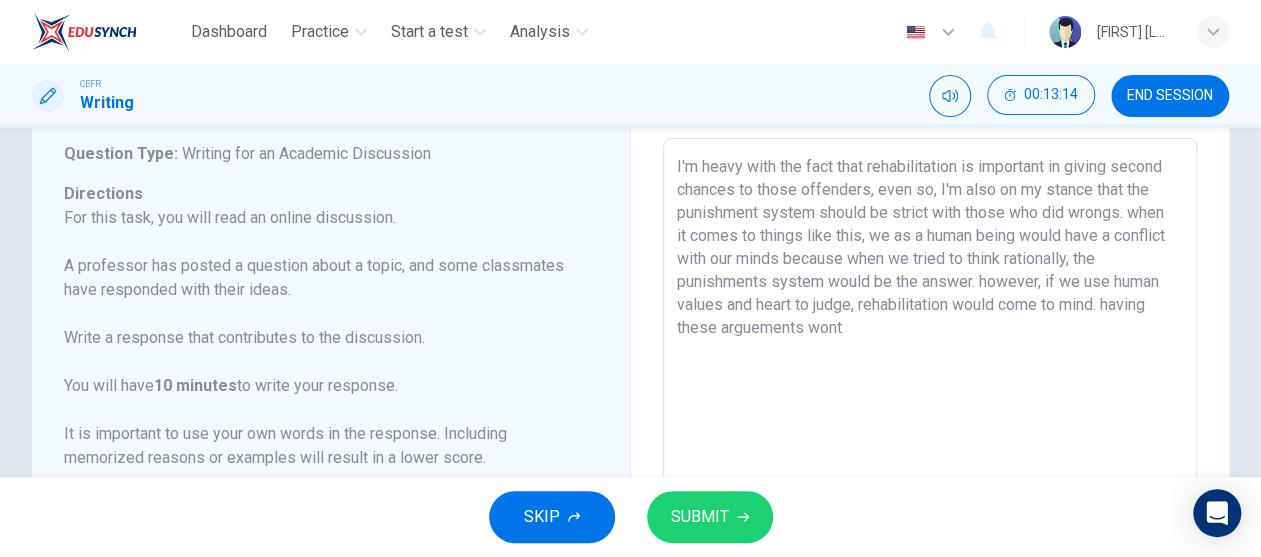 click on "I'm heavy with the fact that rehabilitation is important in giving second chances to those offenders, even so, I'm also on my stance that the punishment system should be strict with those who did wrongs. when it comes to things like this, we as a human being would have a conflict with our minds because when we tried to think rationally, the punishments system would be the answer. however, if we use human values and heart to judge, rehabilitation would come to mind. having these arguements wont" at bounding box center (930, 472) 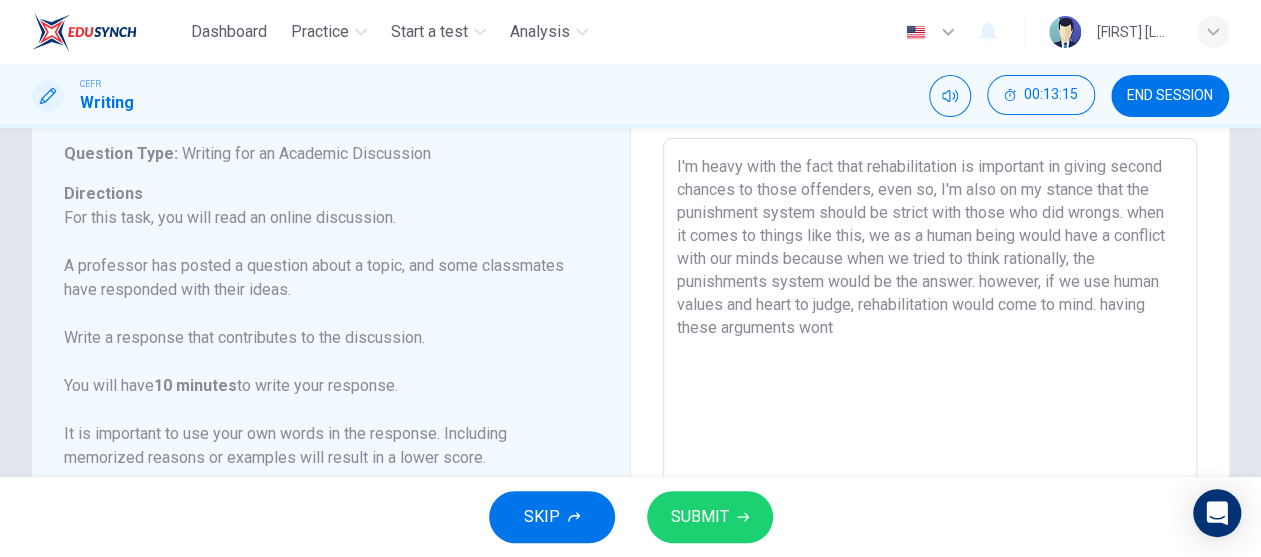 click on "I'm heavy with the fact that rehabilitation is important in giving second chances to those offenders, even so, I'm also on my stance that the punishment system should be strict with those who did wrongs. when it comes to things like this, we as a human being would have a conflict with our minds because when we tried to think rationally, the punishments system would be the answer. however, if we use human values and heart to judge, rehabilitation would come to mind. having these arguments wont" at bounding box center [930, 472] 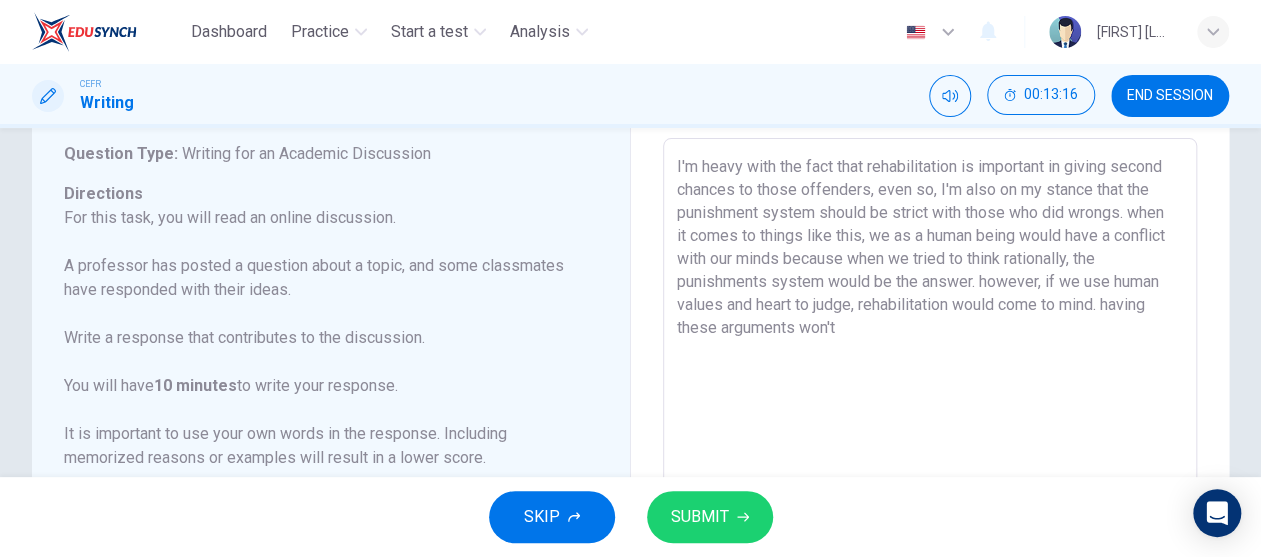 click on "I'm heavy with the fact that rehabilitation is important in giving second chances to those offenders, even so, I'm also on my stance that the punishment system should be strict with those who did wrongs. when it comes to things like this, we as a human being would have a conflict with our minds because when we tried to think rationally, the punishments system would be the answer. however, if we use human values and heart to judge, rehabilitation would come to mind. having these arguments won't" at bounding box center [930, 472] 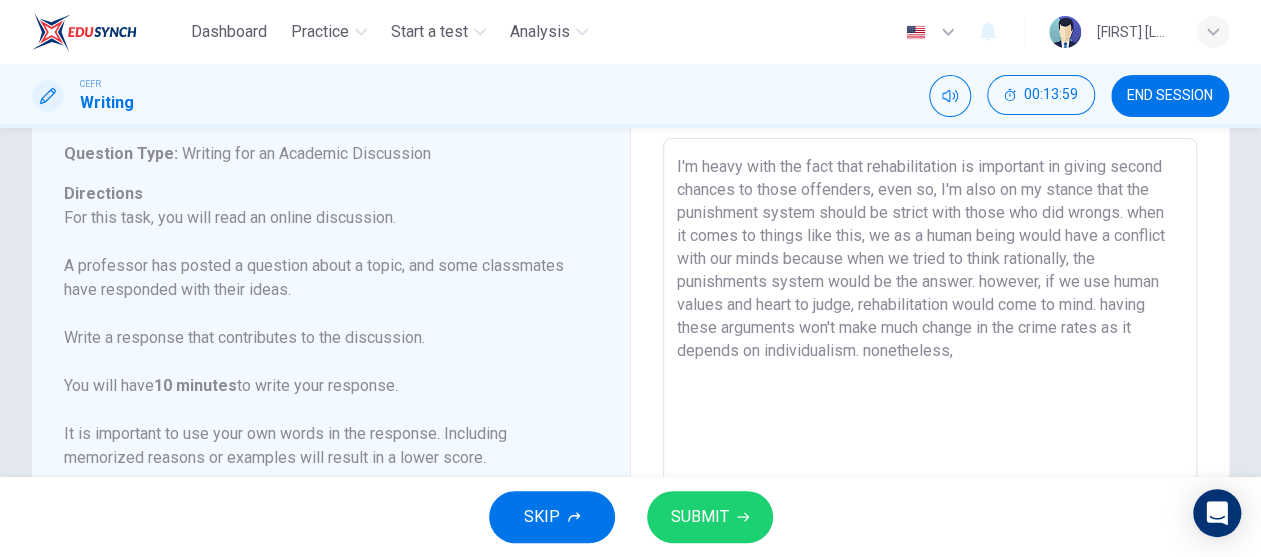scroll, scrollTop: 222, scrollLeft: 0, axis: vertical 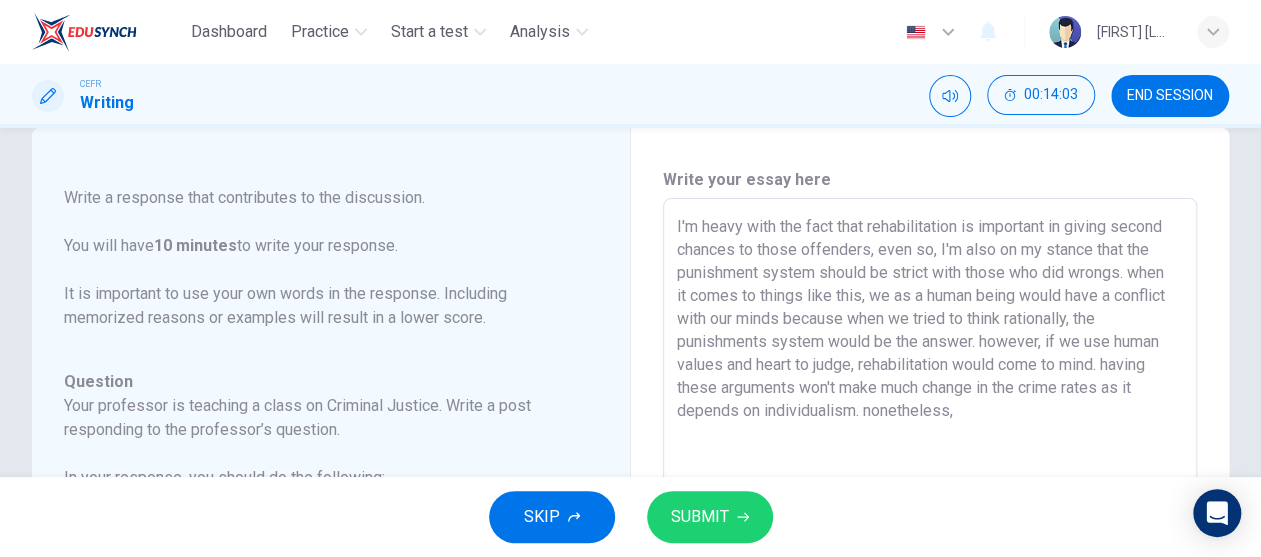 click on "I'm heavy with the fact that rehabilitation is important in giving second chances to those offenders, even so, I'm also on my stance that the punishment system should be strict with those who did wrongs. when it comes to things like this, we as a human being would have a conflict with our minds because when we tried to think rationally, the punishments system would be the answer. however, if we use human values and heart to judge, rehabilitation would come to mind. having these arguments won't make much change in the crime rates as it depends on individualism. nonetheless," at bounding box center [930, 532] 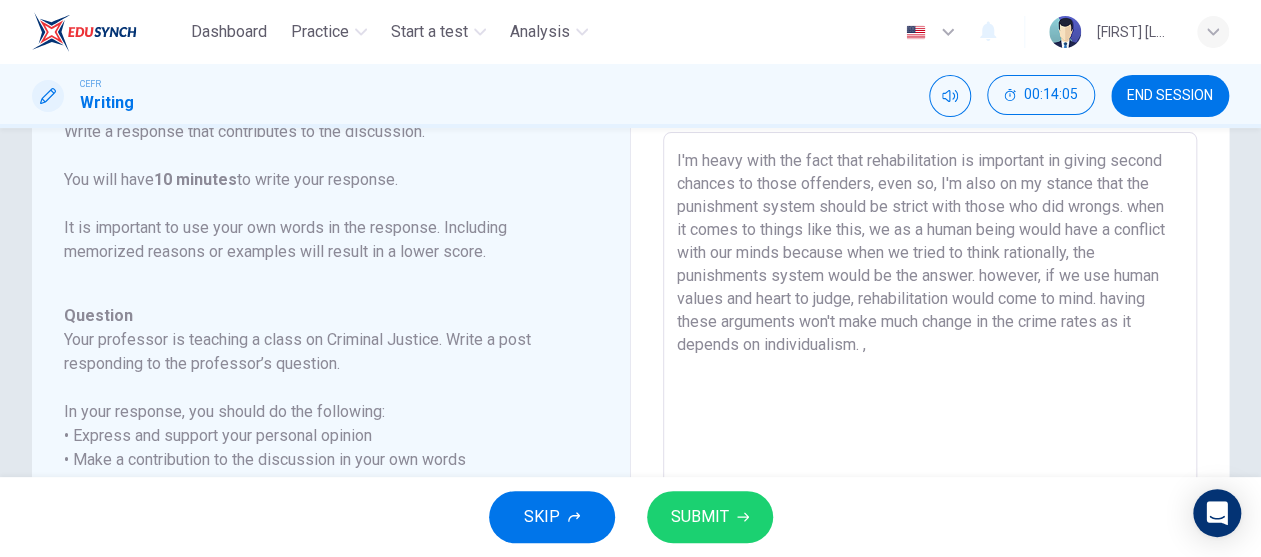 scroll, scrollTop: 140, scrollLeft: 0, axis: vertical 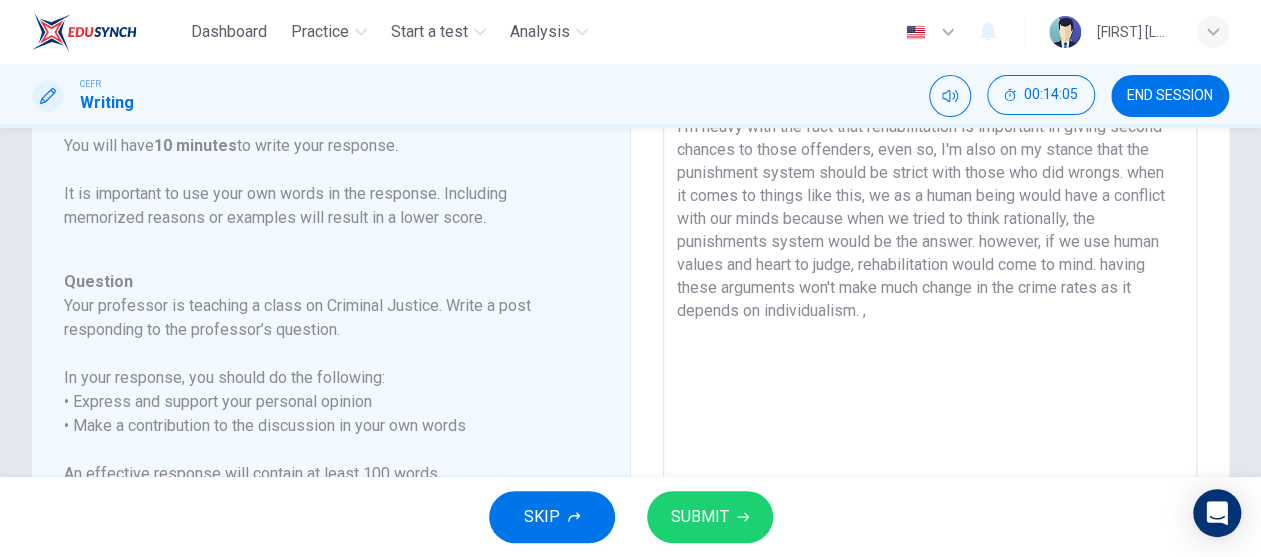 type on "I'm heavy with the fact that rehabilitation is important in giving second chances to those offenders, even so, I'm also on my stance that the punishment system should be strict with those who did wrongs. when it comes to things like this, we as a human being would have a conflict with our minds because when we tried to think rationally, the punishments system would be the answer. however, if we use human values and heart to judge, rehabilitation would come to mind. having these arguments won't make much change in the crime rates as it depends on individualism. ," 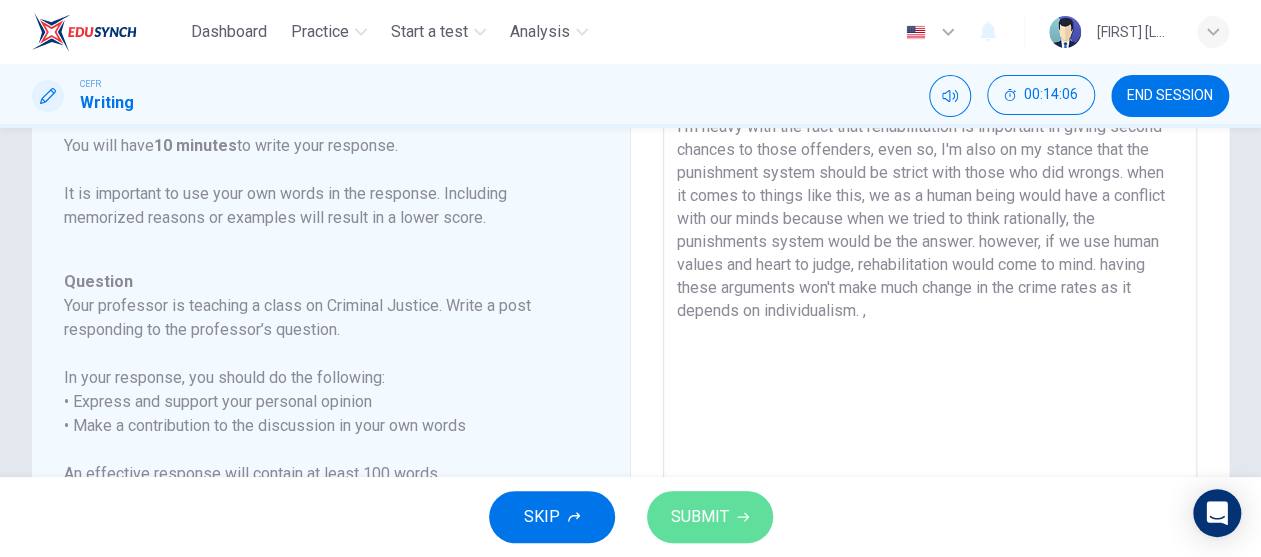 click at bounding box center [743, 517] 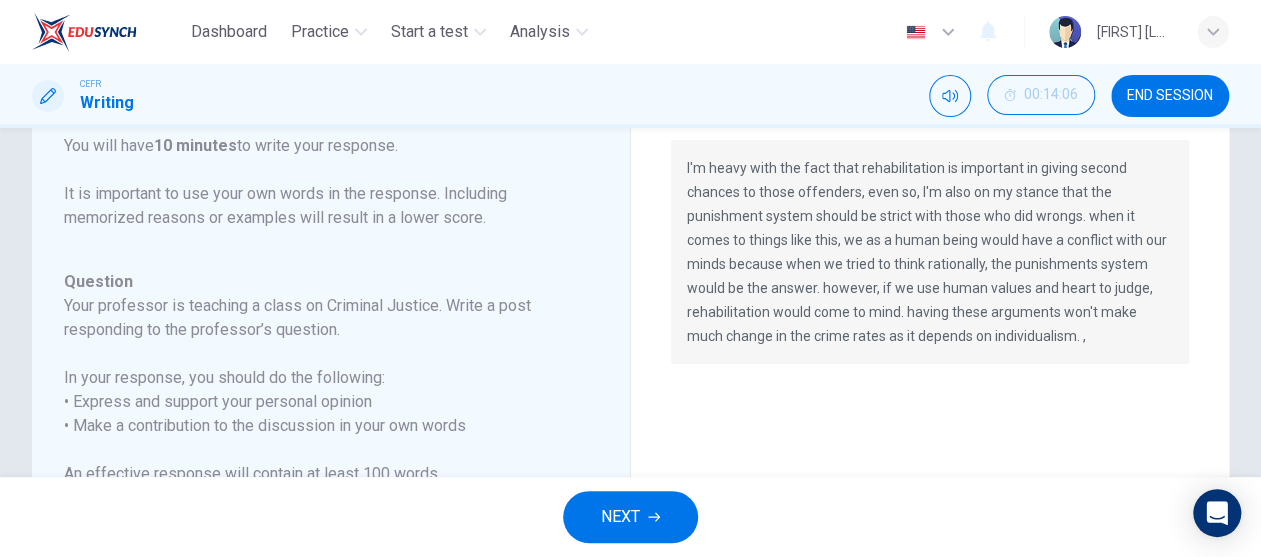 click on "I'm heavy with the fact that rehabilitation is important in giving second chances to those offenders, even so, I'm also on my stance that the punishment system should be strict with those who did wrongs. when it comes to things like this, we as a human being would have a conflict with our minds because when we tried to think rationally, the punishments system would be the answer. however, if we use human values and heart to judge, rehabilitation would come to mind. having these arguments won't make much change in the crime rates as it depends on individualism. ," at bounding box center (930, 252) 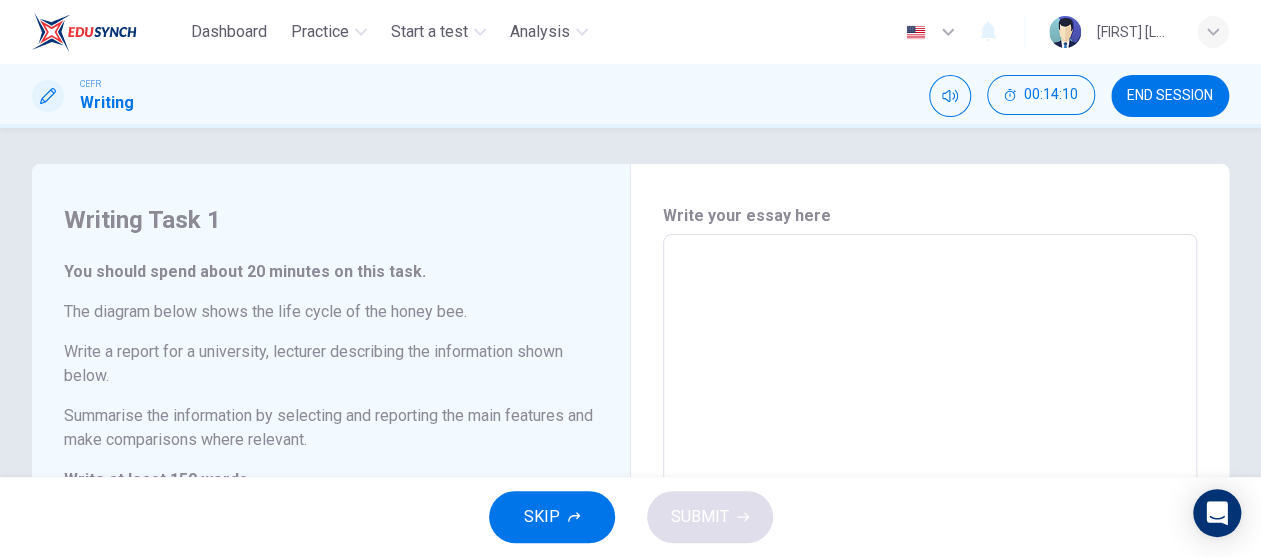 scroll, scrollTop: 0, scrollLeft: 0, axis: both 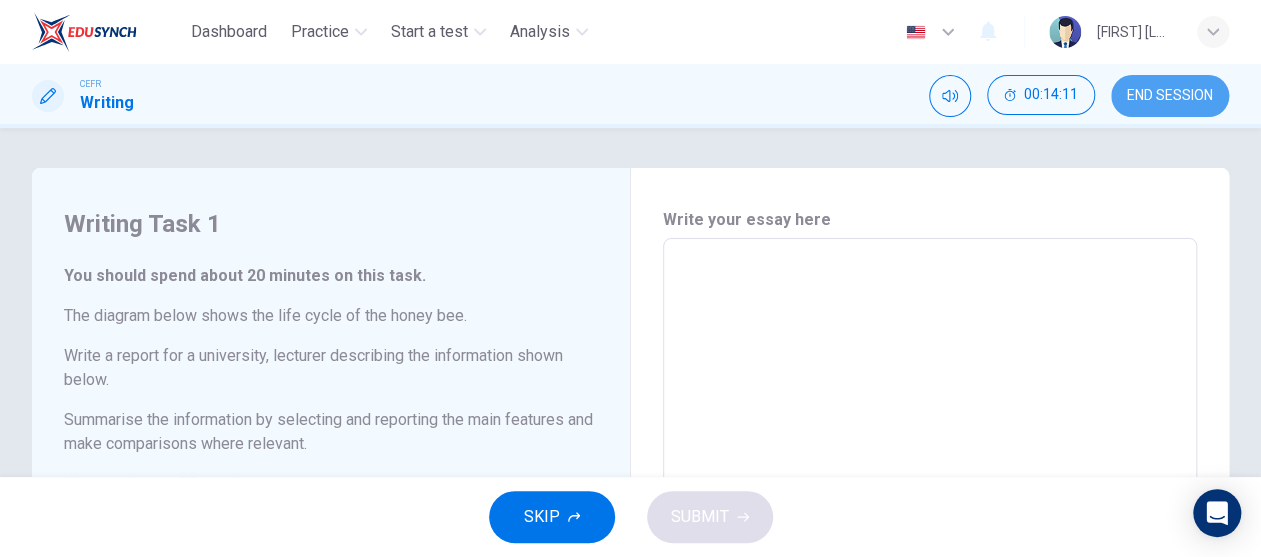 click on "END SESSION" at bounding box center [1170, 96] 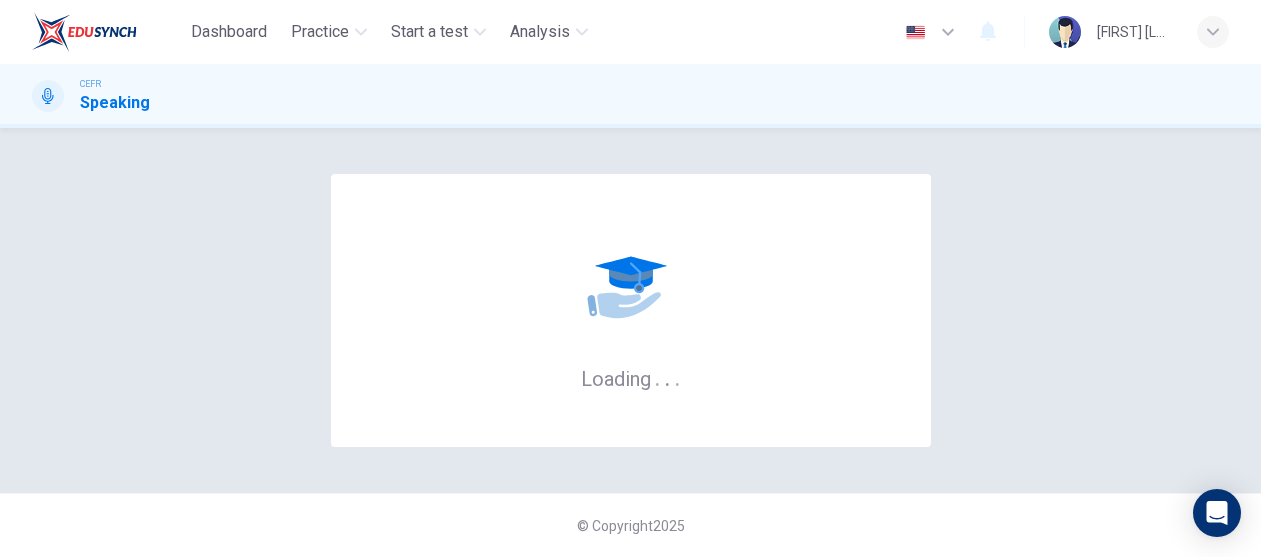 scroll, scrollTop: 0, scrollLeft: 0, axis: both 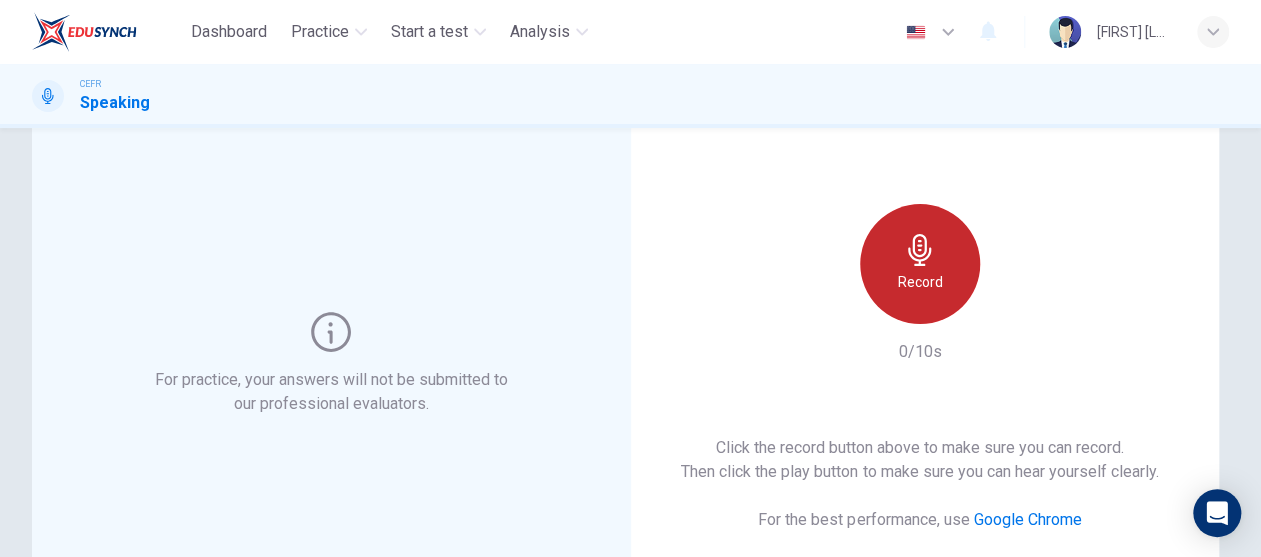 click on "Record" at bounding box center [919, 282] 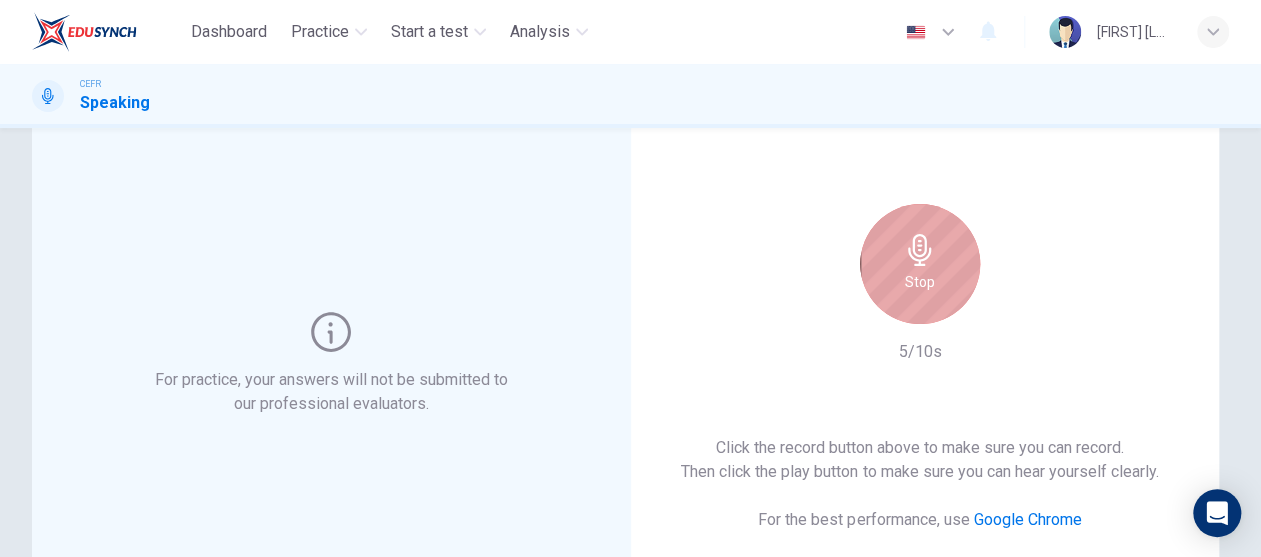 click on "Stop" at bounding box center [920, 282] 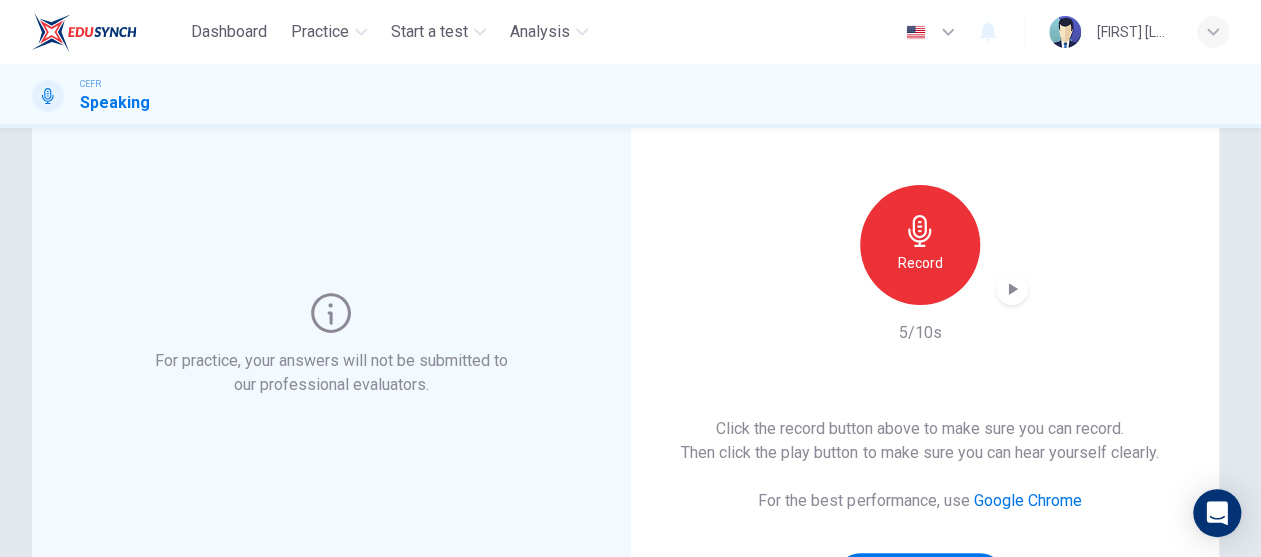 scroll, scrollTop: 200, scrollLeft: 0, axis: vertical 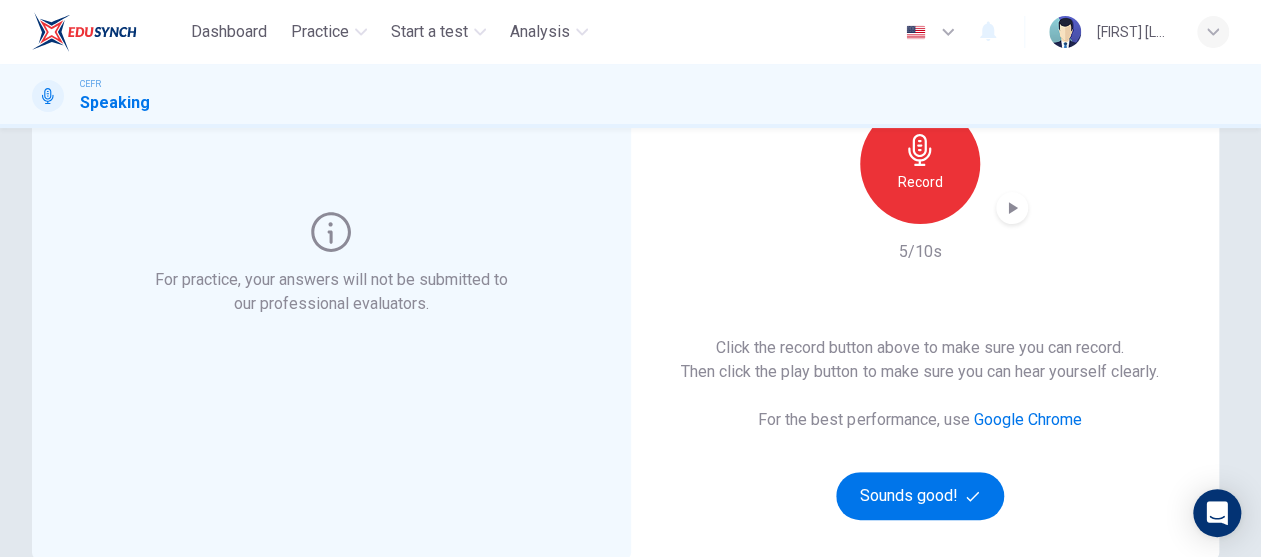 click at bounding box center (1012, 208) 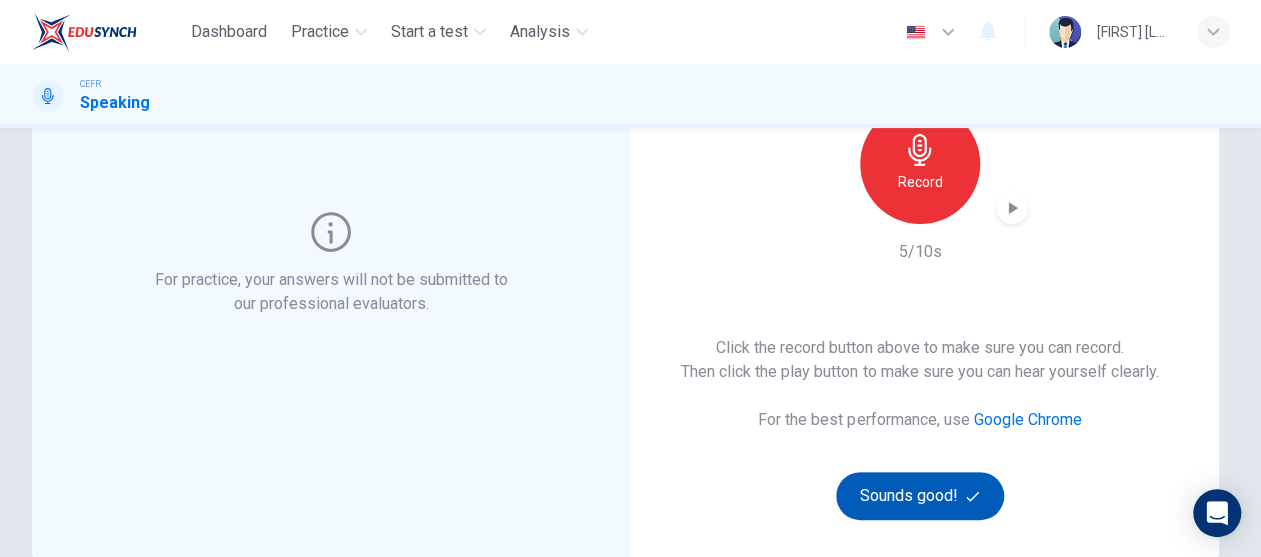 click on "Sounds good!" at bounding box center (920, 496) 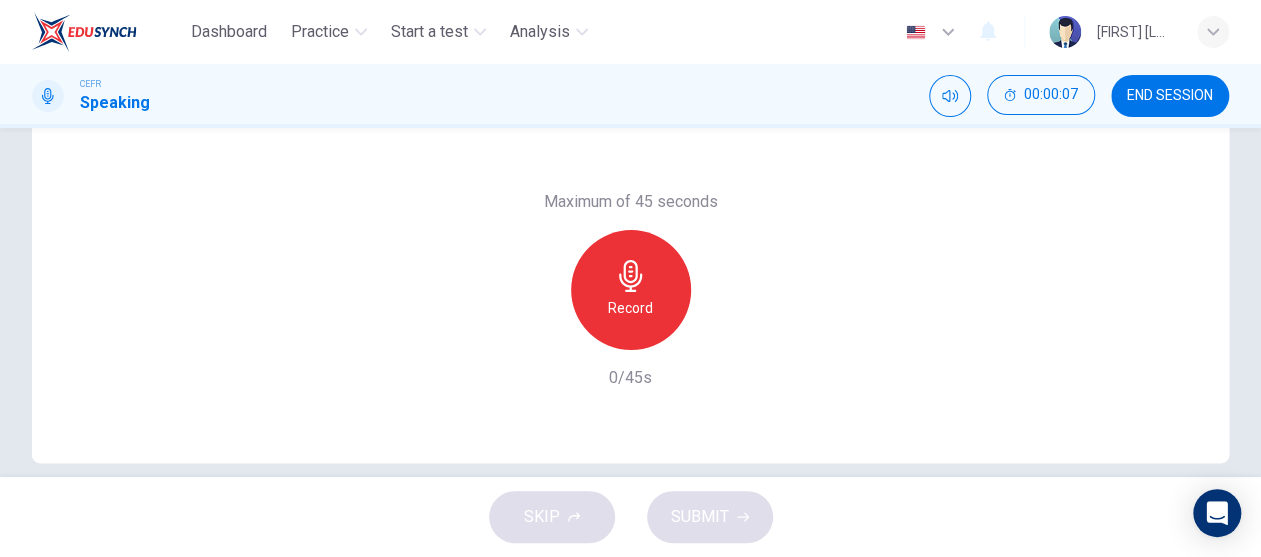scroll, scrollTop: 300, scrollLeft: 0, axis: vertical 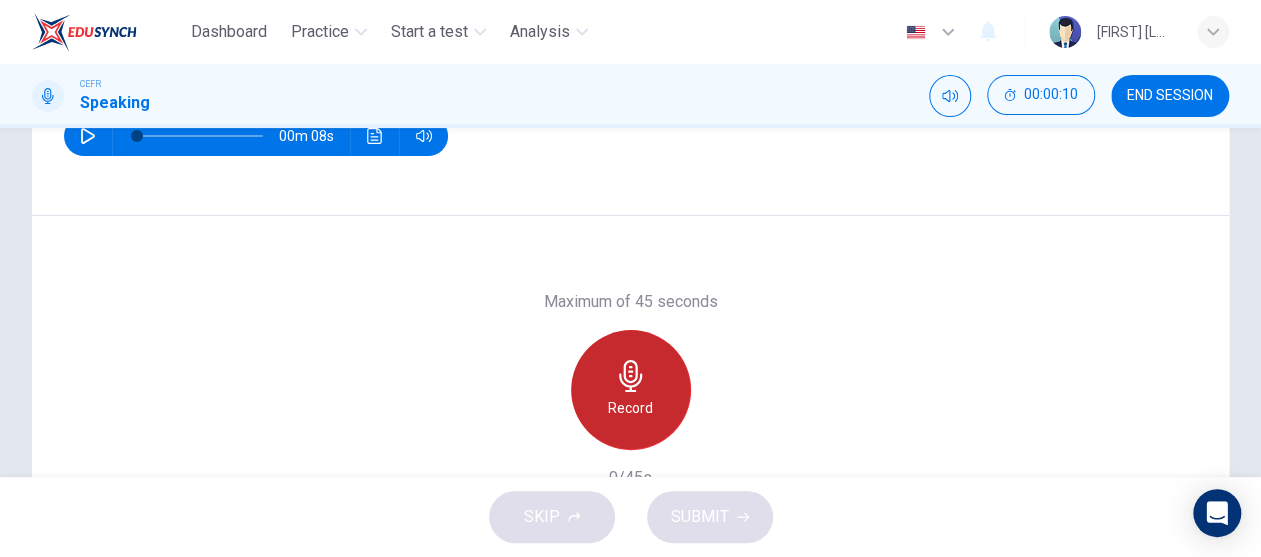 click on "Record" at bounding box center (631, 390) 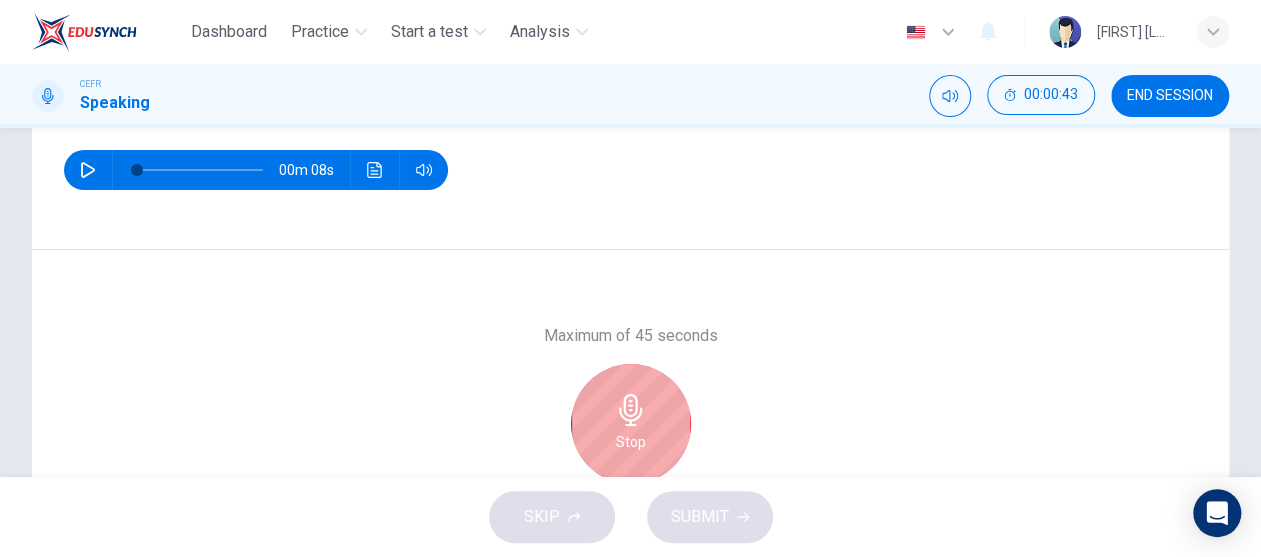 scroll, scrollTop: 300, scrollLeft: 0, axis: vertical 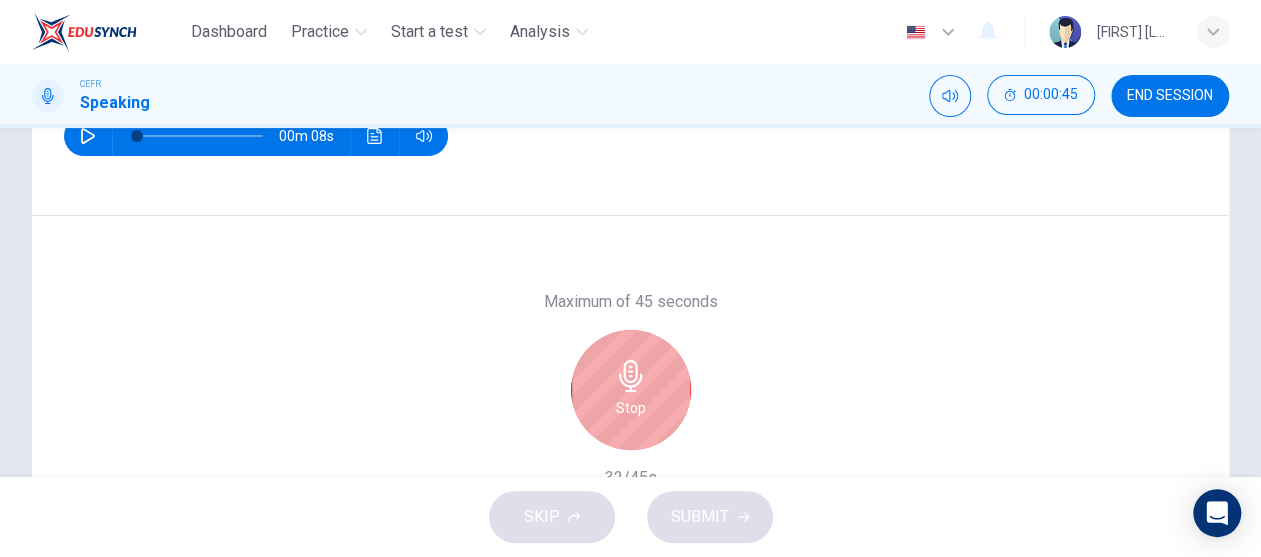 click on "Stop" at bounding box center [631, 408] 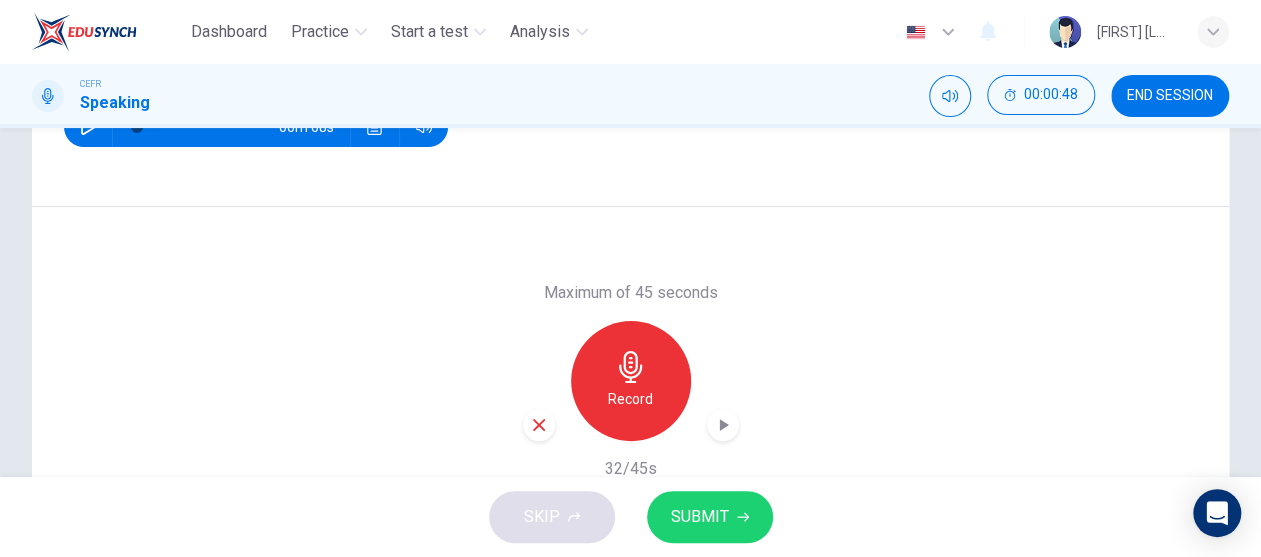 scroll, scrollTop: 400, scrollLeft: 0, axis: vertical 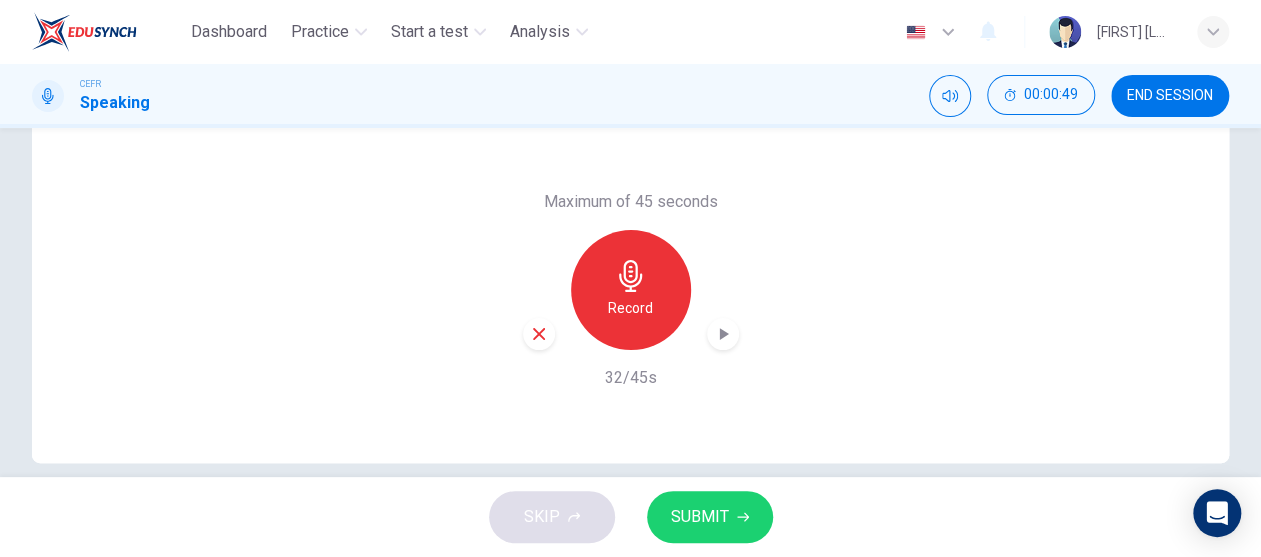 click on "SUBMIT" at bounding box center (700, 517) 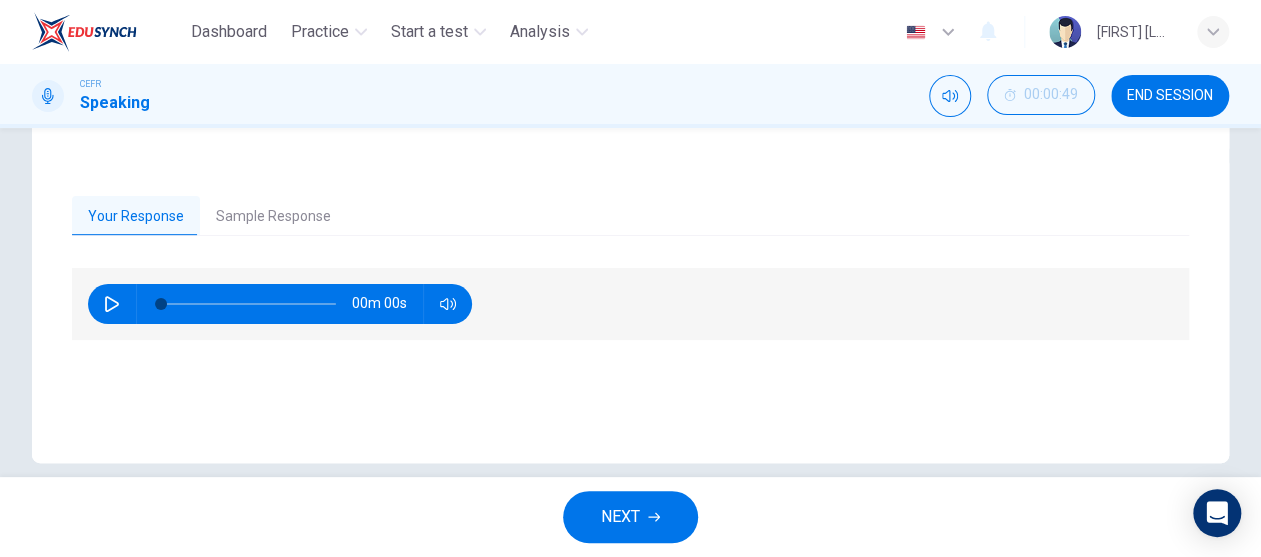 click on "00m 00s" at bounding box center (280, 304) 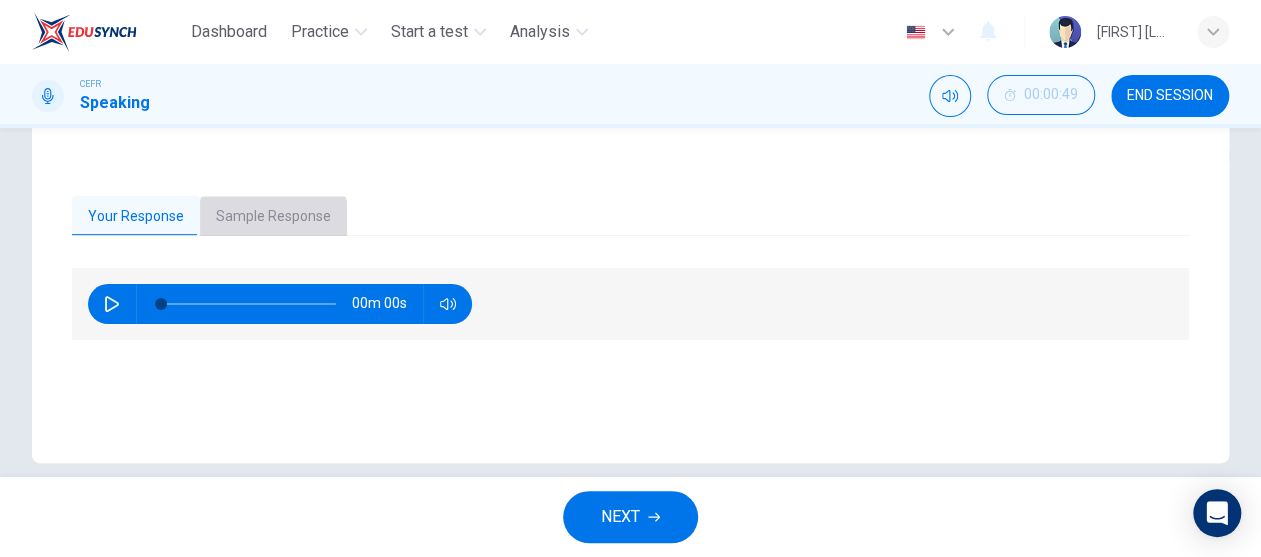 click on "Sample Response" at bounding box center [273, 217] 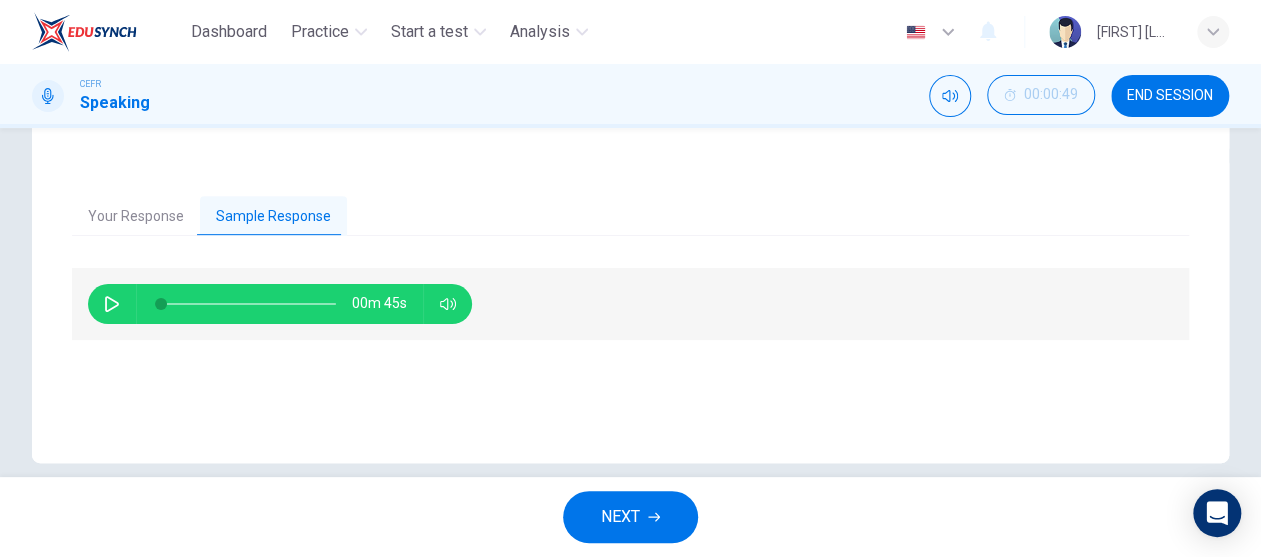 click at bounding box center [112, 304] 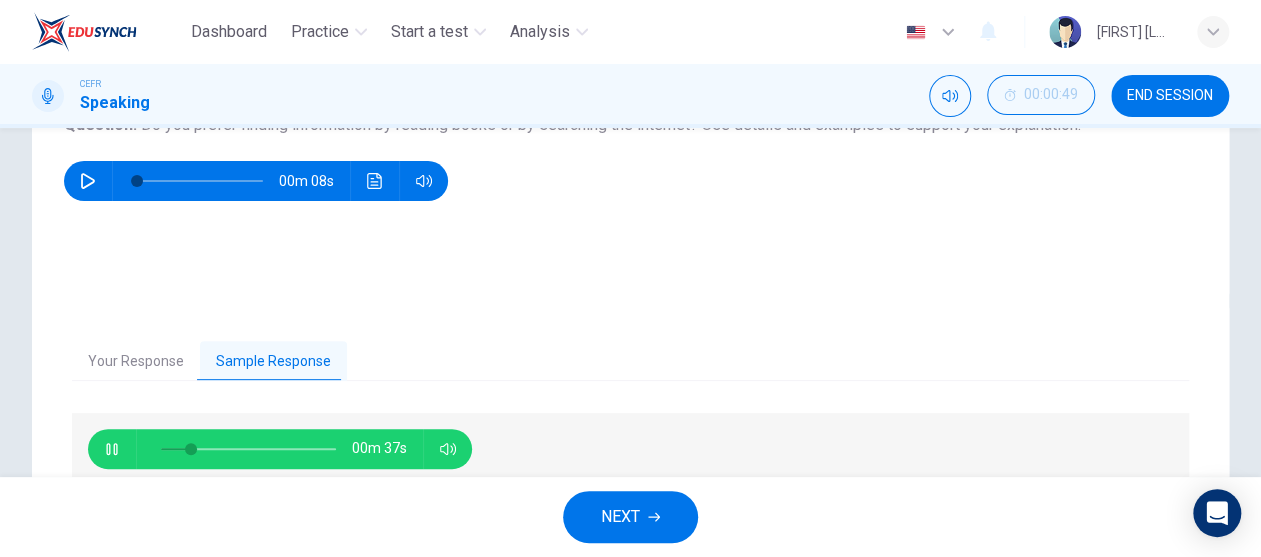 scroll, scrollTop: 300, scrollLeft: 0, axis: vertical 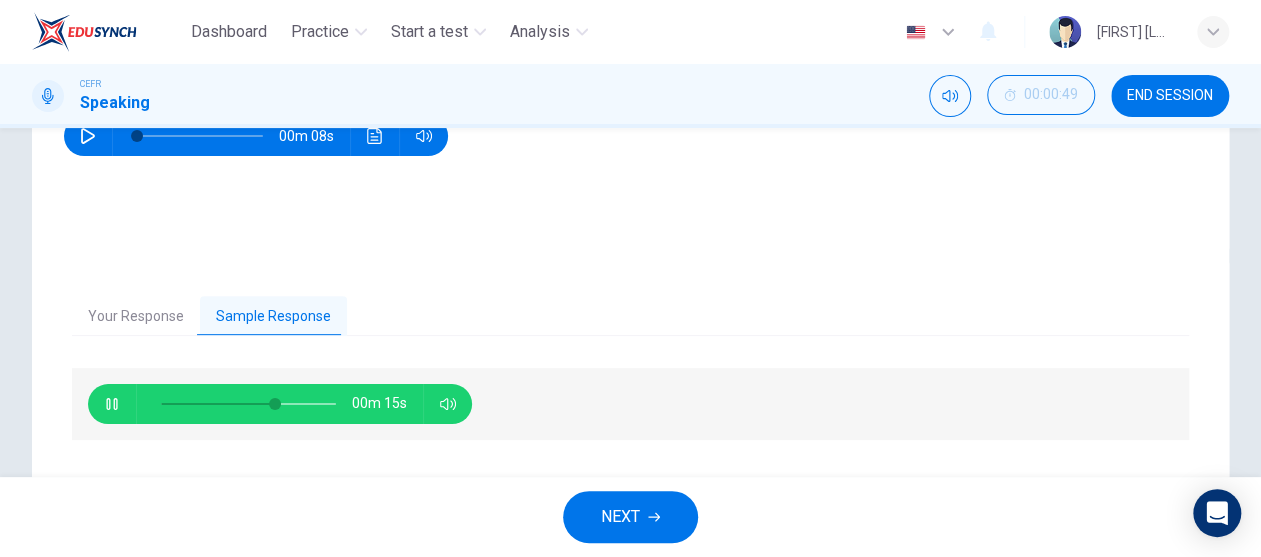 click on "Your Response" at bounding box center [136, 317] 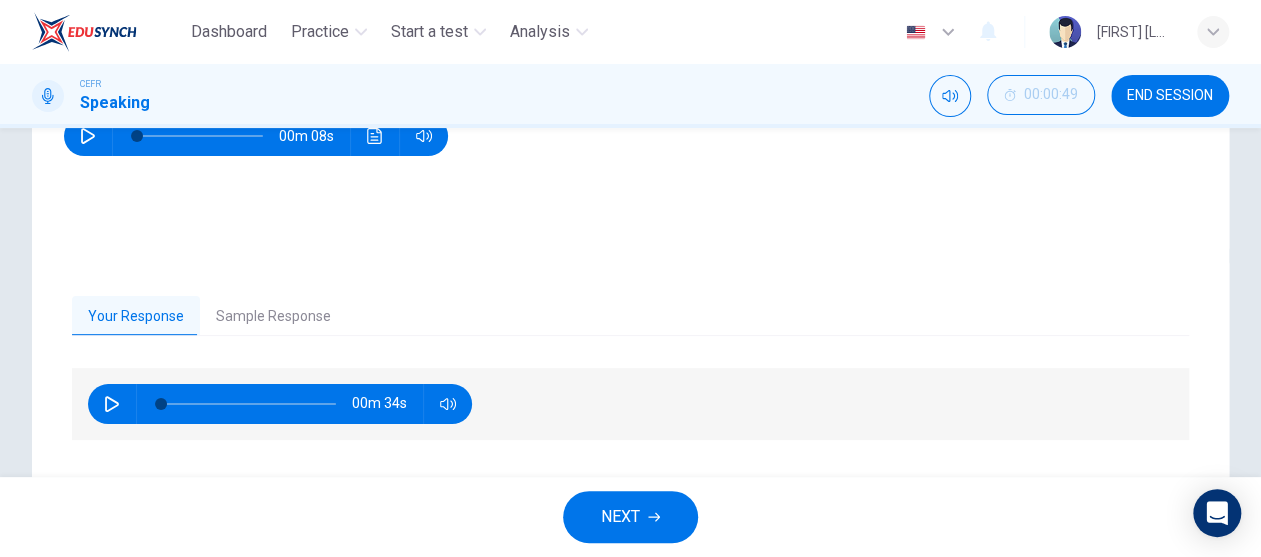 click at bounding box center (112, 404) 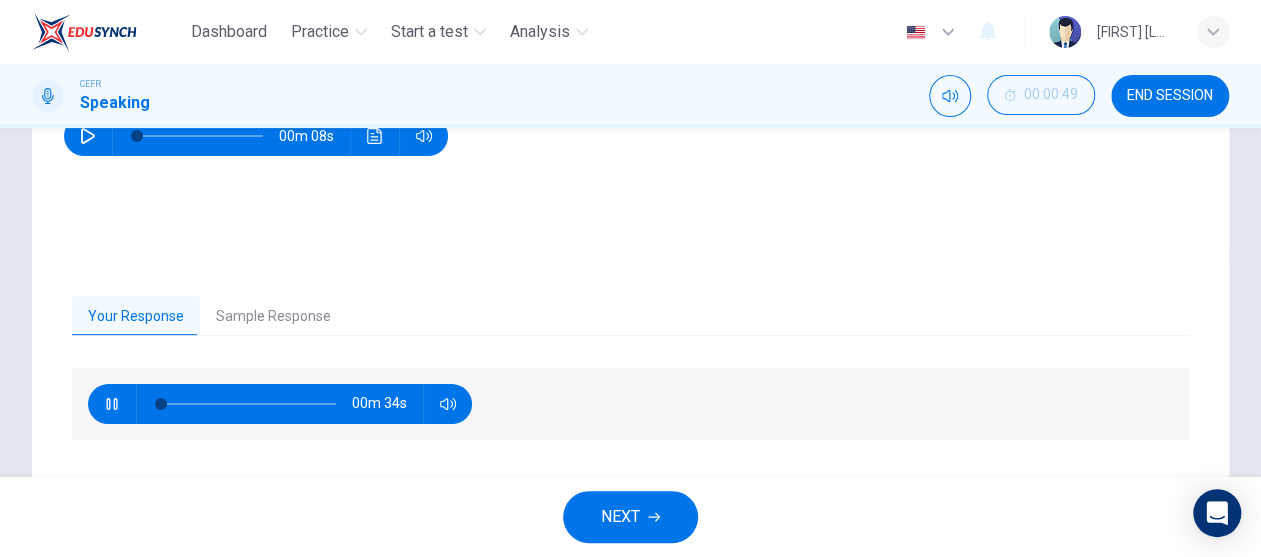 click on "Sample Response" at bounding box center (273, 317) 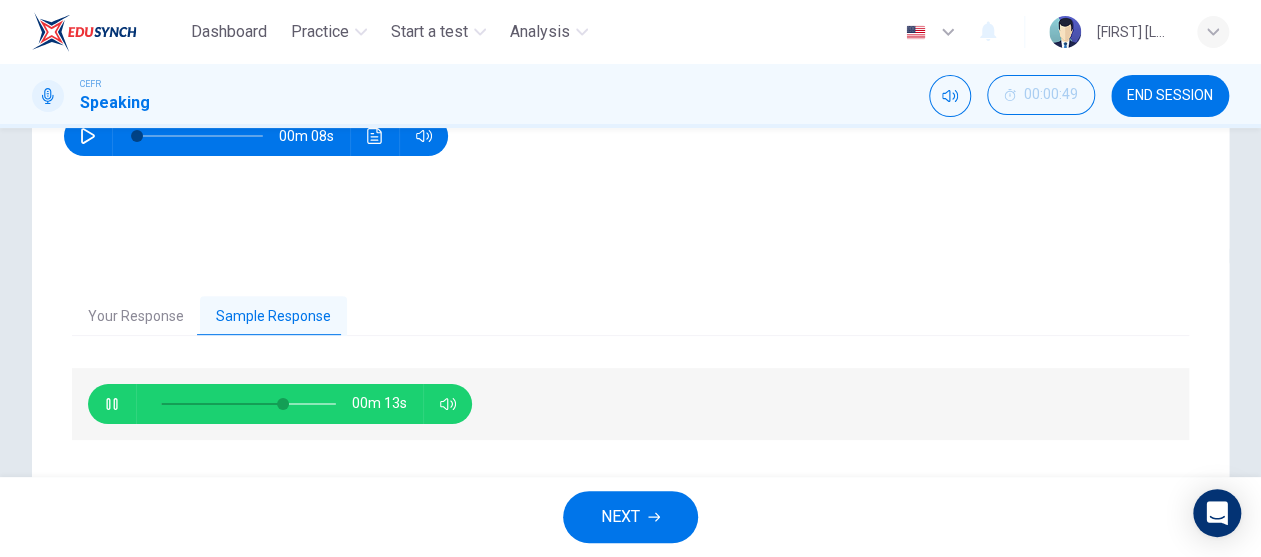 click at bounding box center (111, 404) 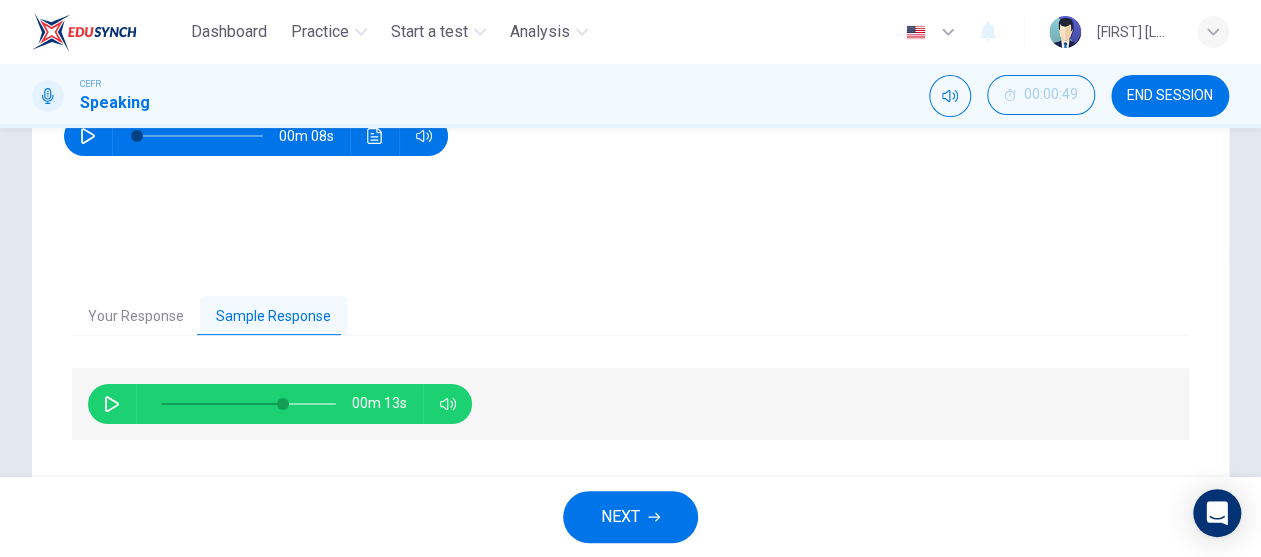 click on "Your Response" at bounding box center (136, 317) 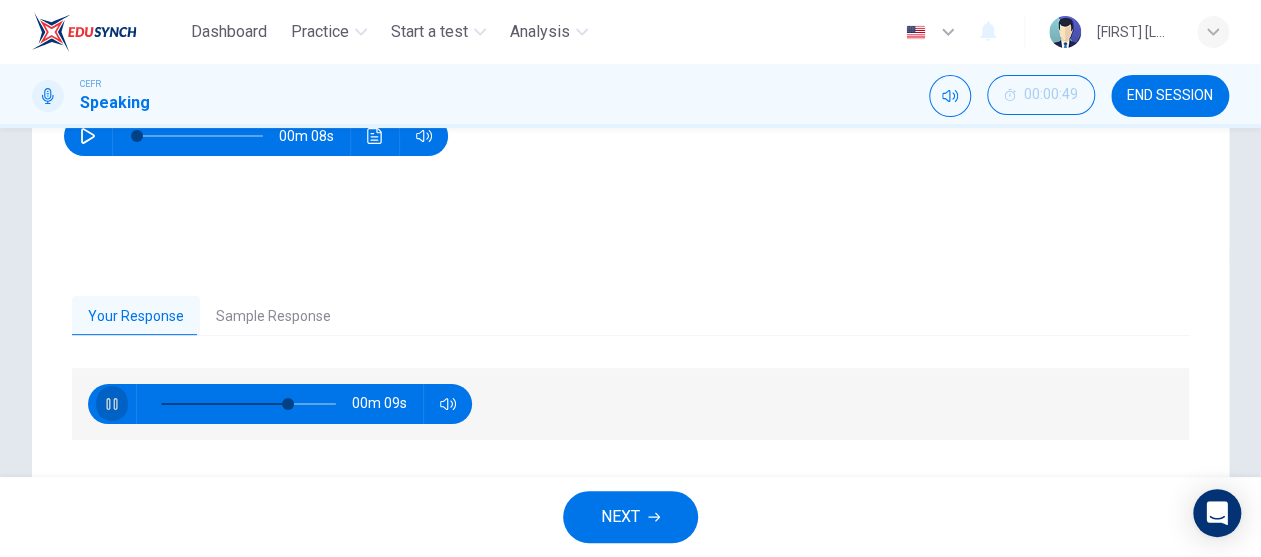 click at bounding box center [112, 404] 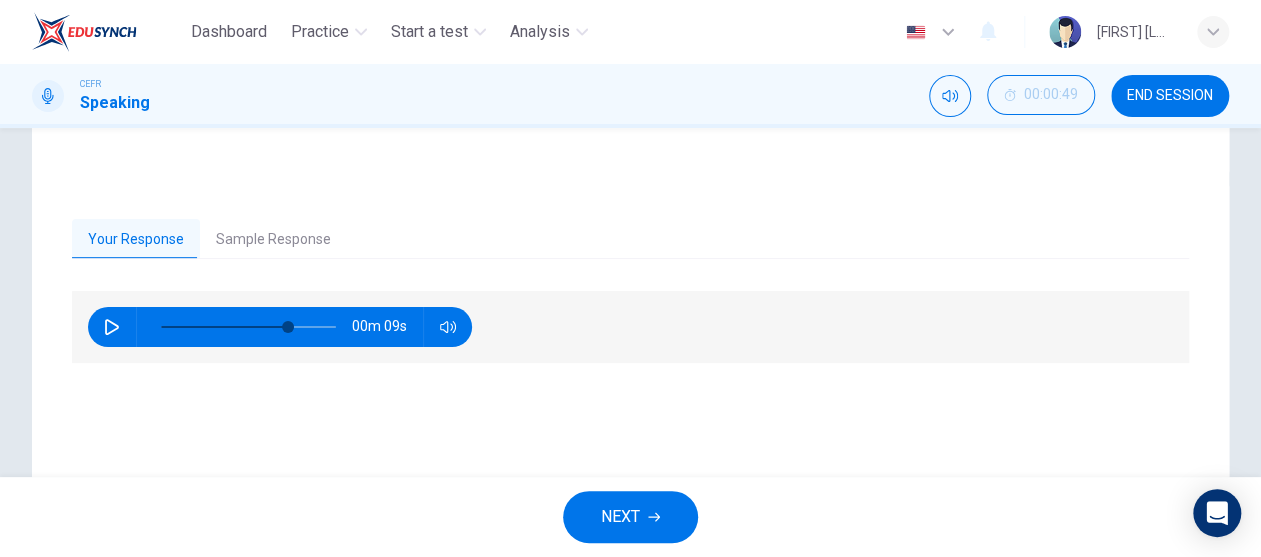 scroll, scrollTop: 400, scrollLeft: 0, axis: vertical 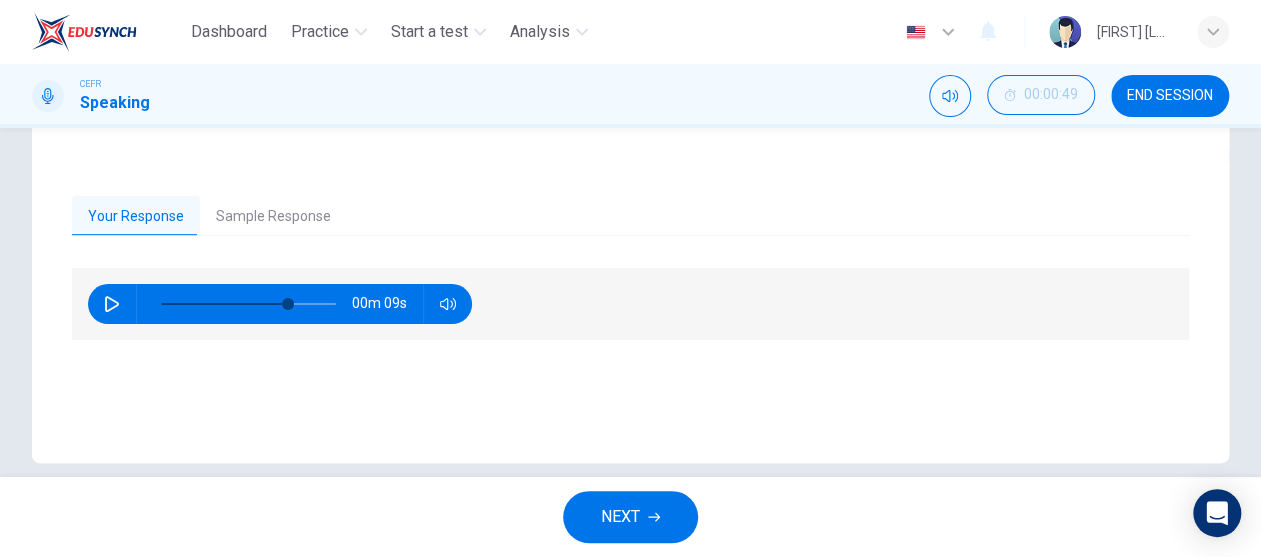 click on "NEXT" at bounding box center [620, 517] 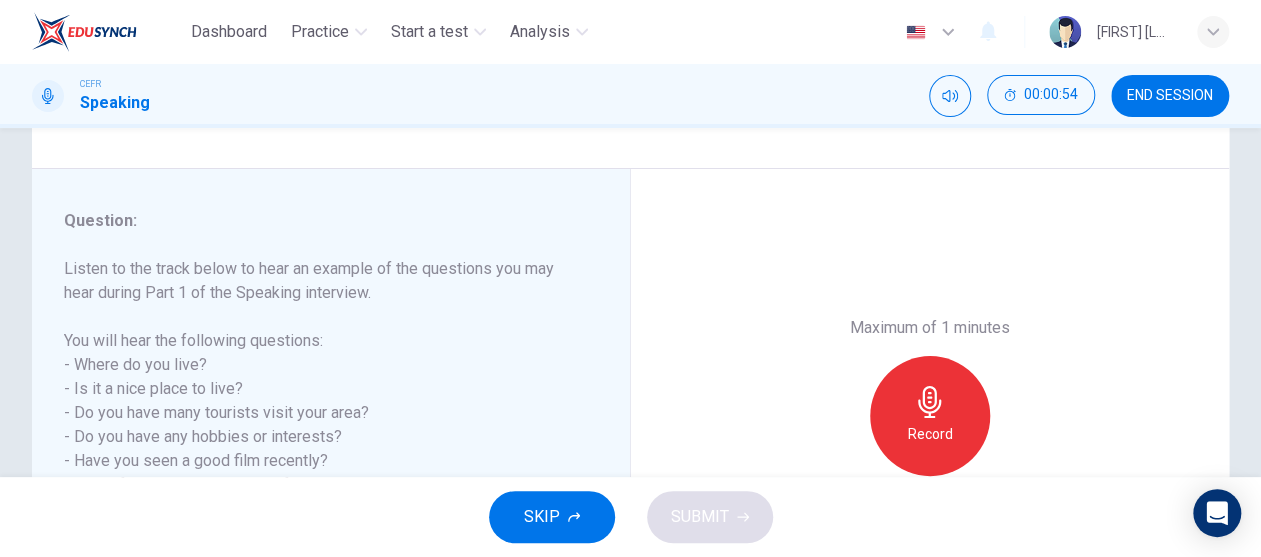 scroll, scrollTop: 300, scrollLeft: 0, axis: vertical 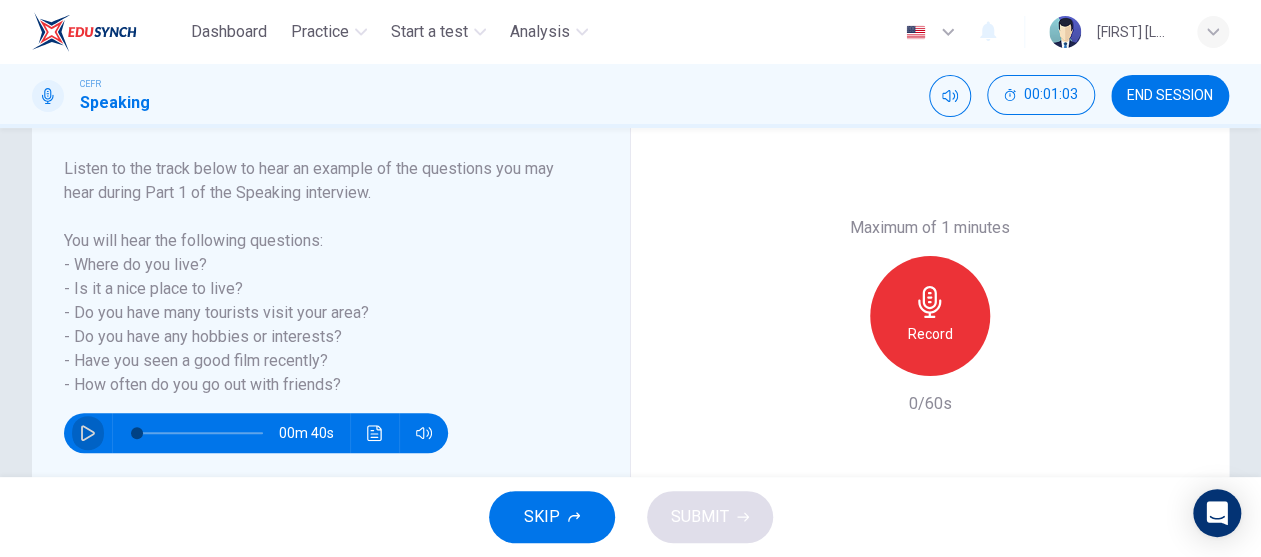 click at bounding box center [88, 433] 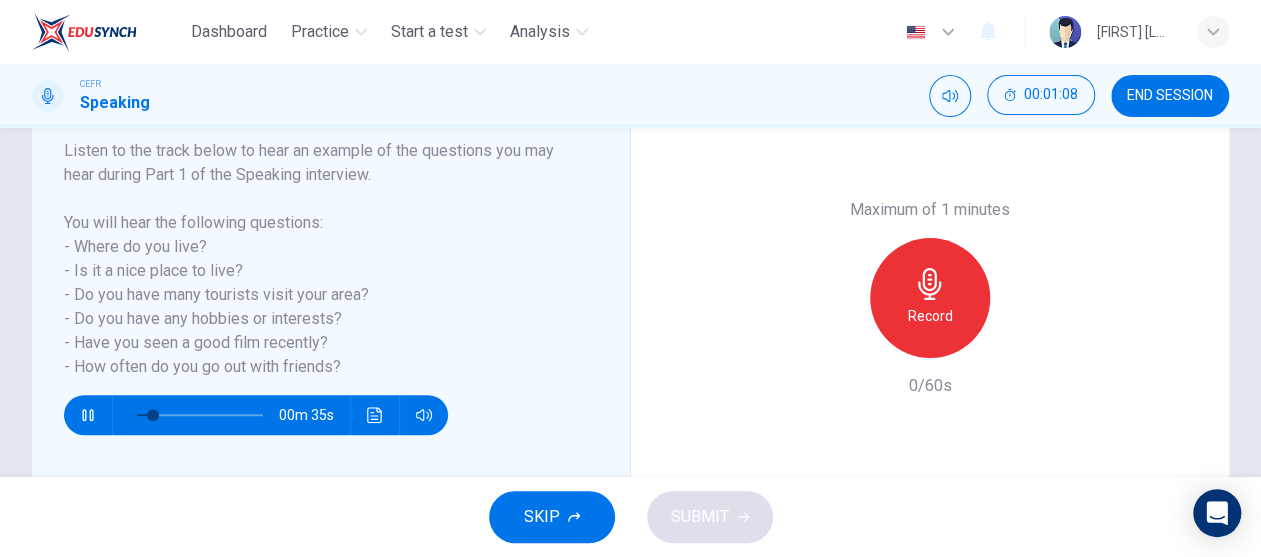 scroll, scrollTop: 300, scrollLeft: 0, axis: vertical 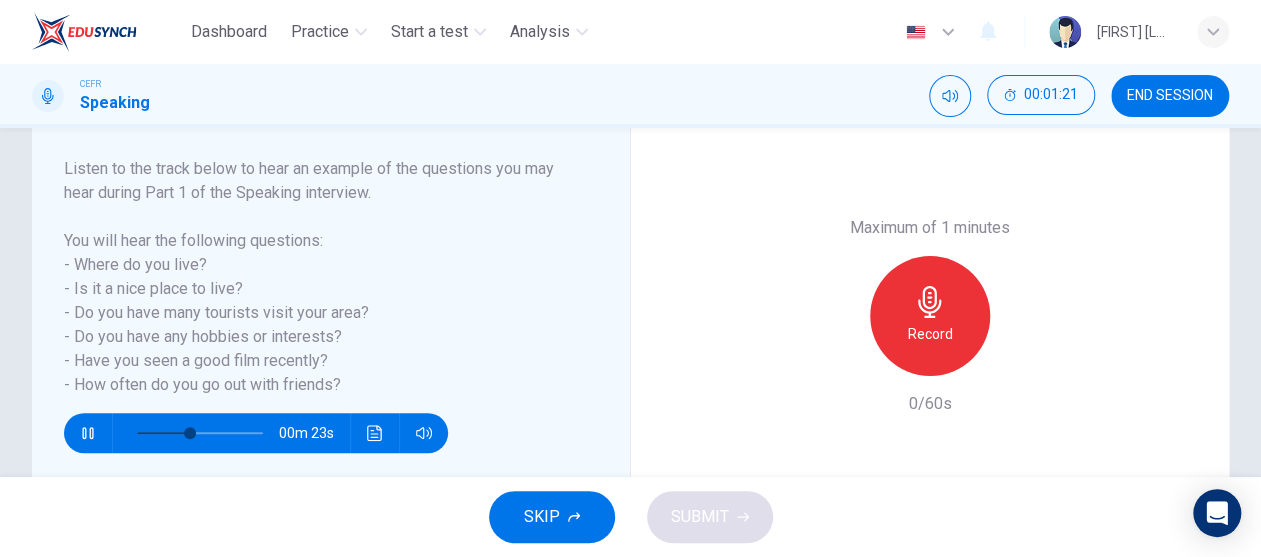 click on "00m 23s" at bounding box center [256, 433] 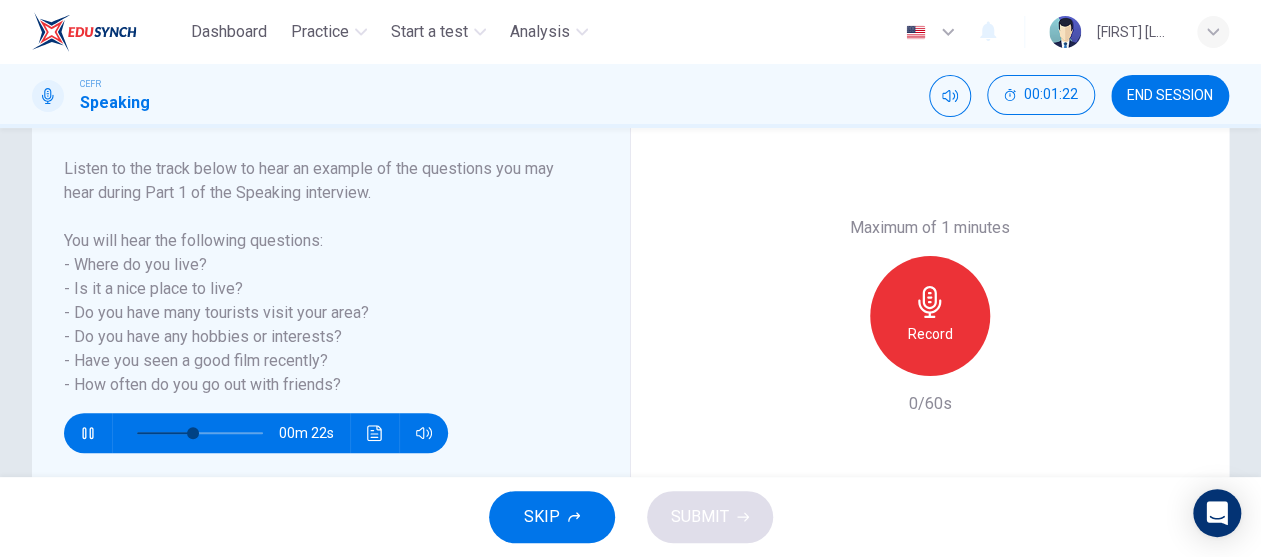 click at bounding box center [88, 433] 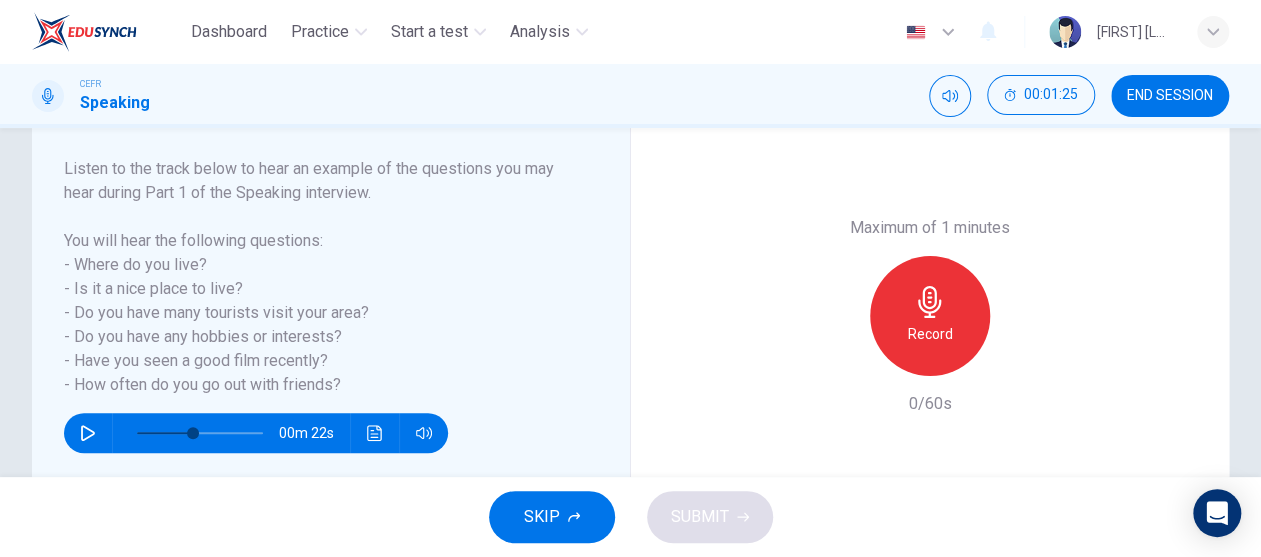 click on "Record" at bounding box center (930, 316) 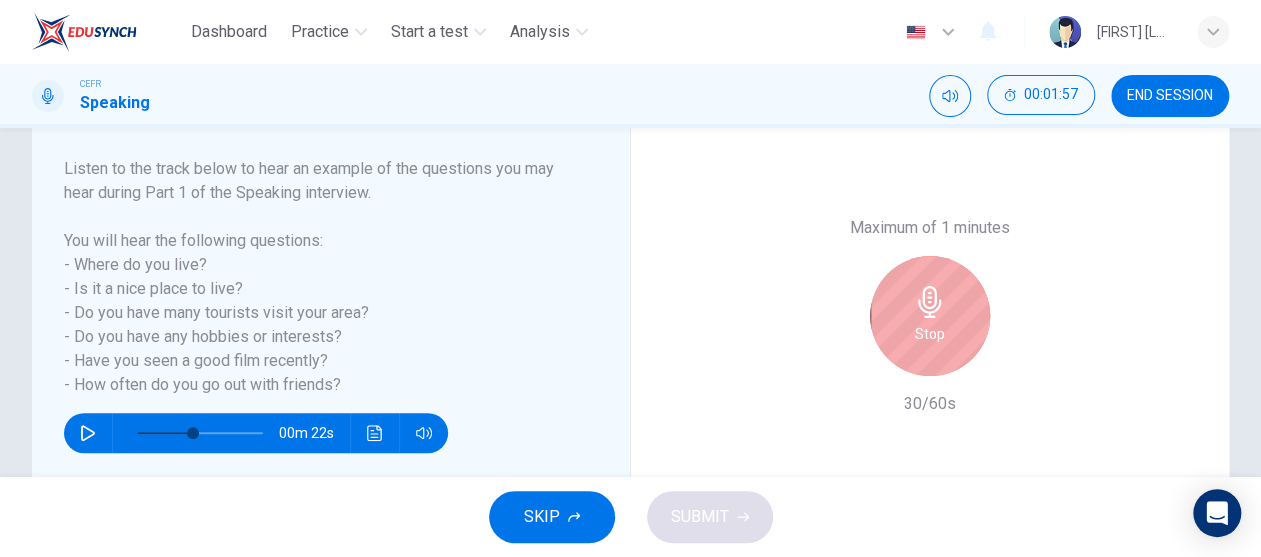 click on "Stop" at bounding box center (930, 316) 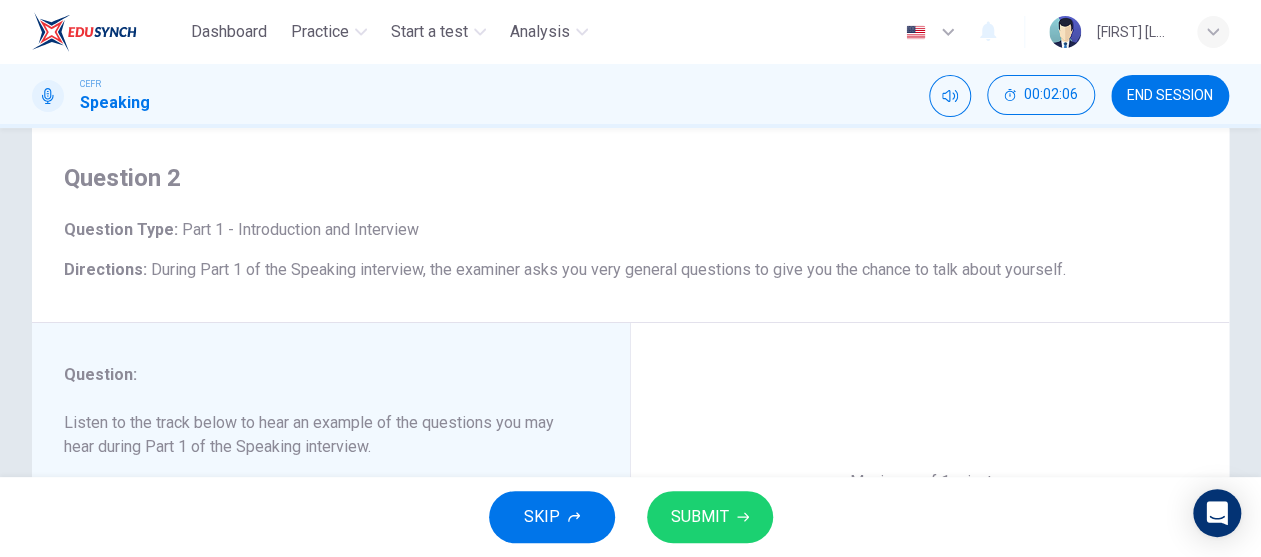 scroll, scrollTop: 0, scrollLeft: 0, axis: both 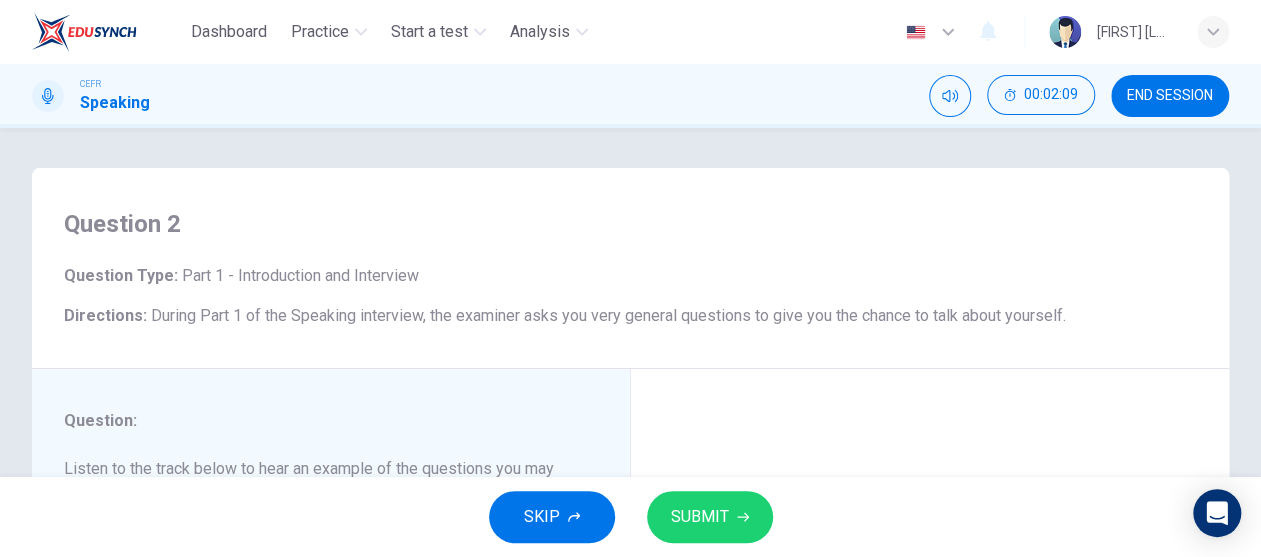 click on "SKIP" at bounding box center (552, 517) 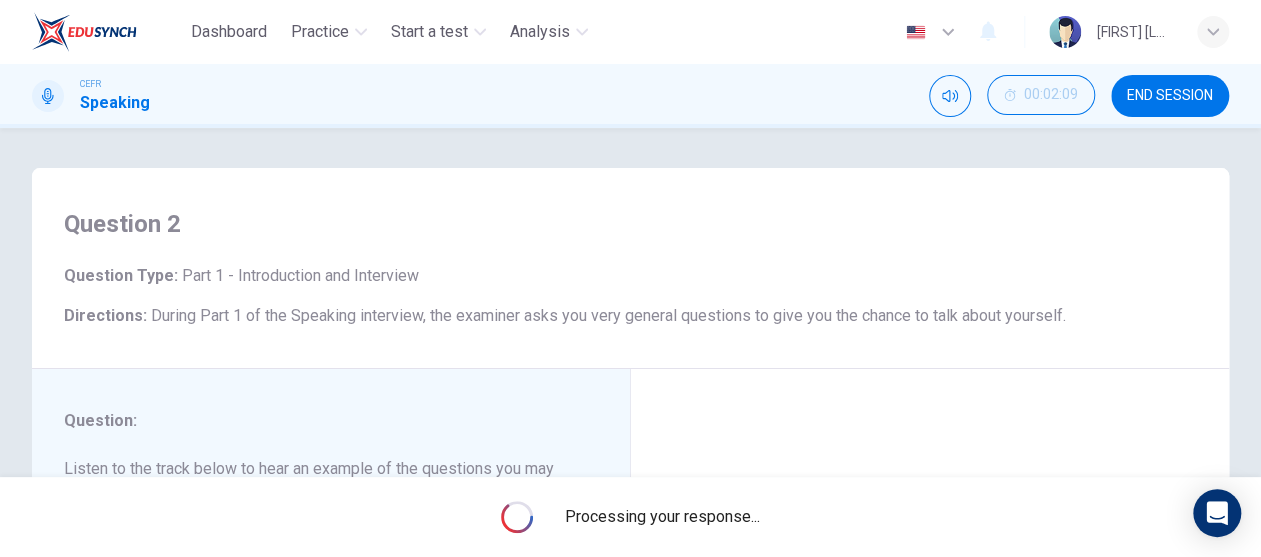 click on "END SESSION" at bounding box center (1170, 96) 